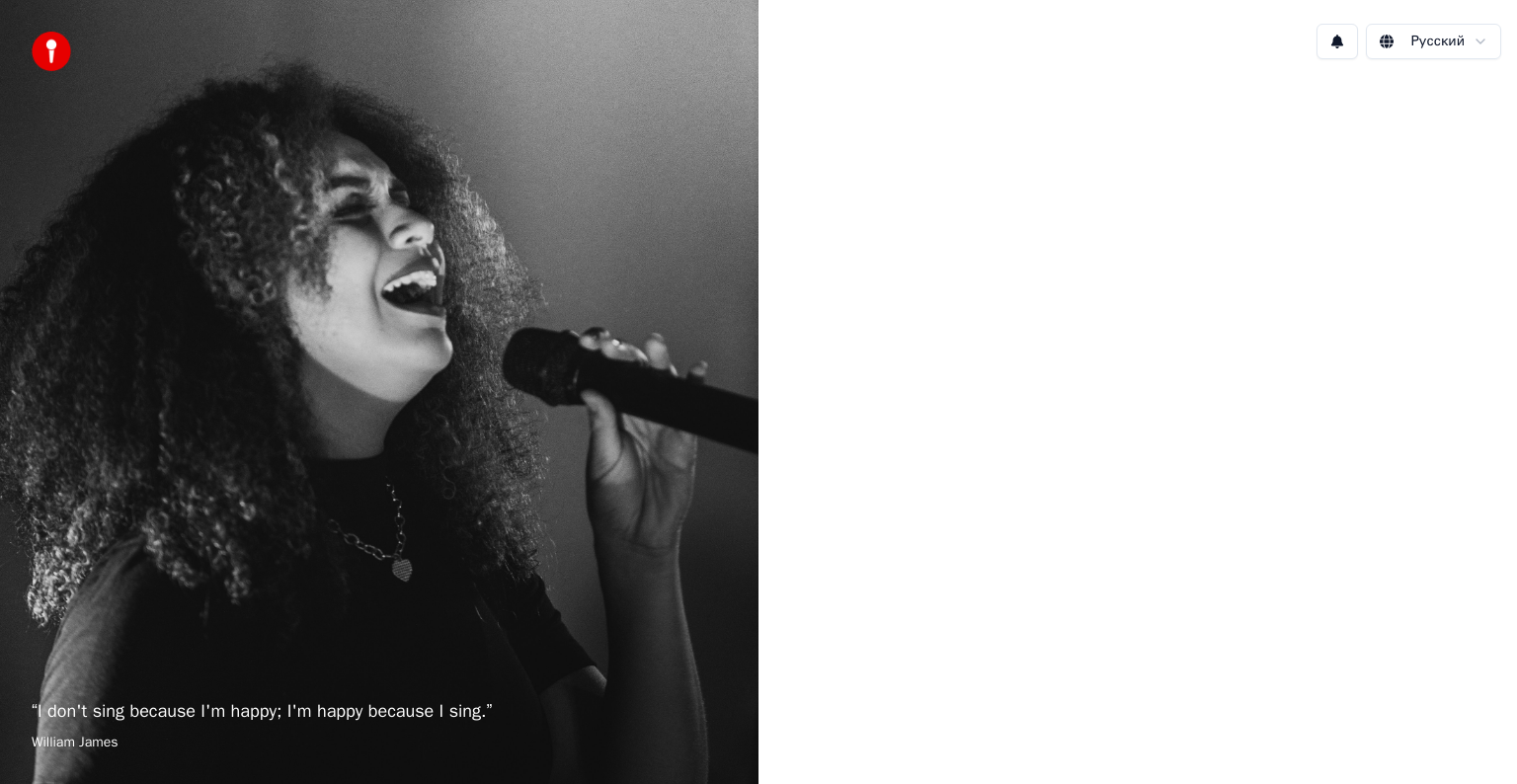 scroll, scrollTop: 0, scrollLeft: 0, axis: both 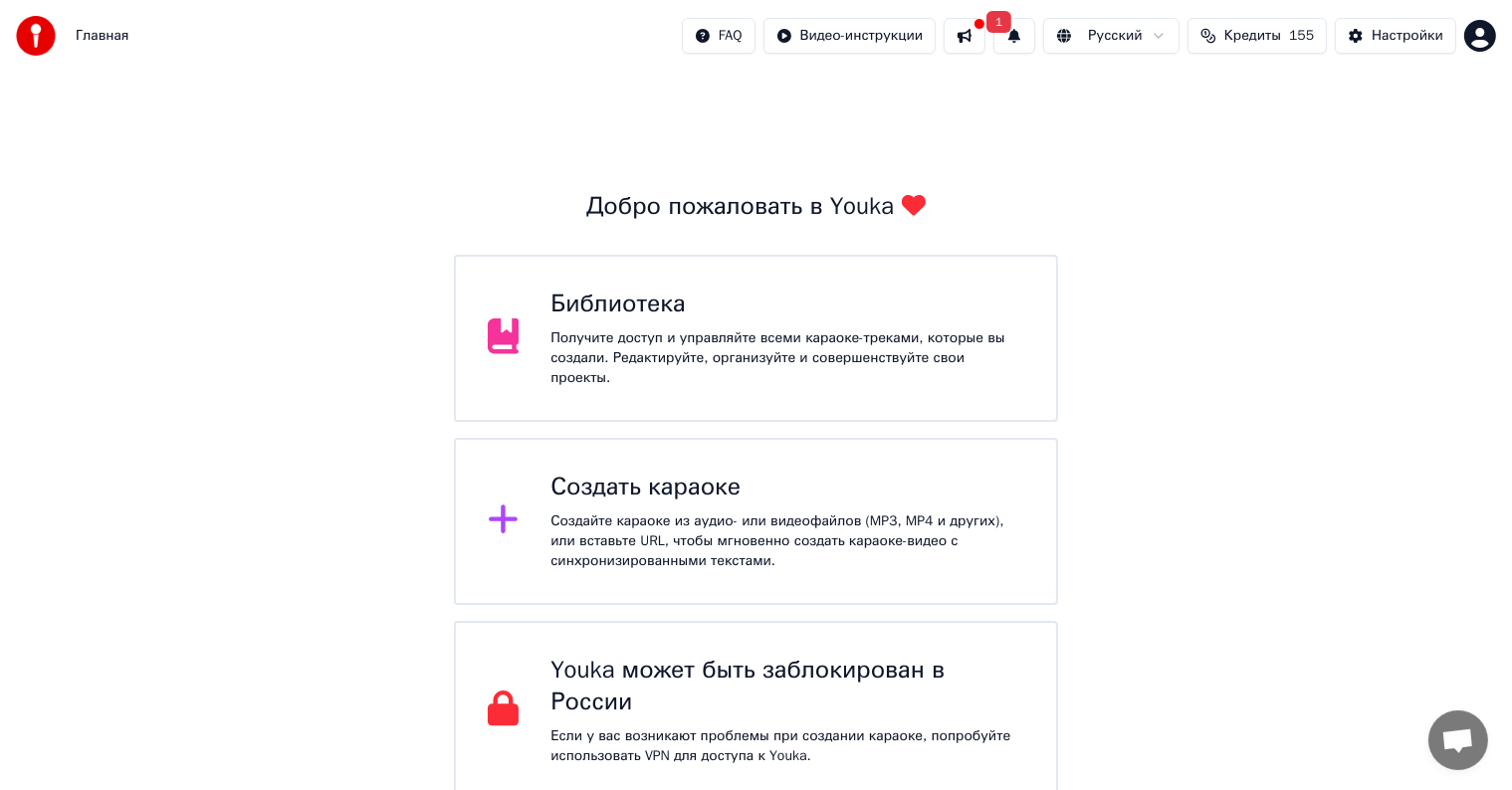 click 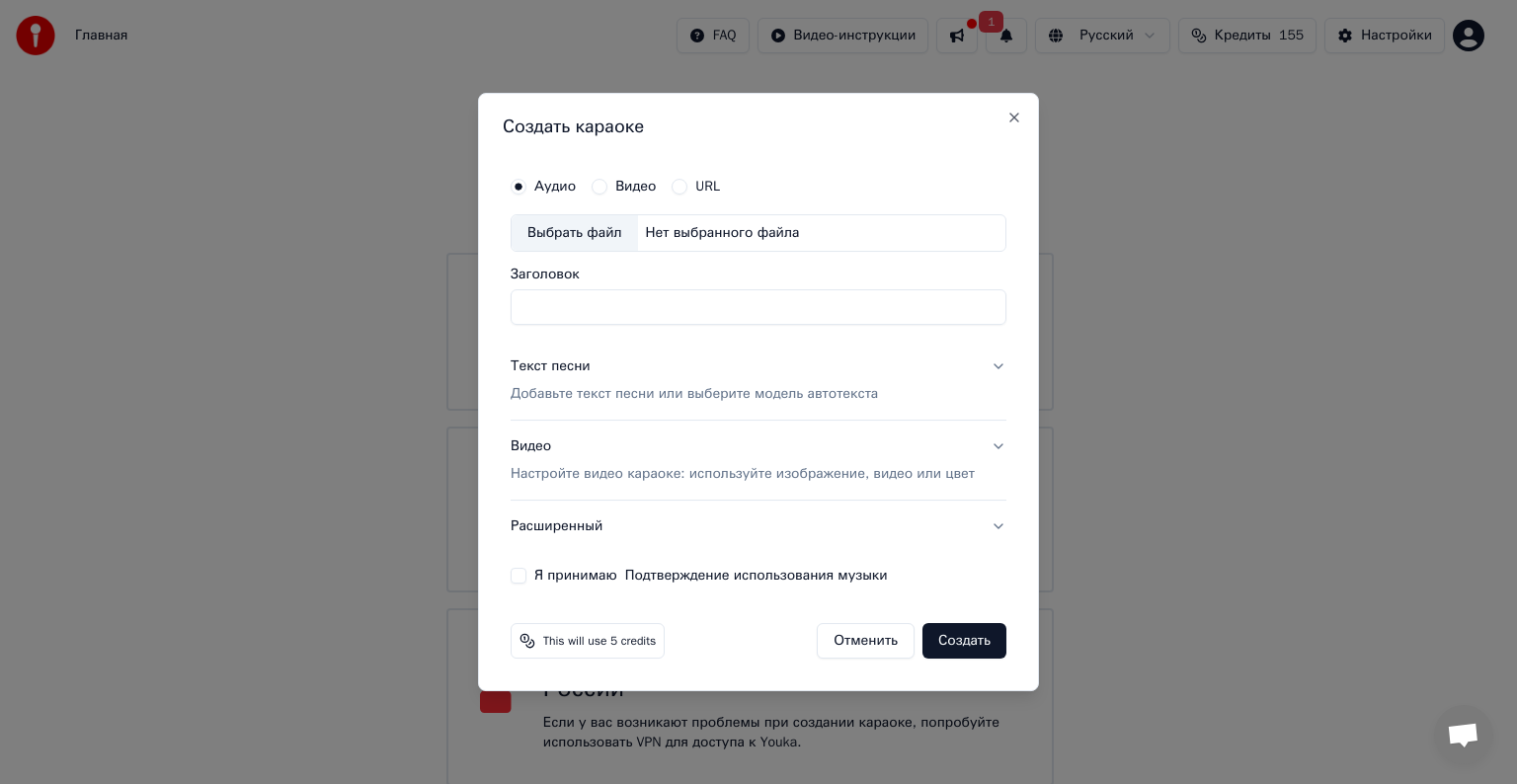 click on "Настройте видео караоке: используйте изображение, видео или цвет" at bounding box center [743, 474] 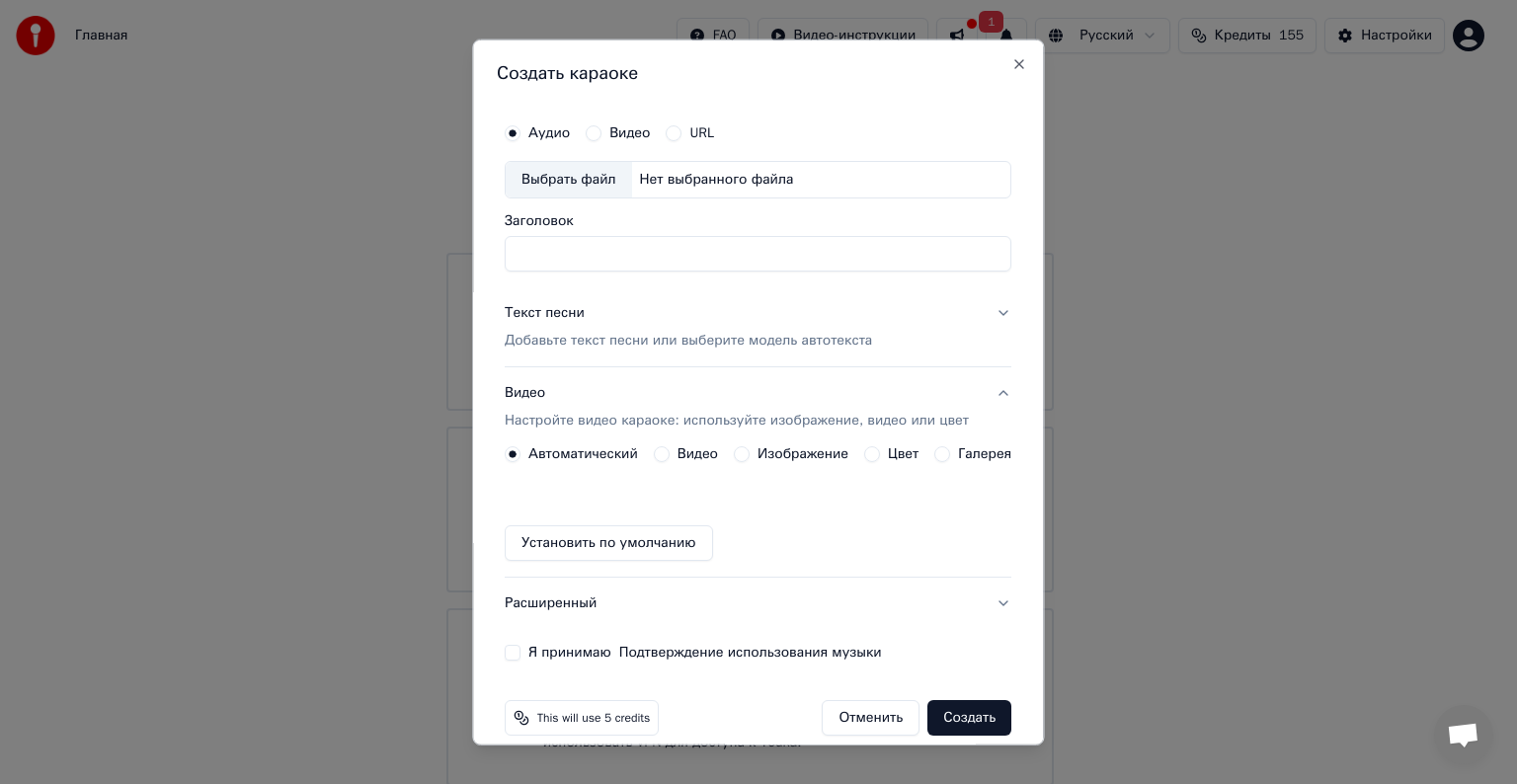 click on "Видео" at bounding box center (662, 454) 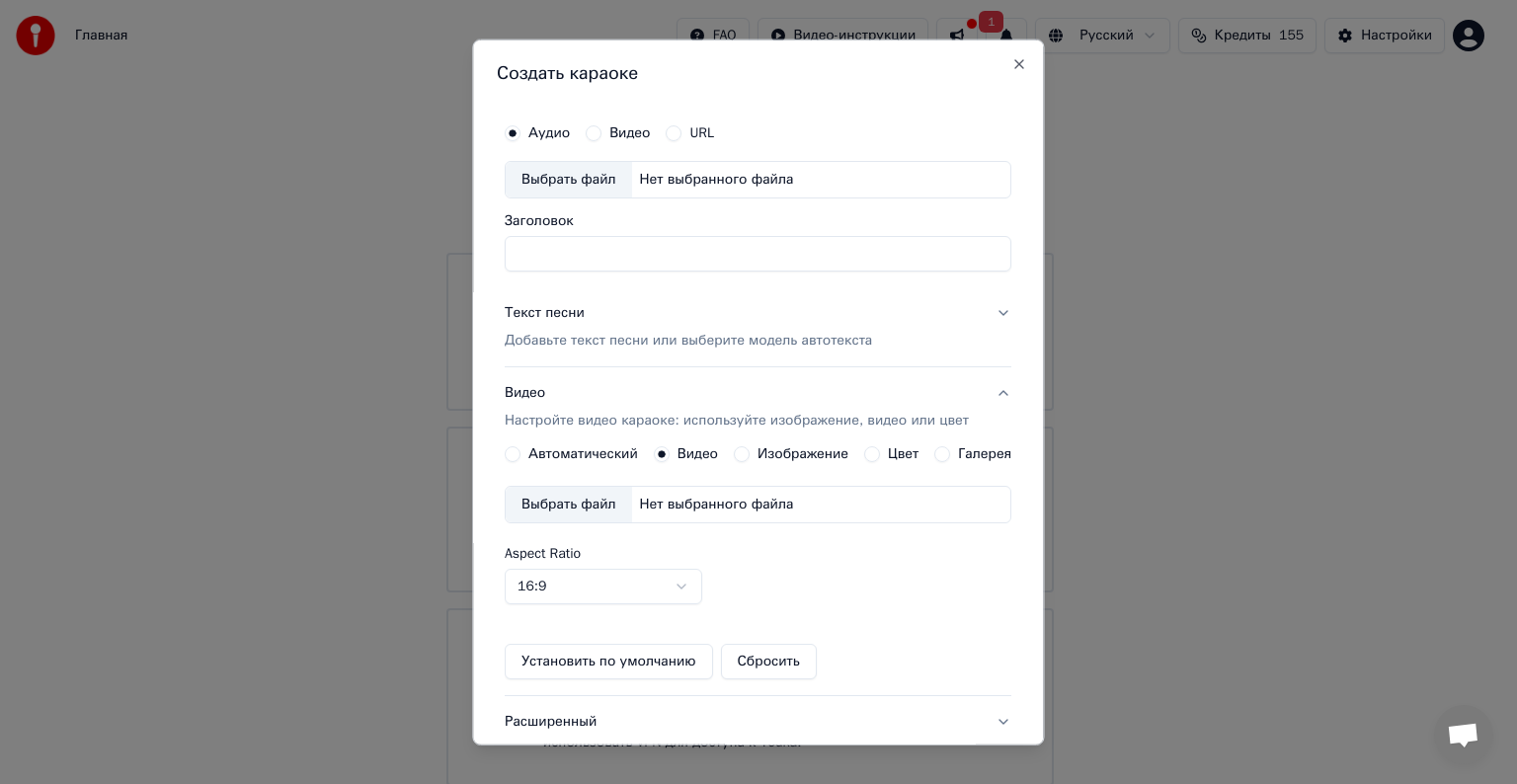 click on "Выбрать файл" at bounding box center (569, 505) 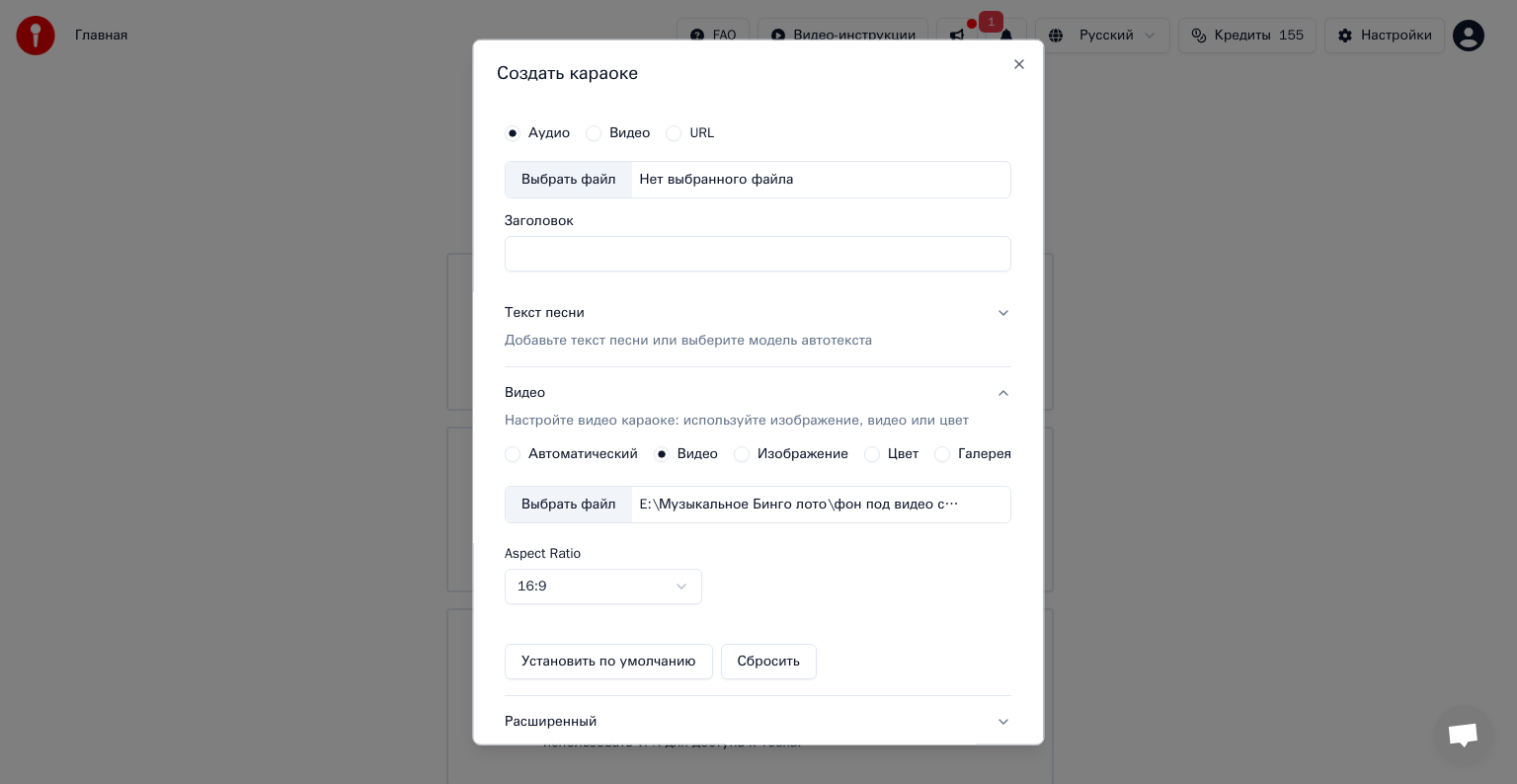 click on "Выбрать файл" at bounding box center [569, 180] 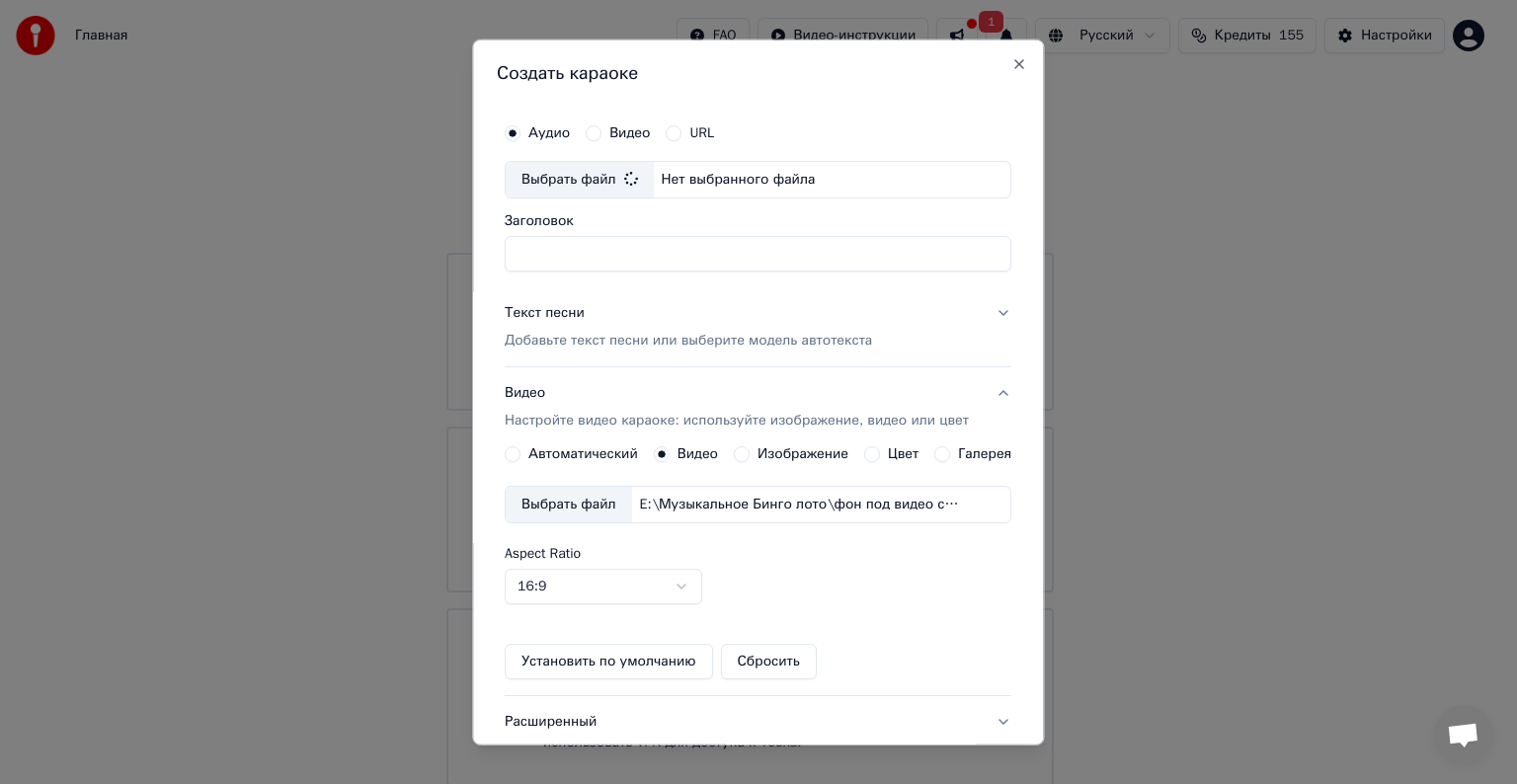 type on "**********" 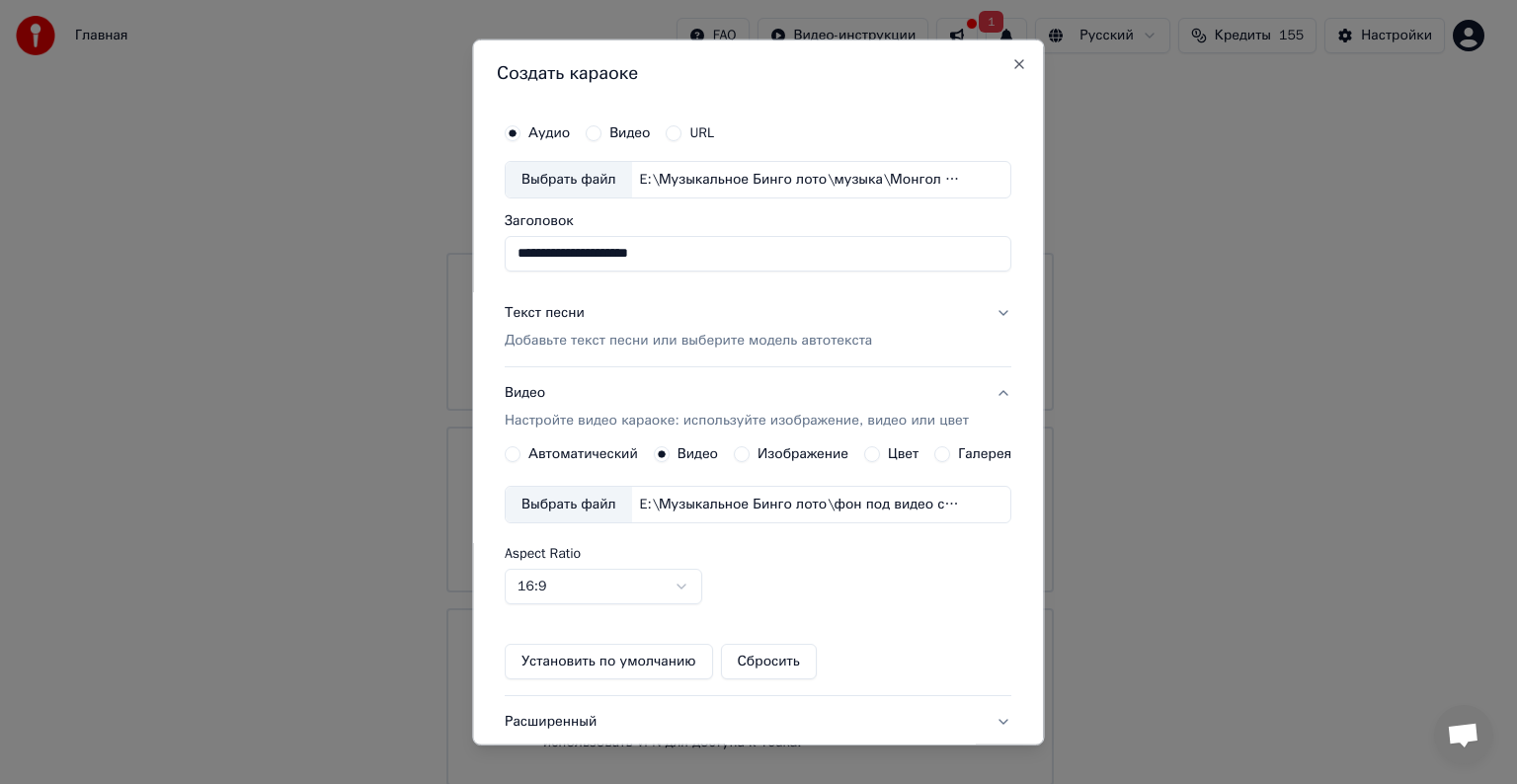 click on "Текст песни" at bounding box center (544, 313) 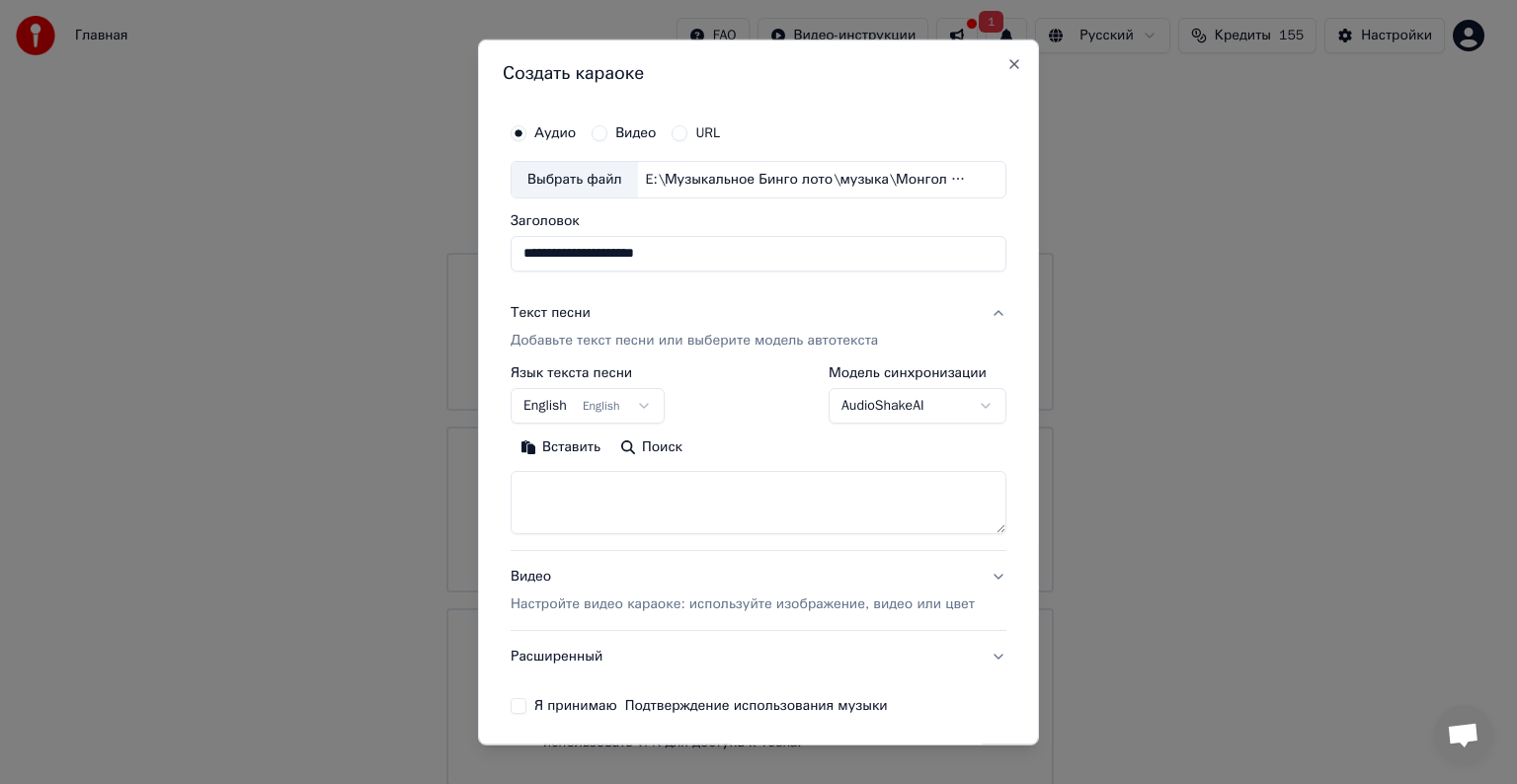 click at bounding box center (758, 503) 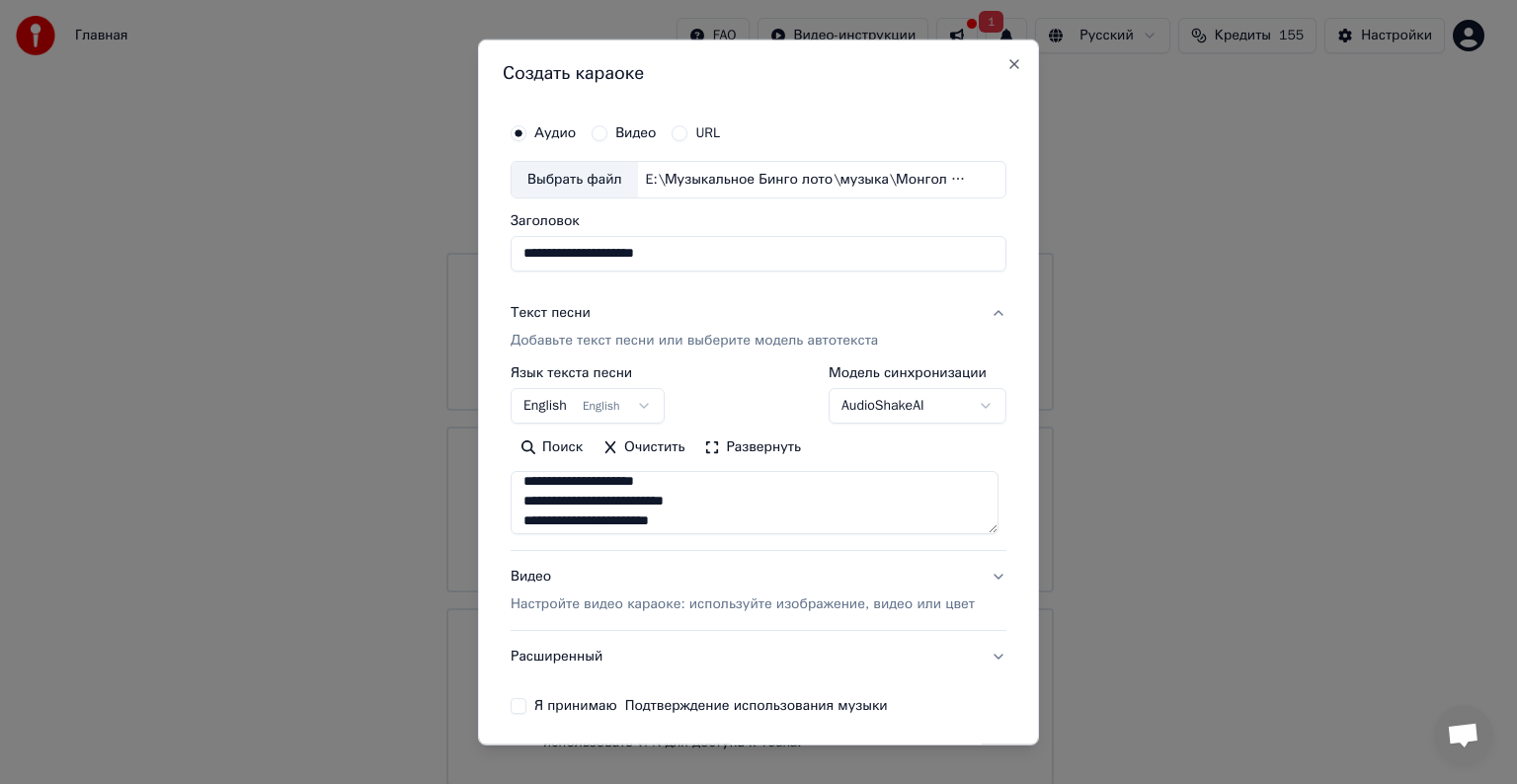 scroll, scrollTop: 8, scrollLeft: 0, axis: vertical 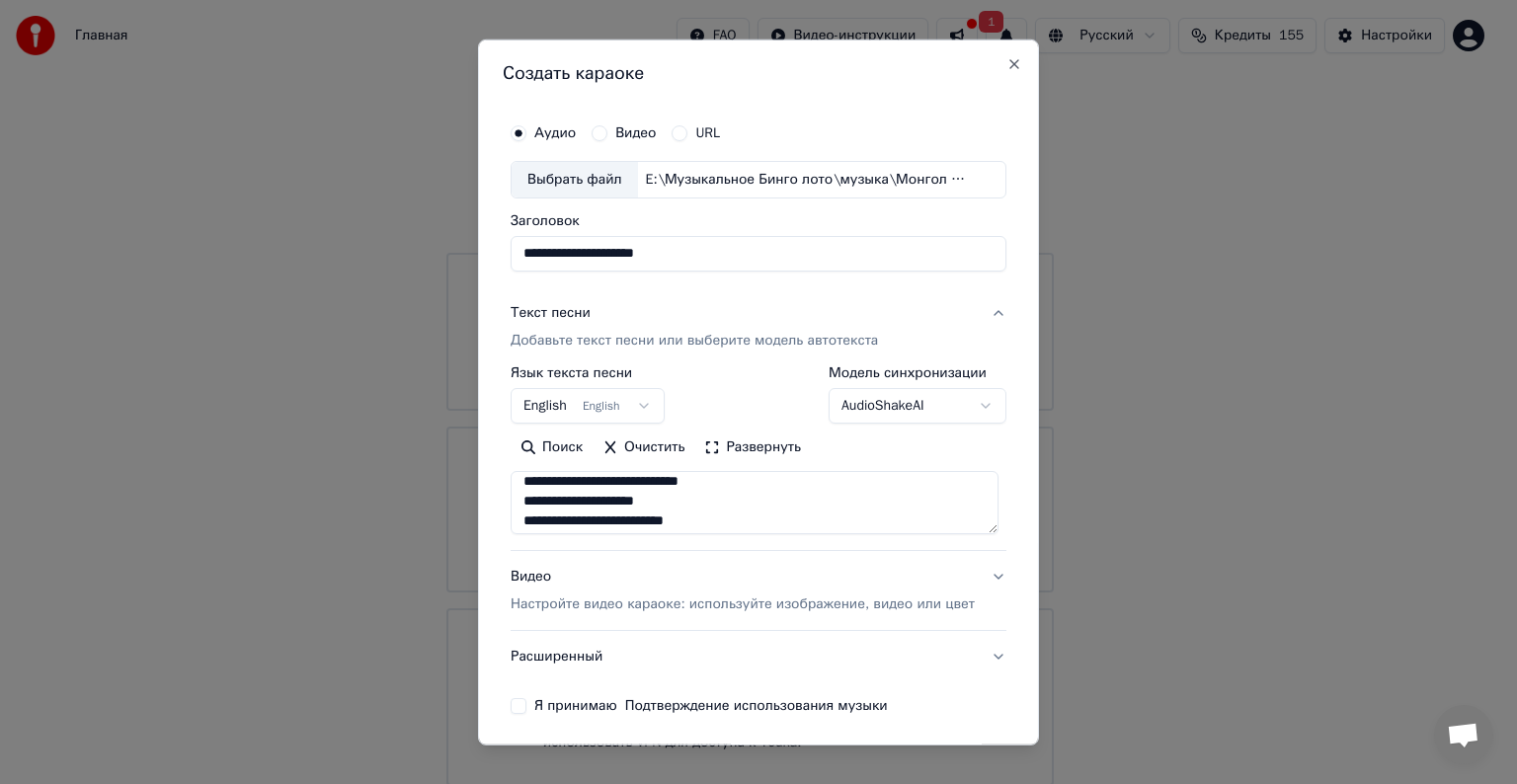 type on "**********" 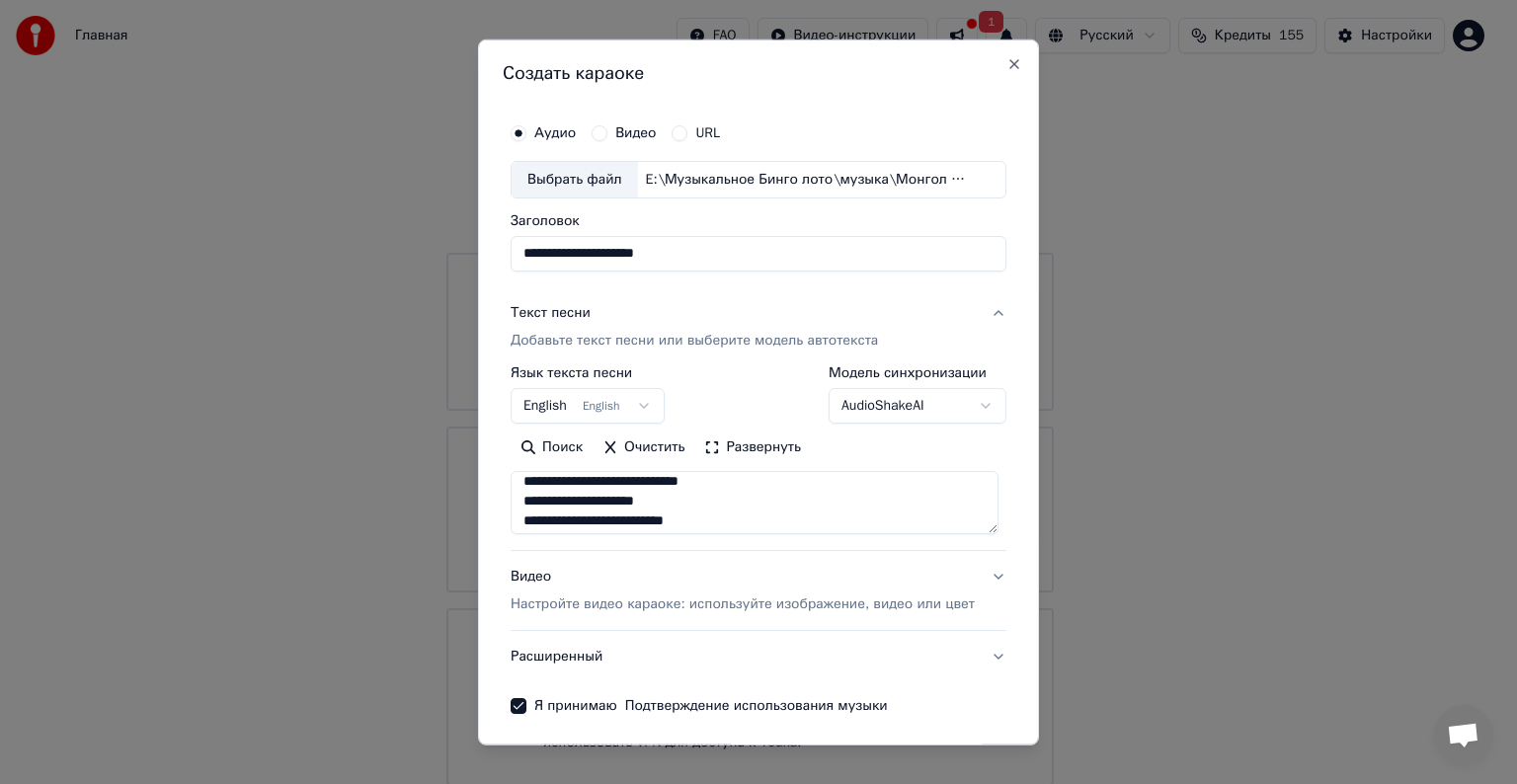 scroll, scrollTop: 76, scrollLeft: 0, axis: vertical 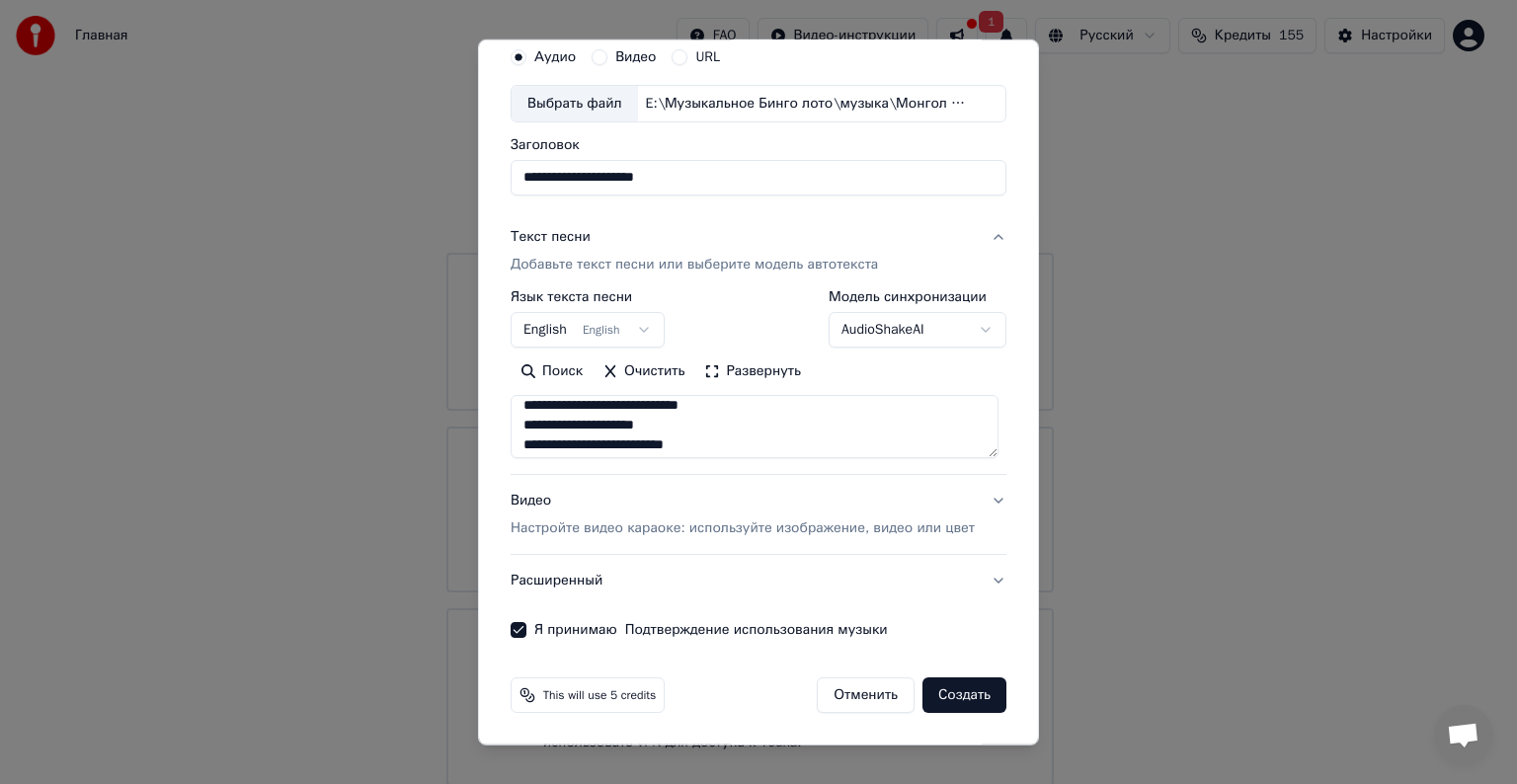 click on "Создать" at bounding box center (964, 695) 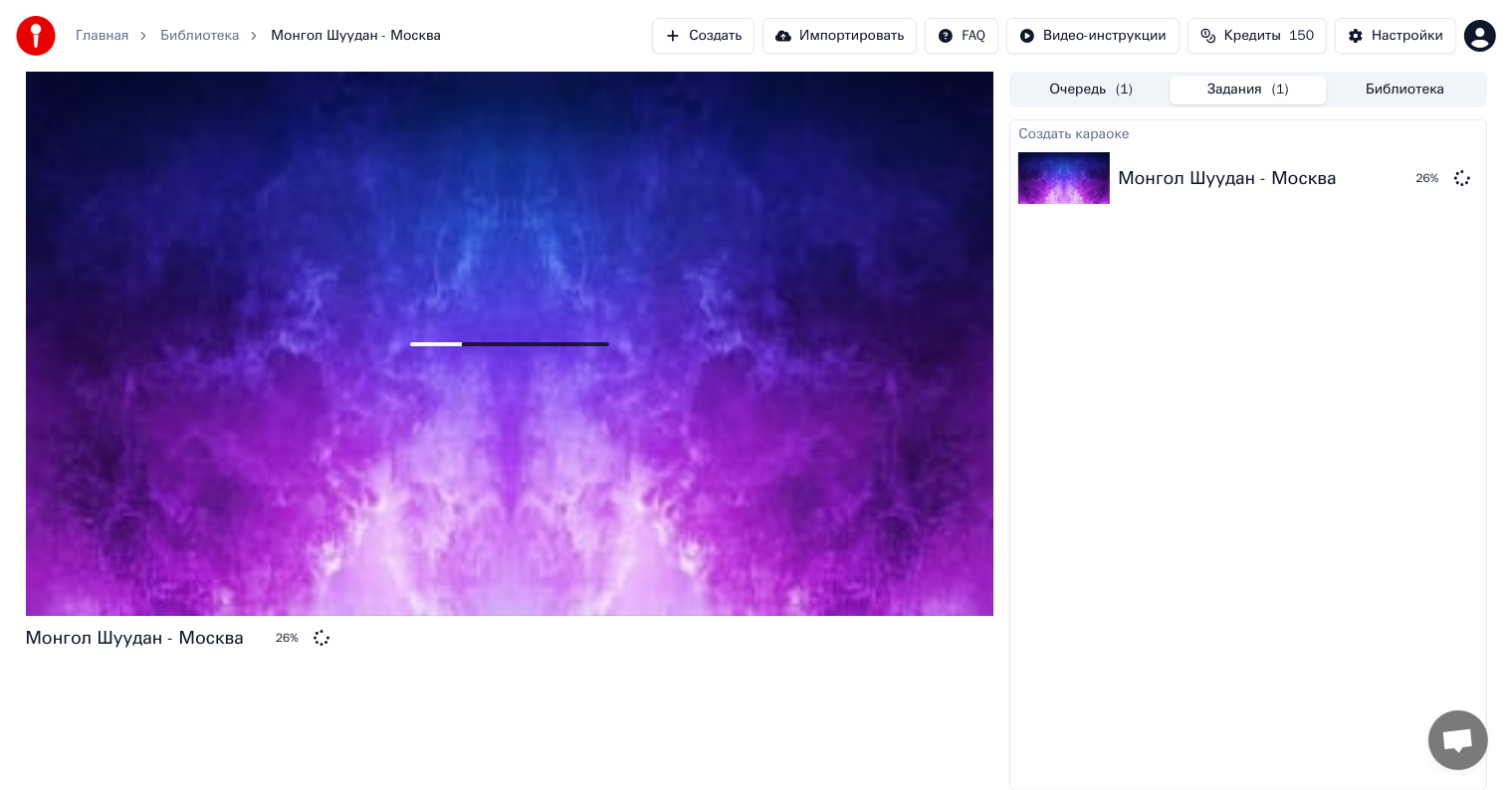 click on "Создать" at bounding box center (703, 36) 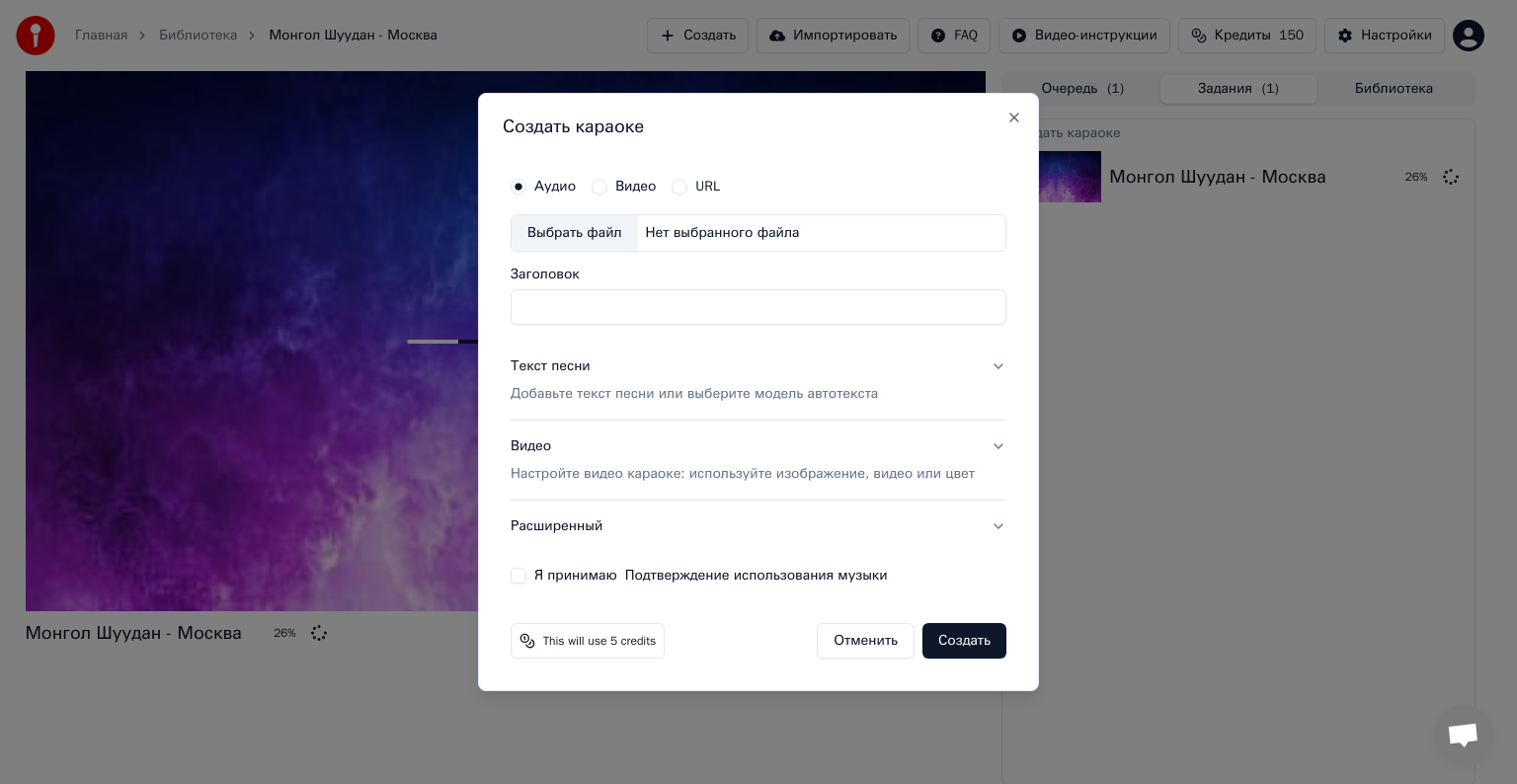 click on "Выбрать файл" at bounding box center [575, 233] 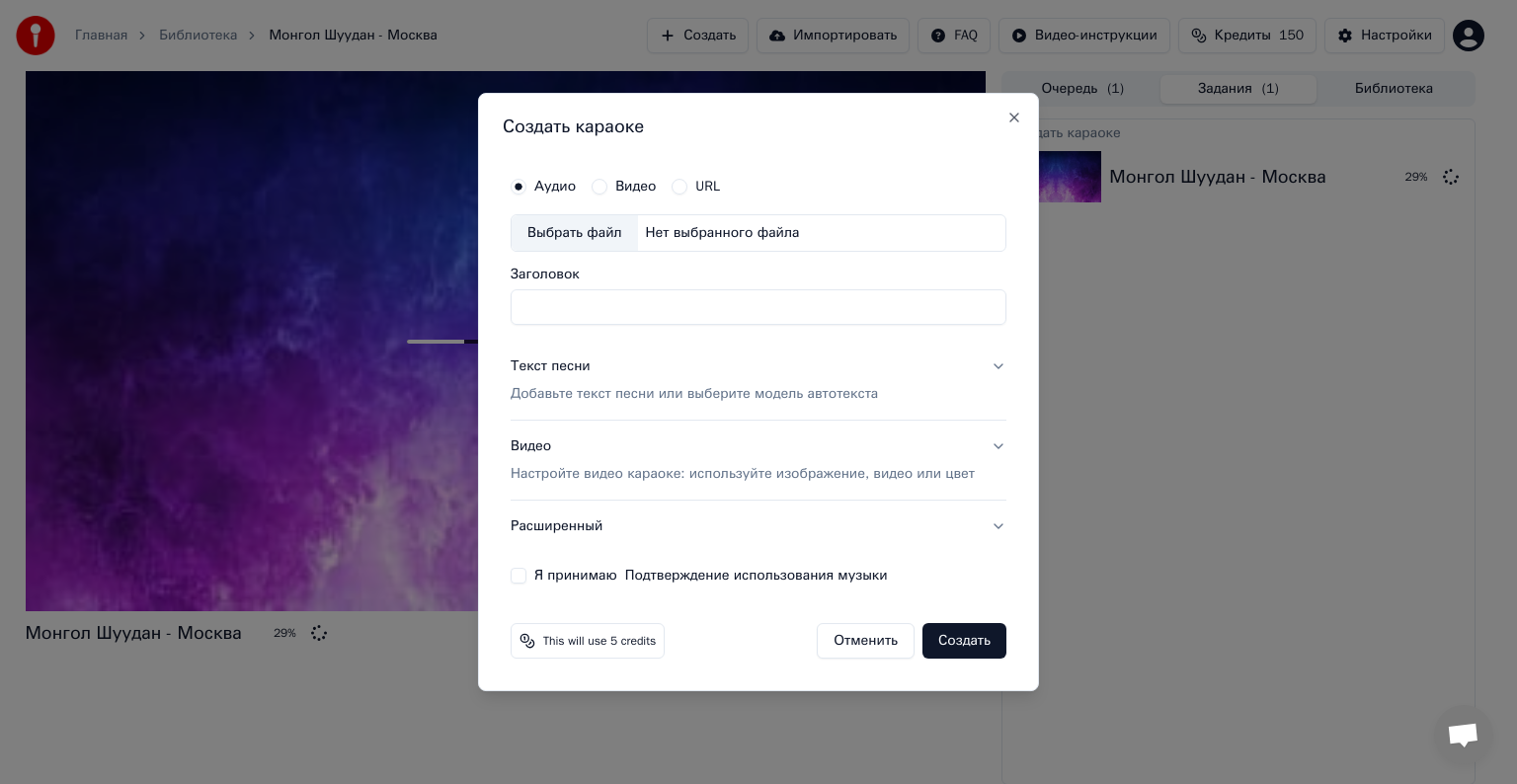 type on "**********" 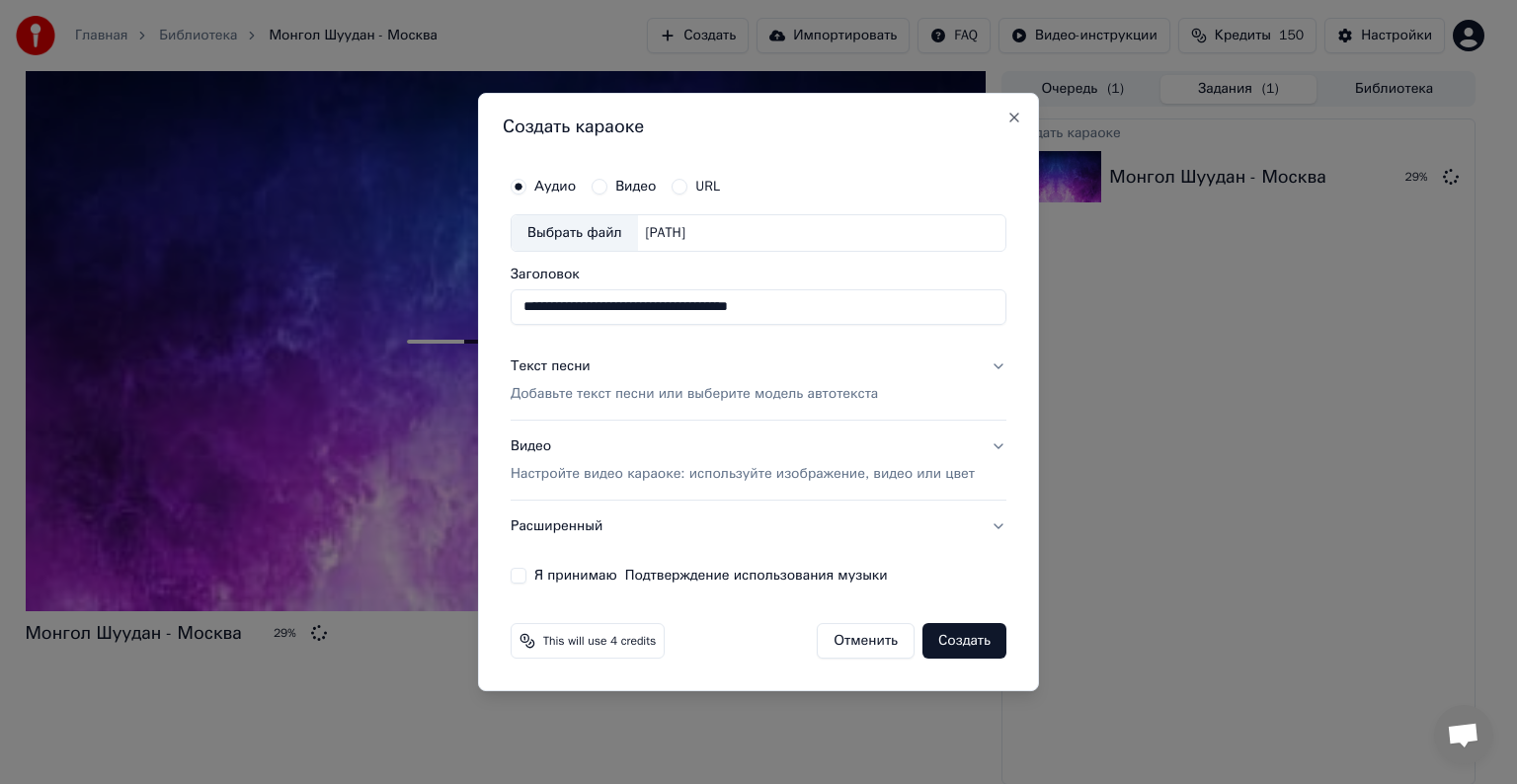 click on "Текст песни" at bounding box center (550, 366) 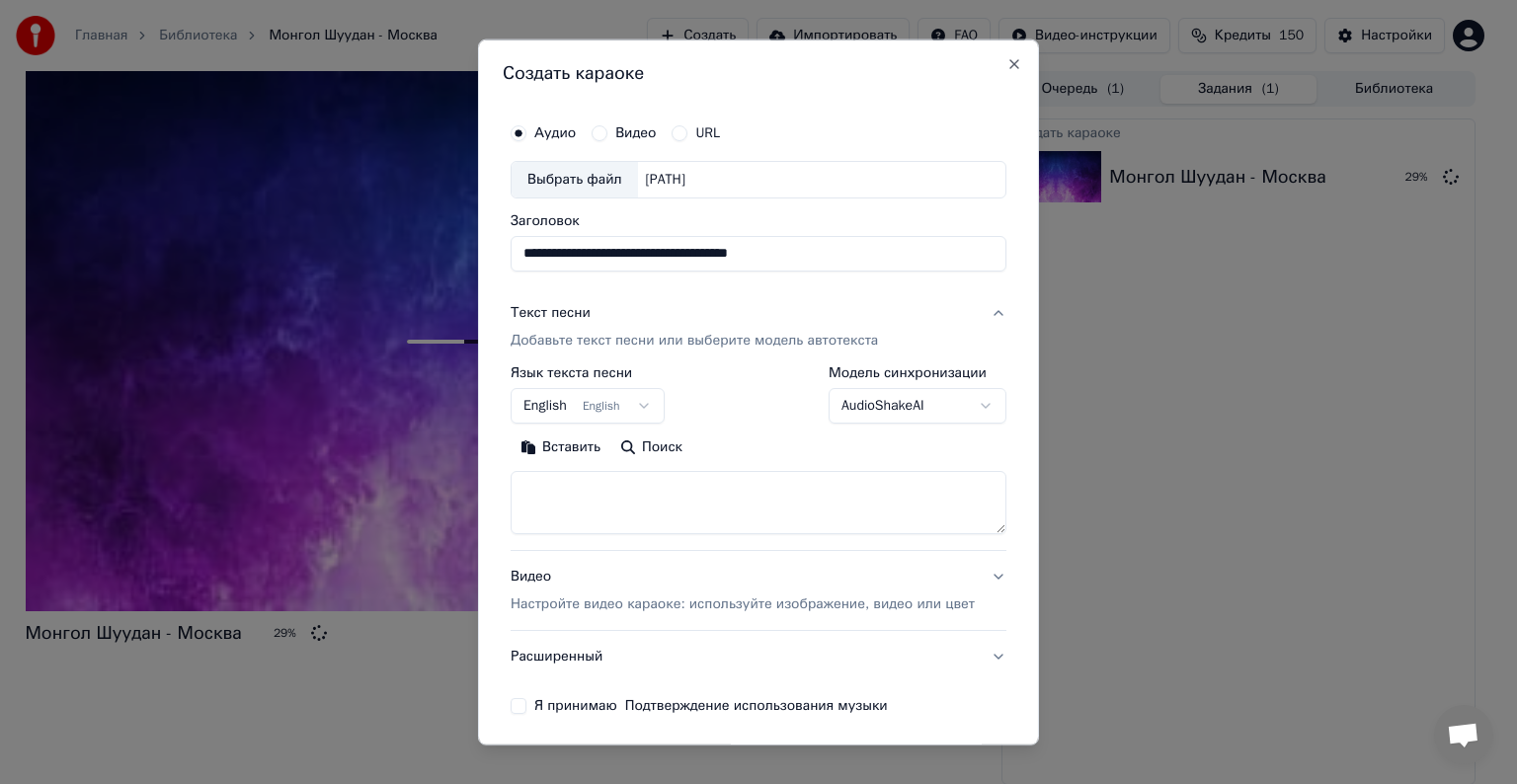 click at bounding box center [758, 503] 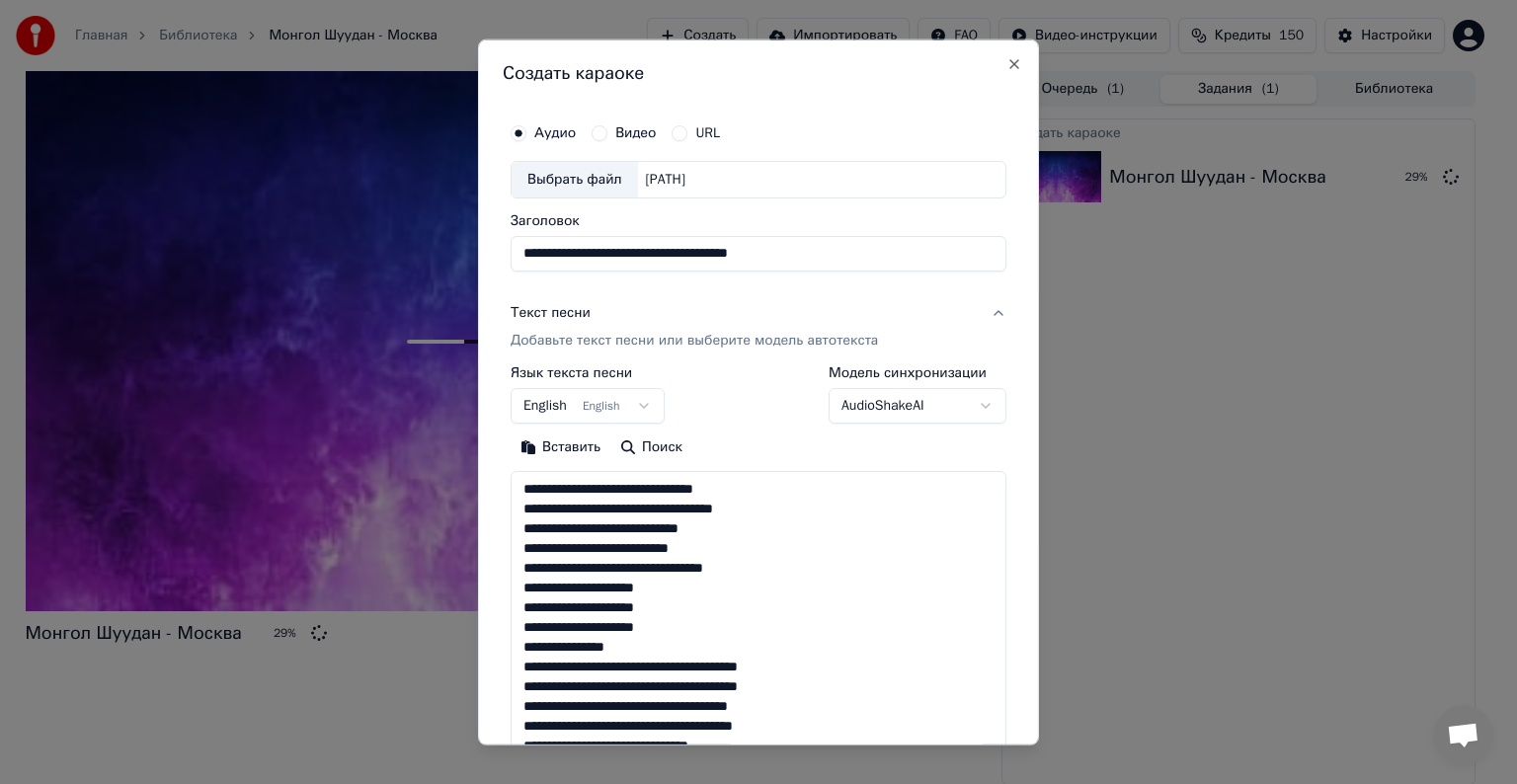 scroll, scrollTop: 972, scrollLeft: 0, axis: vertical 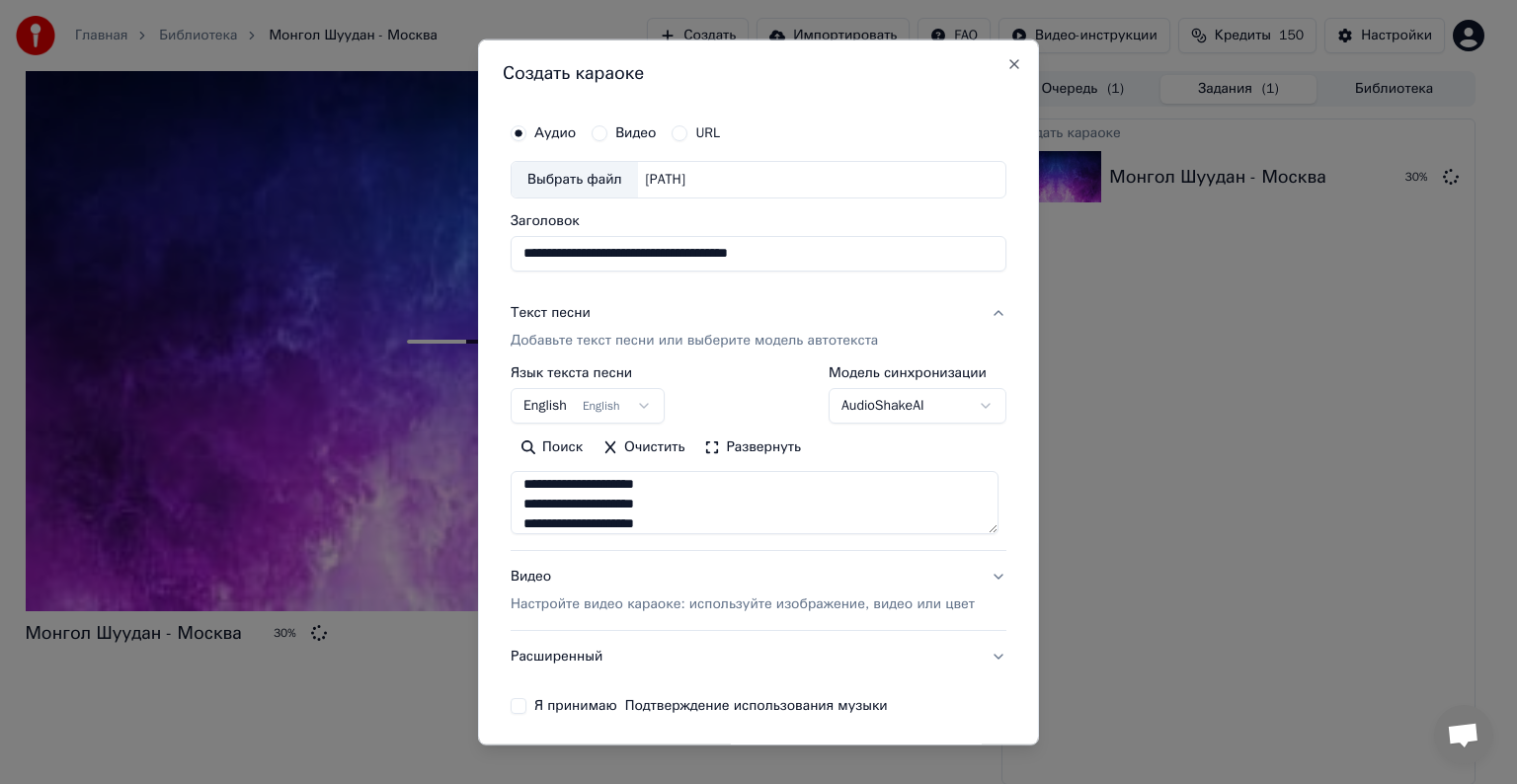 type on "**********" 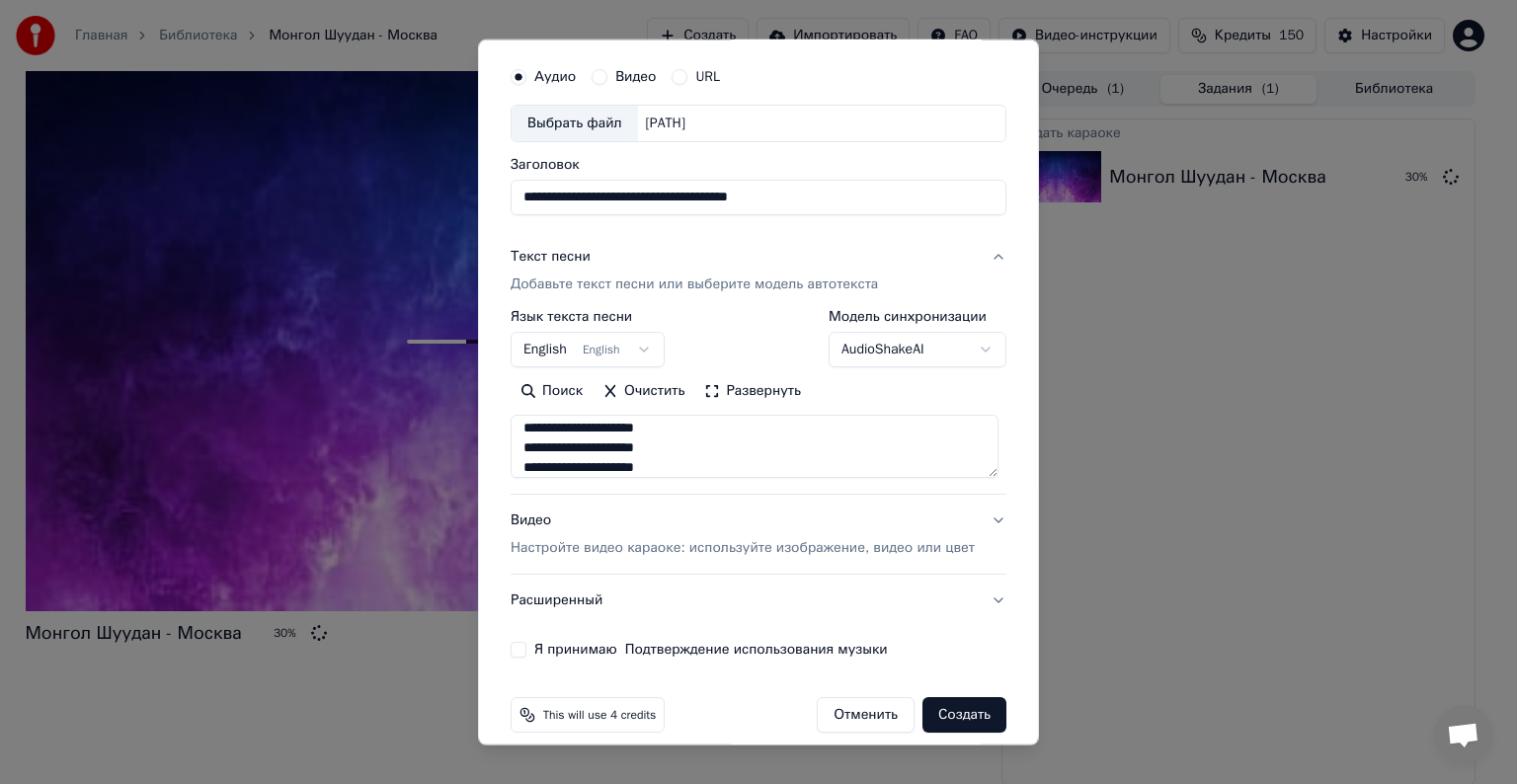 scroll, scrollTop: 76, scrollLeft: 0, axis: vertical 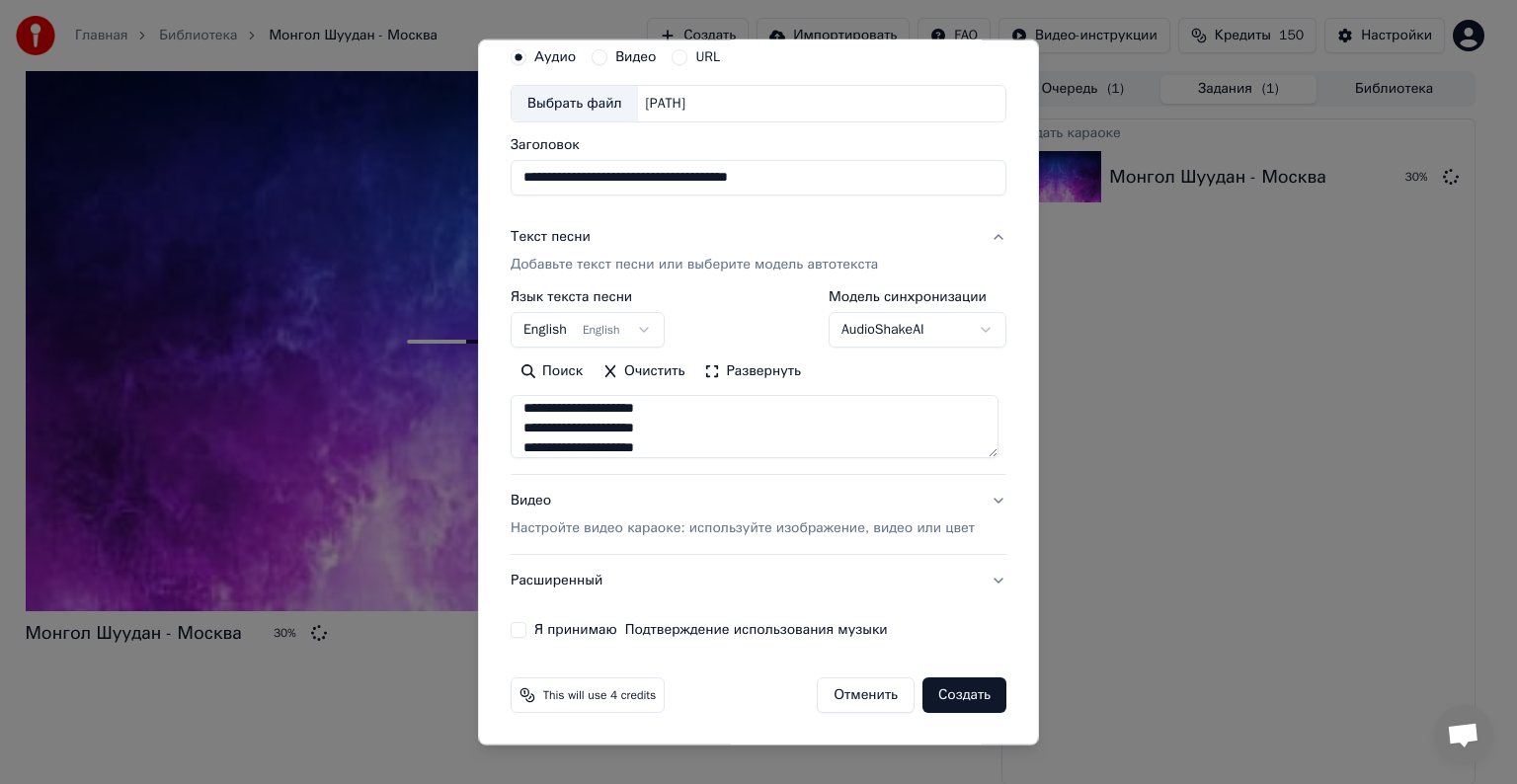 click on "Видео Настройте видео караоке: используйте изображение, видео или цвет" at bounding box center (743, 514) 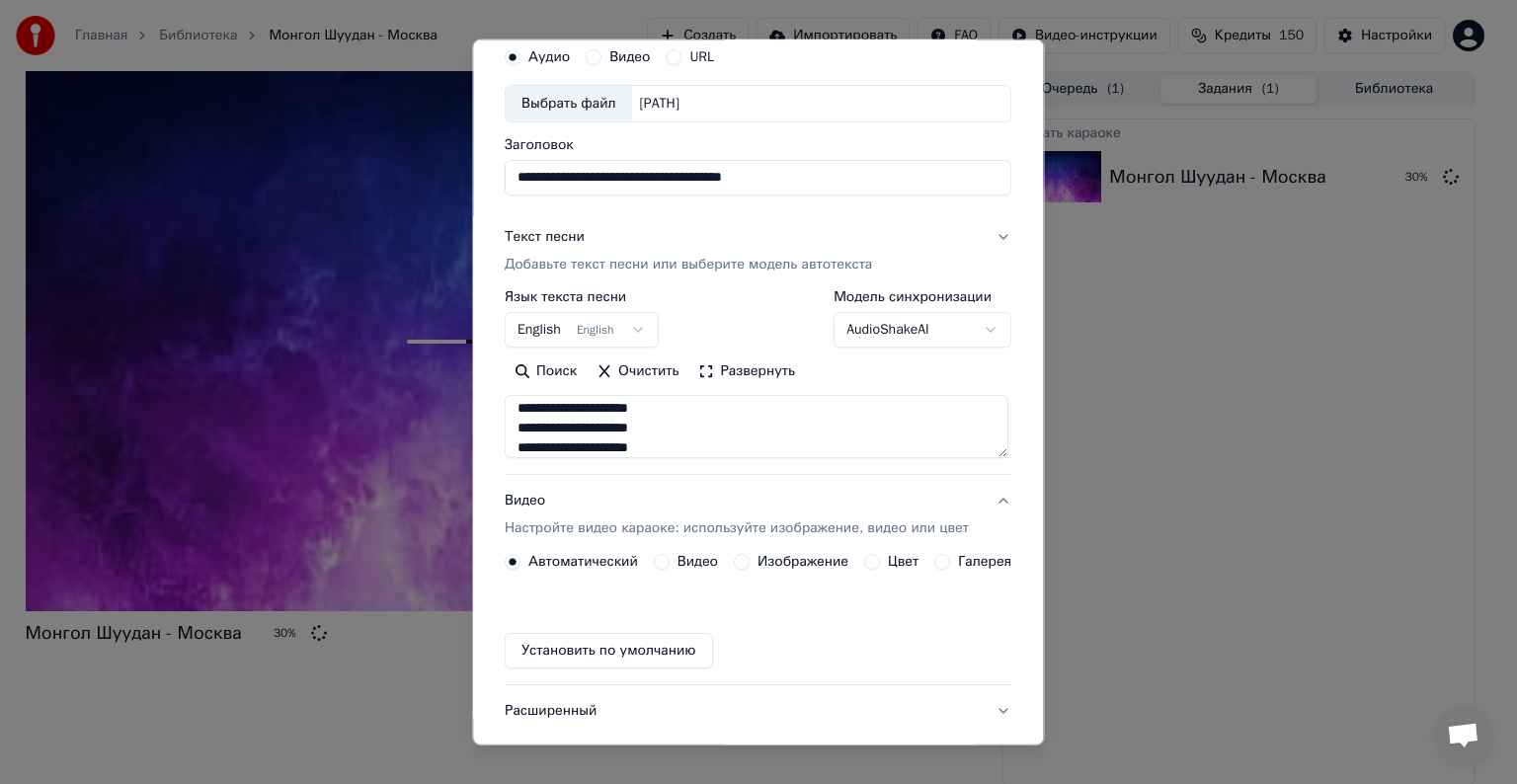 scroll, scrollTop: 23, scrollLeft: 0, axis: vertical 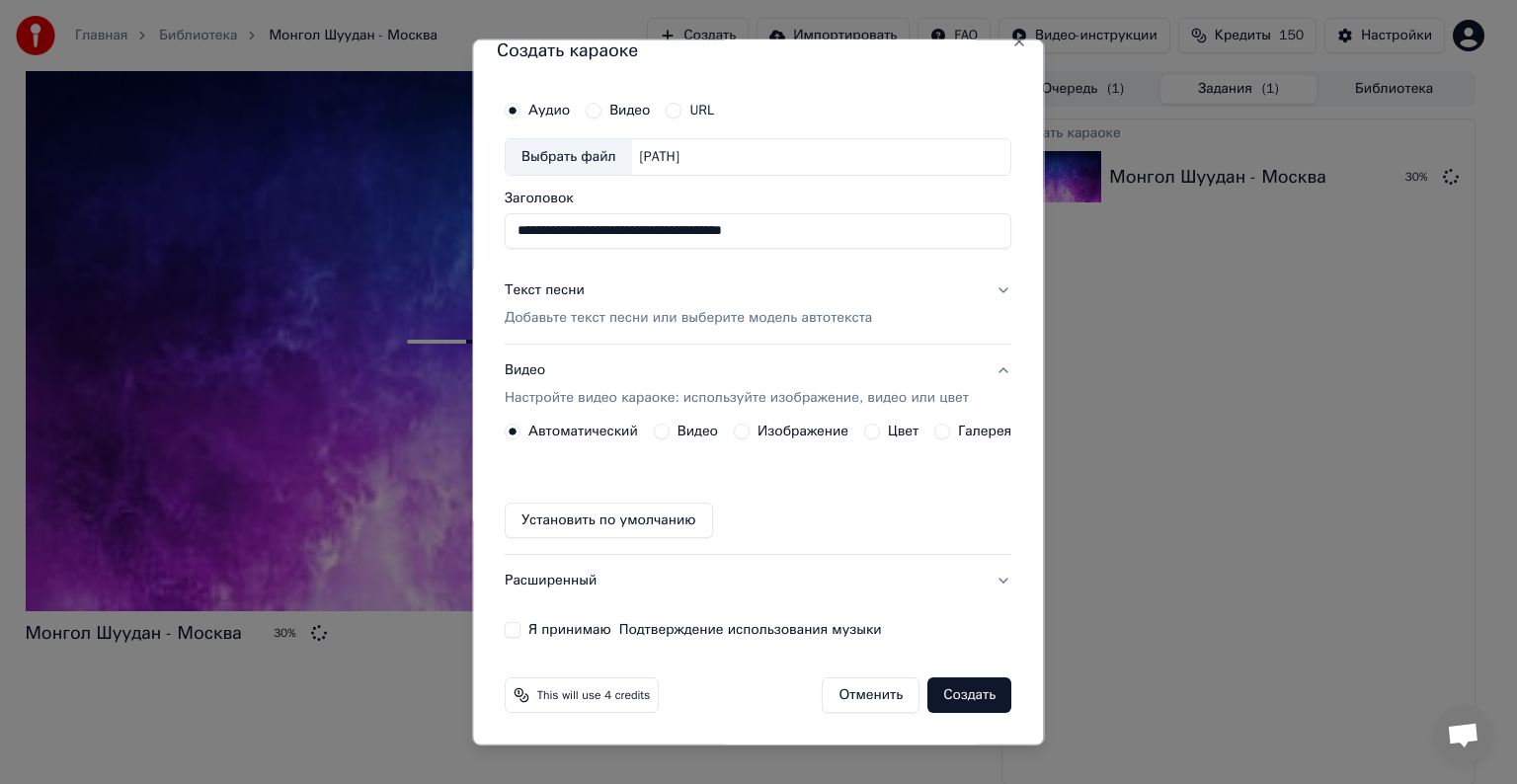 type 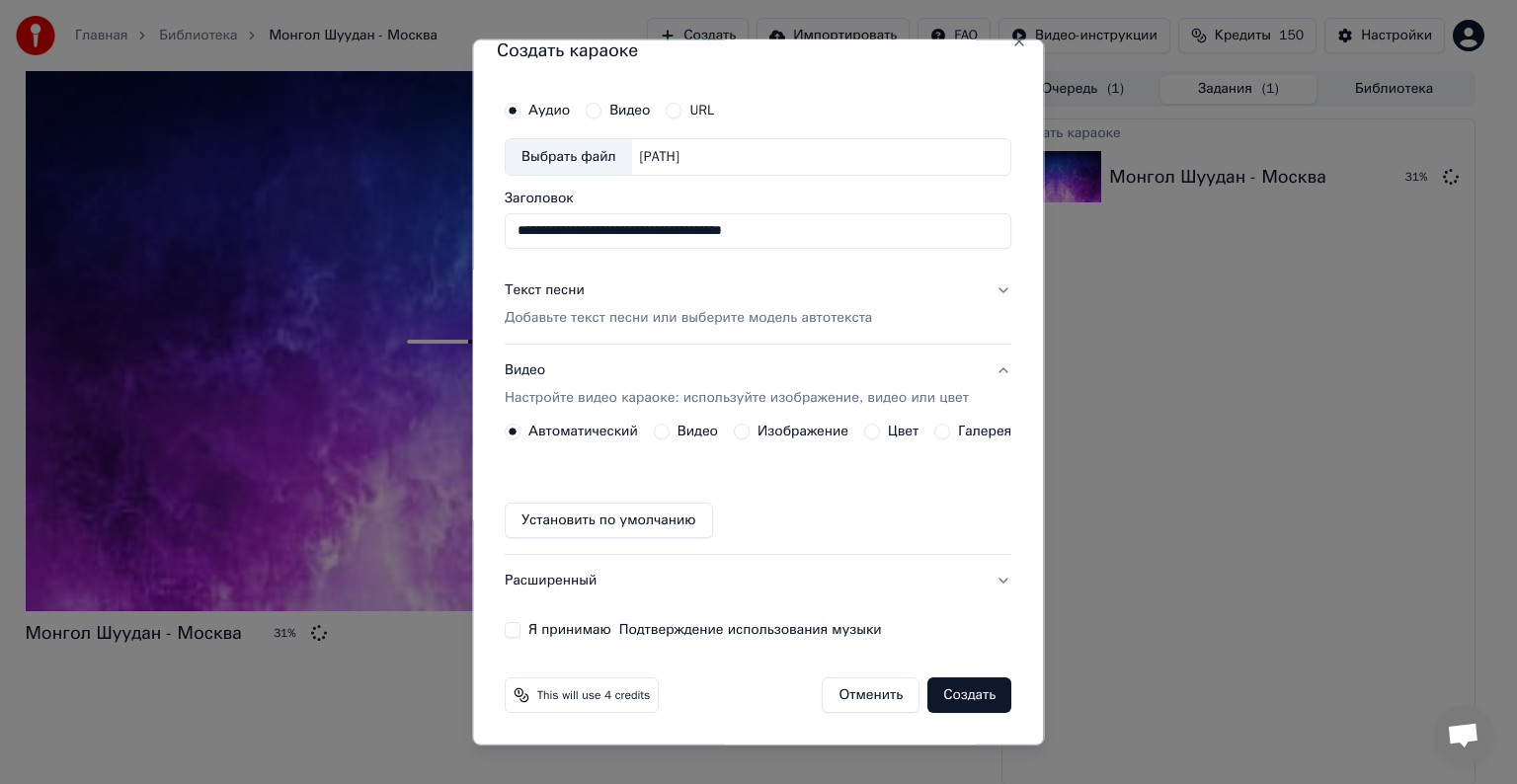 click on "Видео" at bounding box center (662, 431) 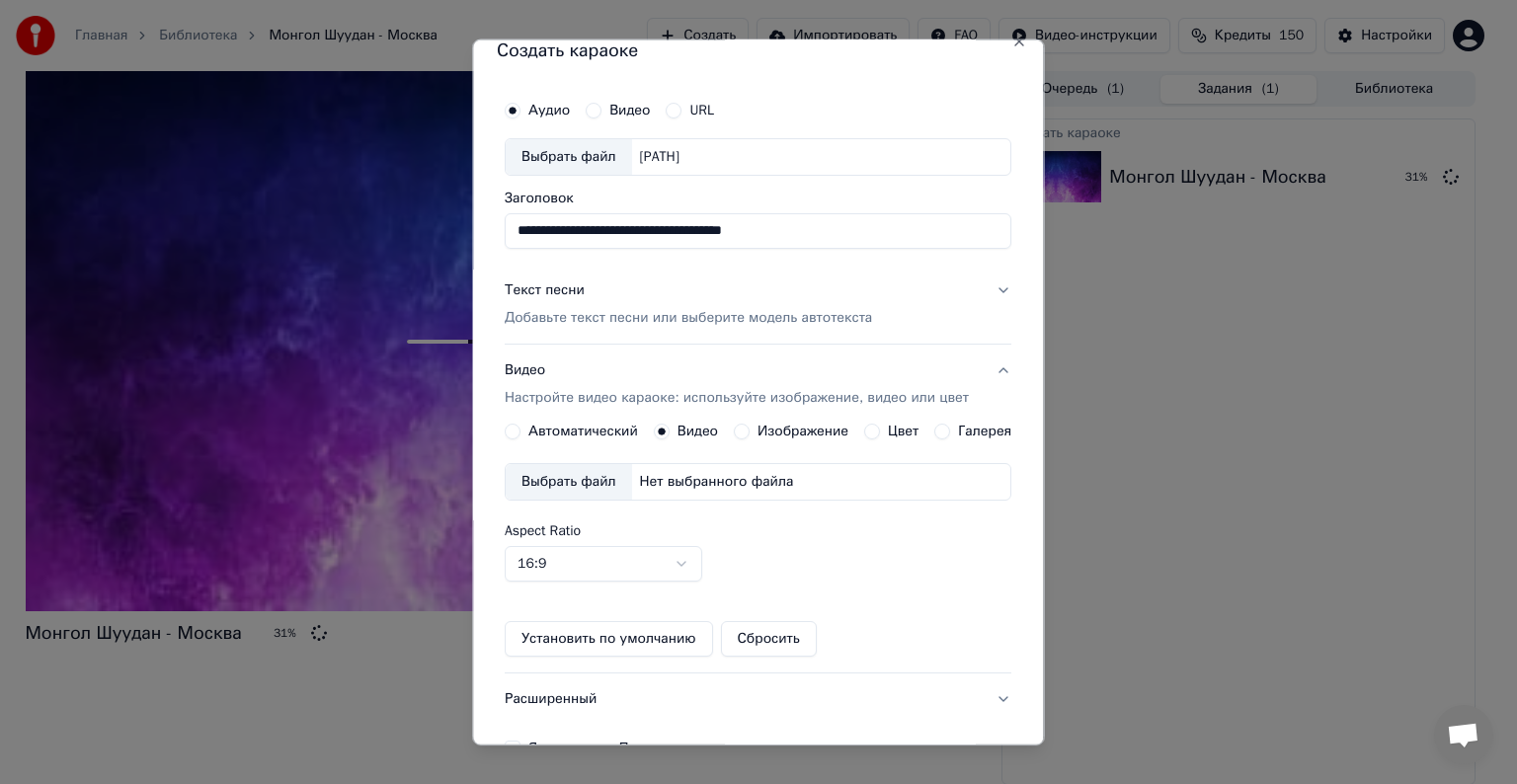 click on "Выбрать файл" at bounding box center [569, 482] 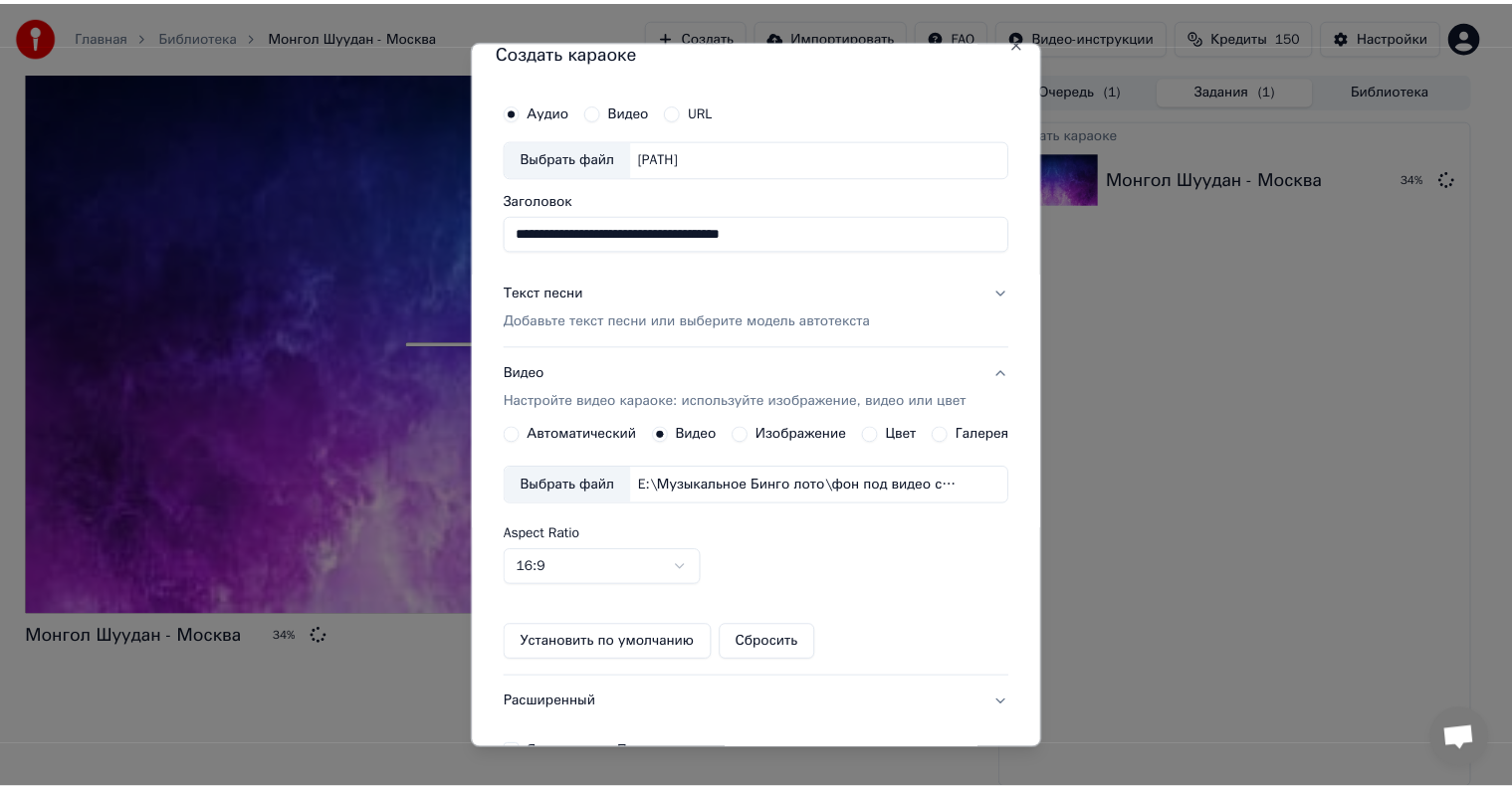 scroll, scrollTop: 142, scrollLeft: 0, axis: vertical 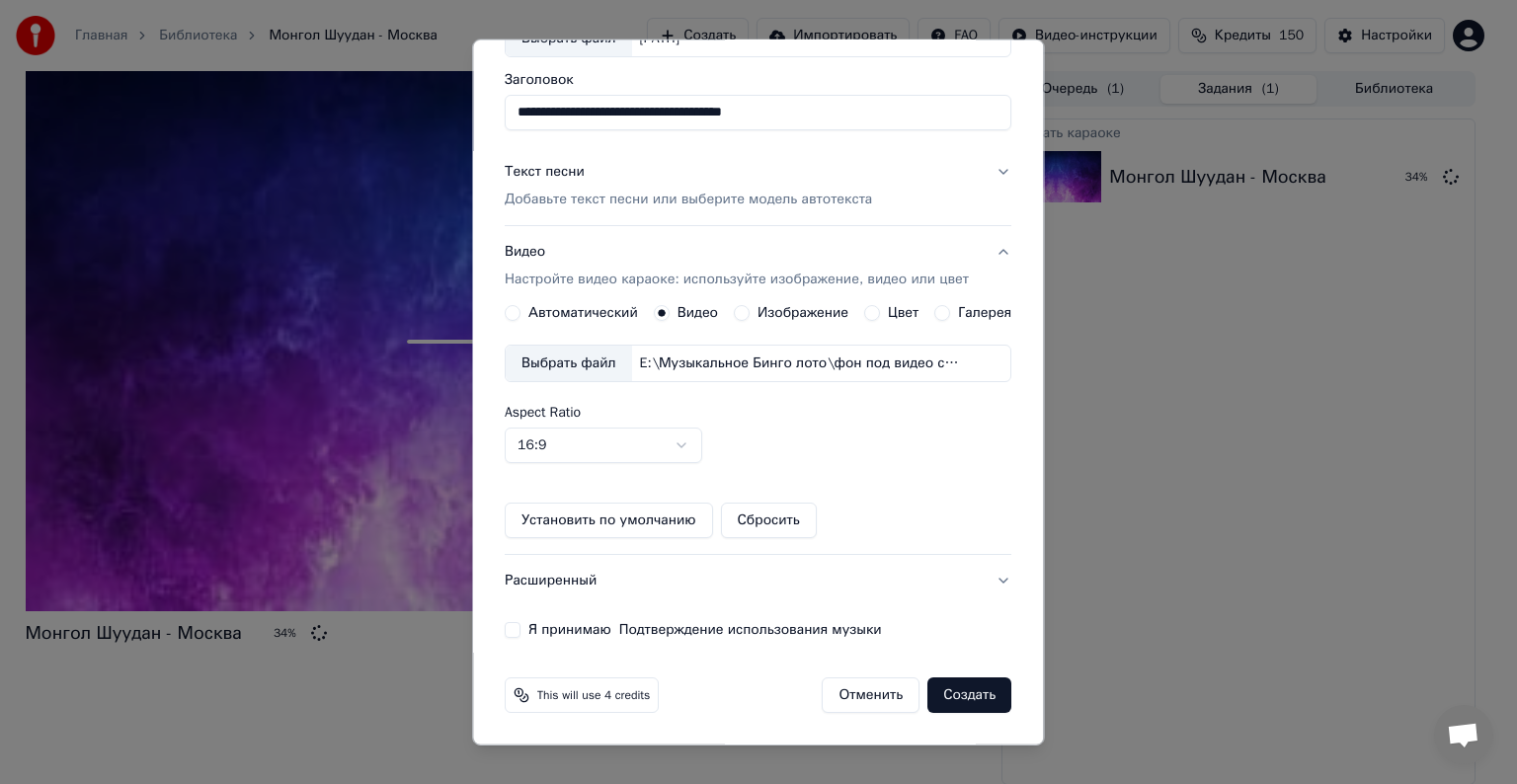 click on "Я принимаю   Подтверждение использования музыки" at bounding box center [513, 630] 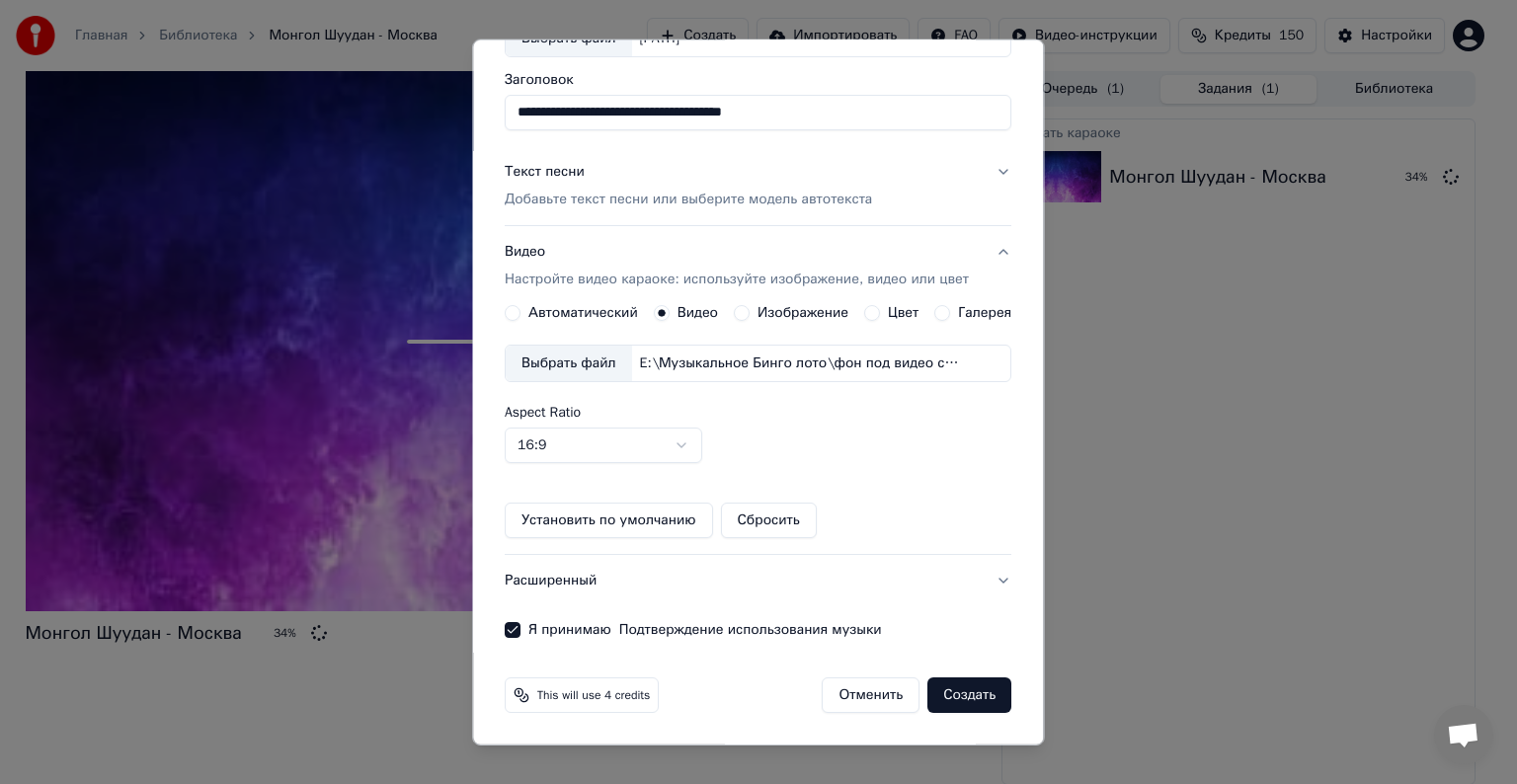 click on "Создать" at bounding box center (970, 695) 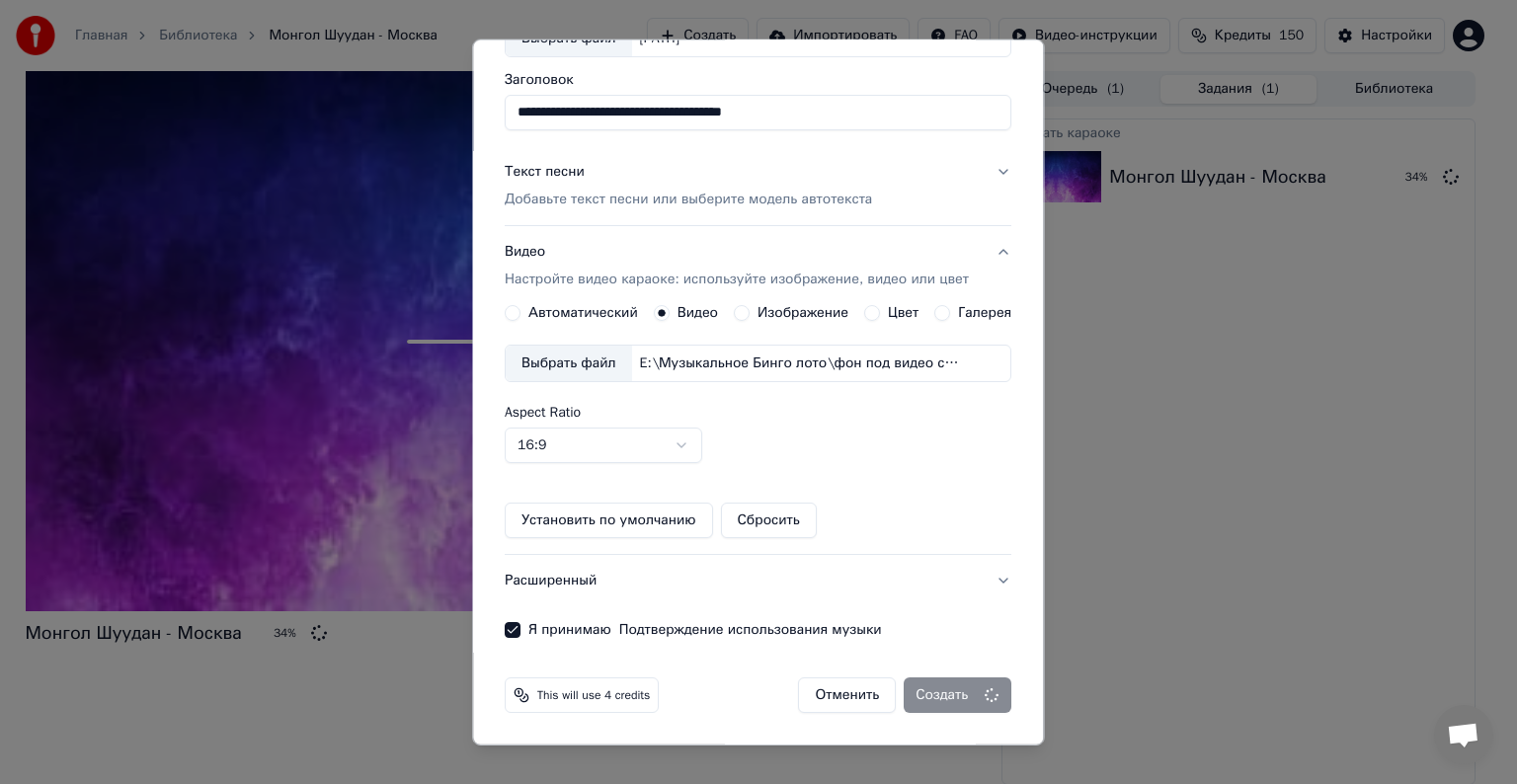 type 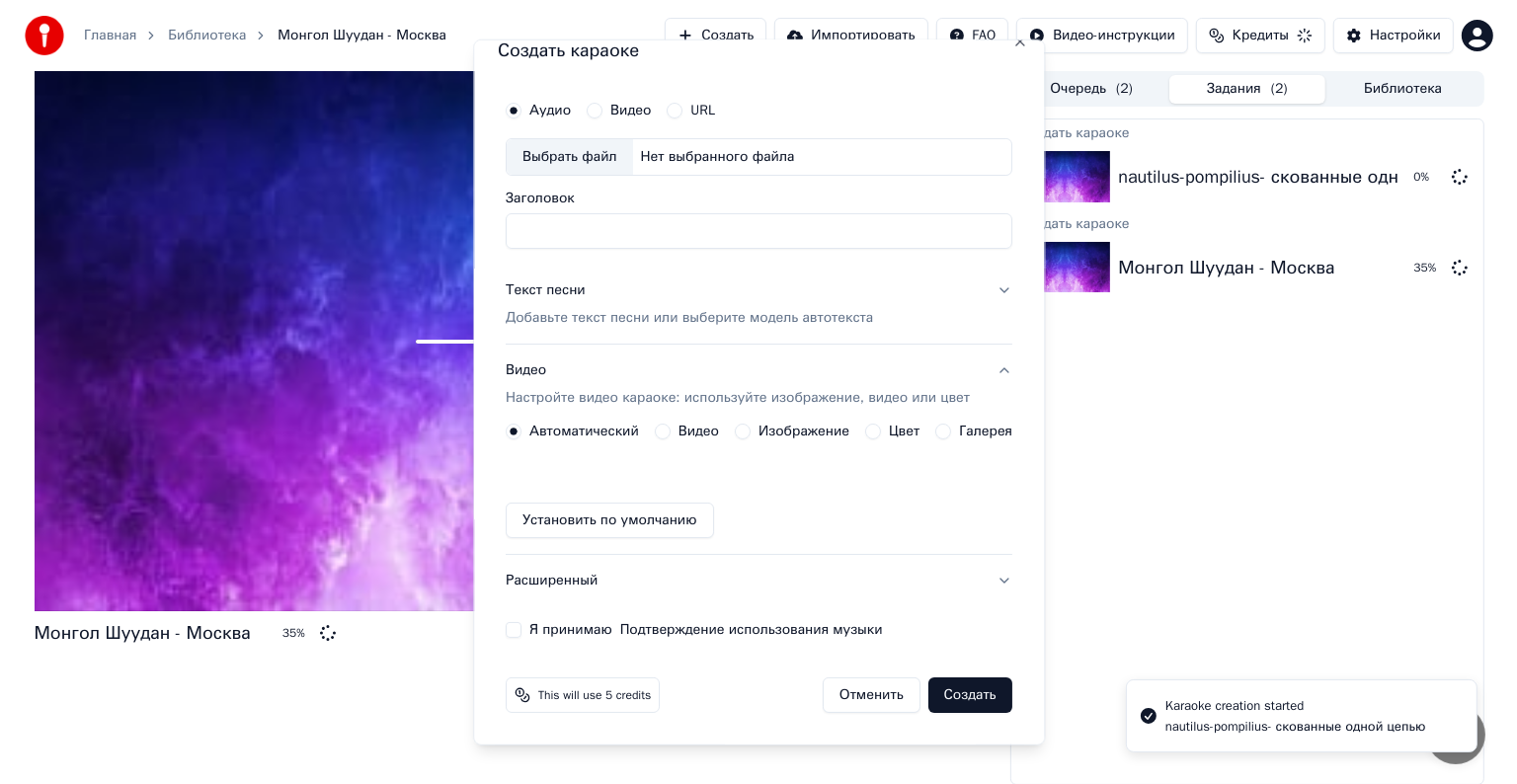scroll, scrollTop: 23, scrollLeft: 0, axis: vertical 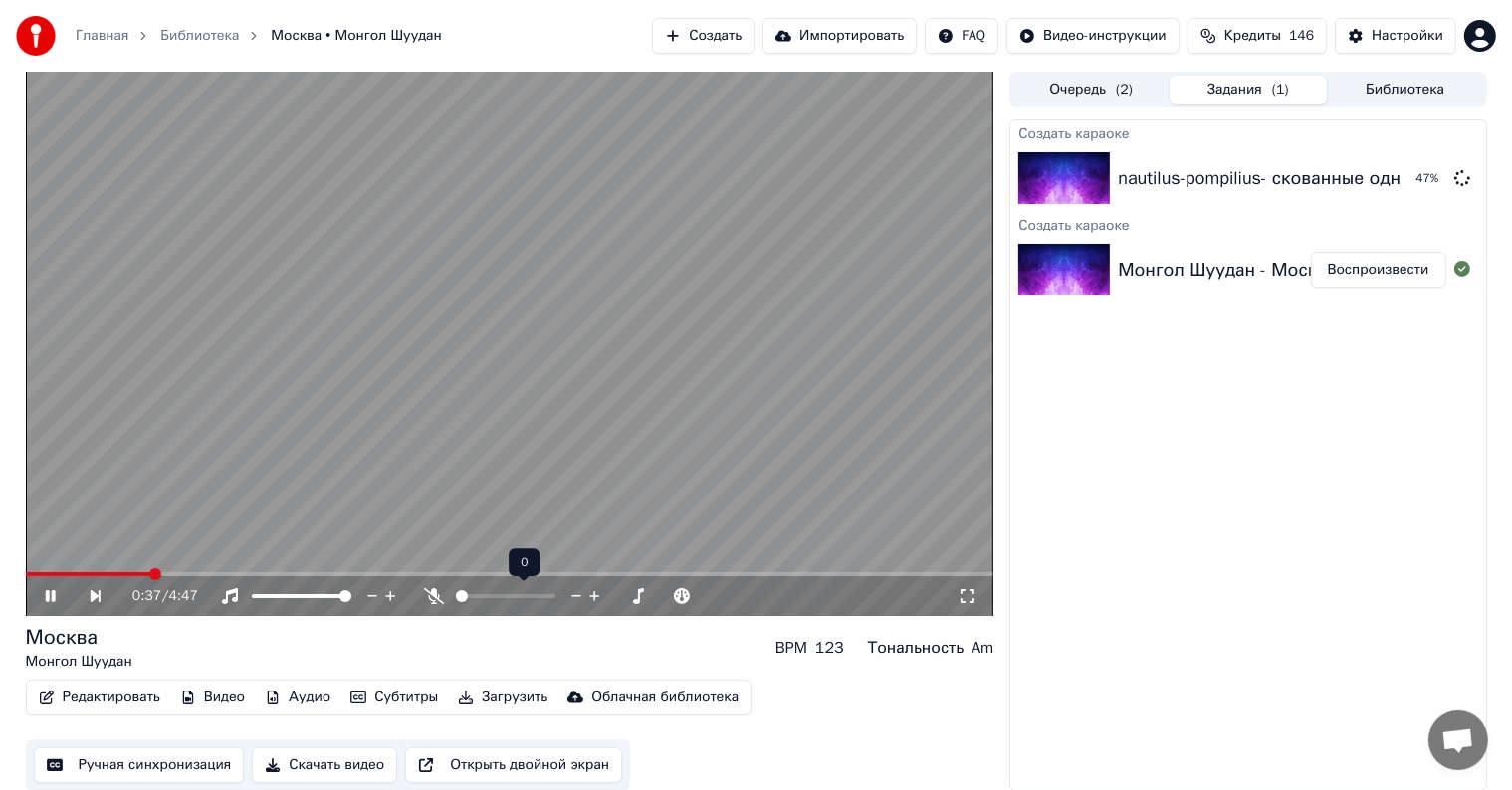 click at bounding box center (524, 596) 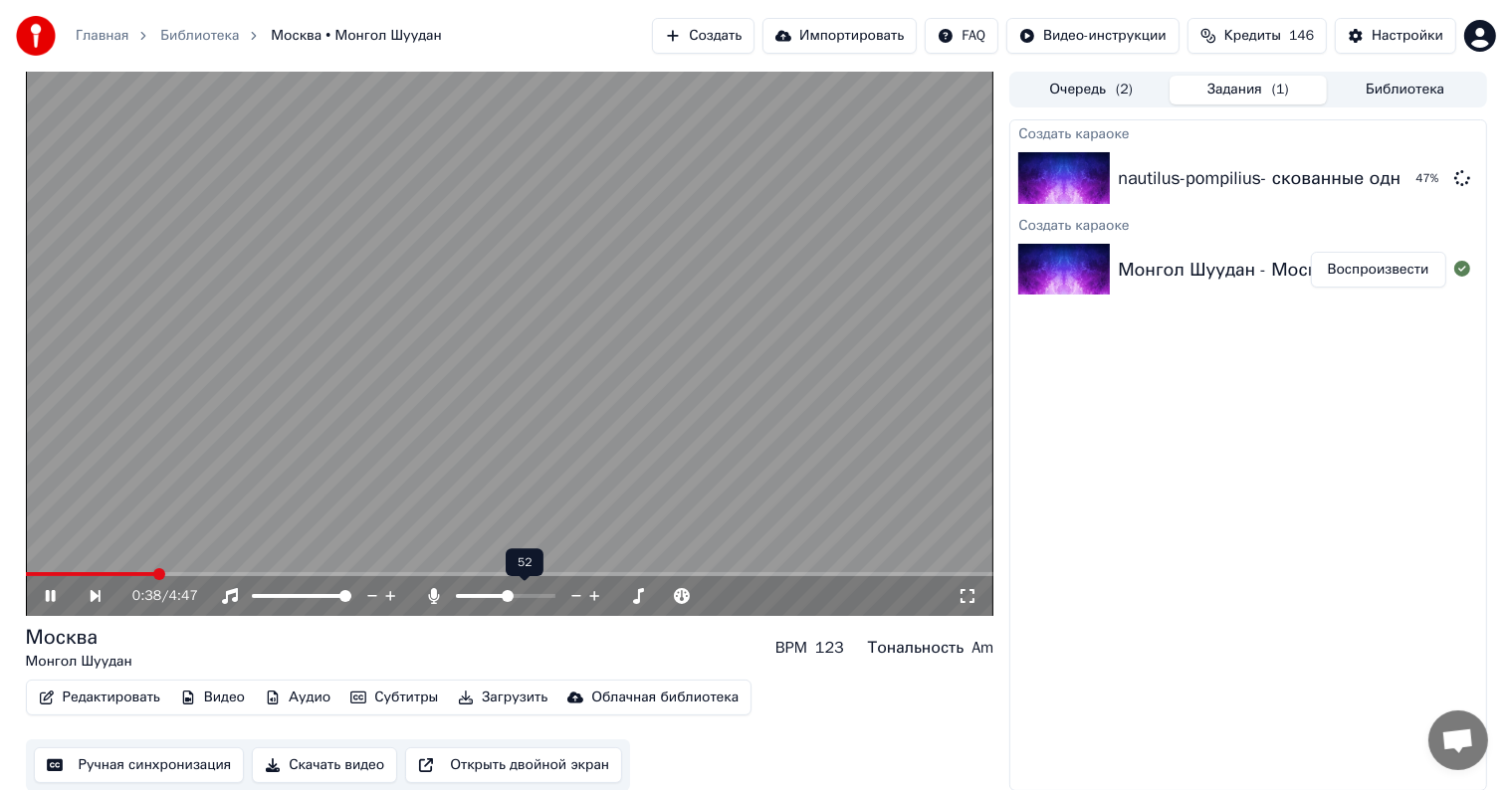 click at bounding box center [506, 596] 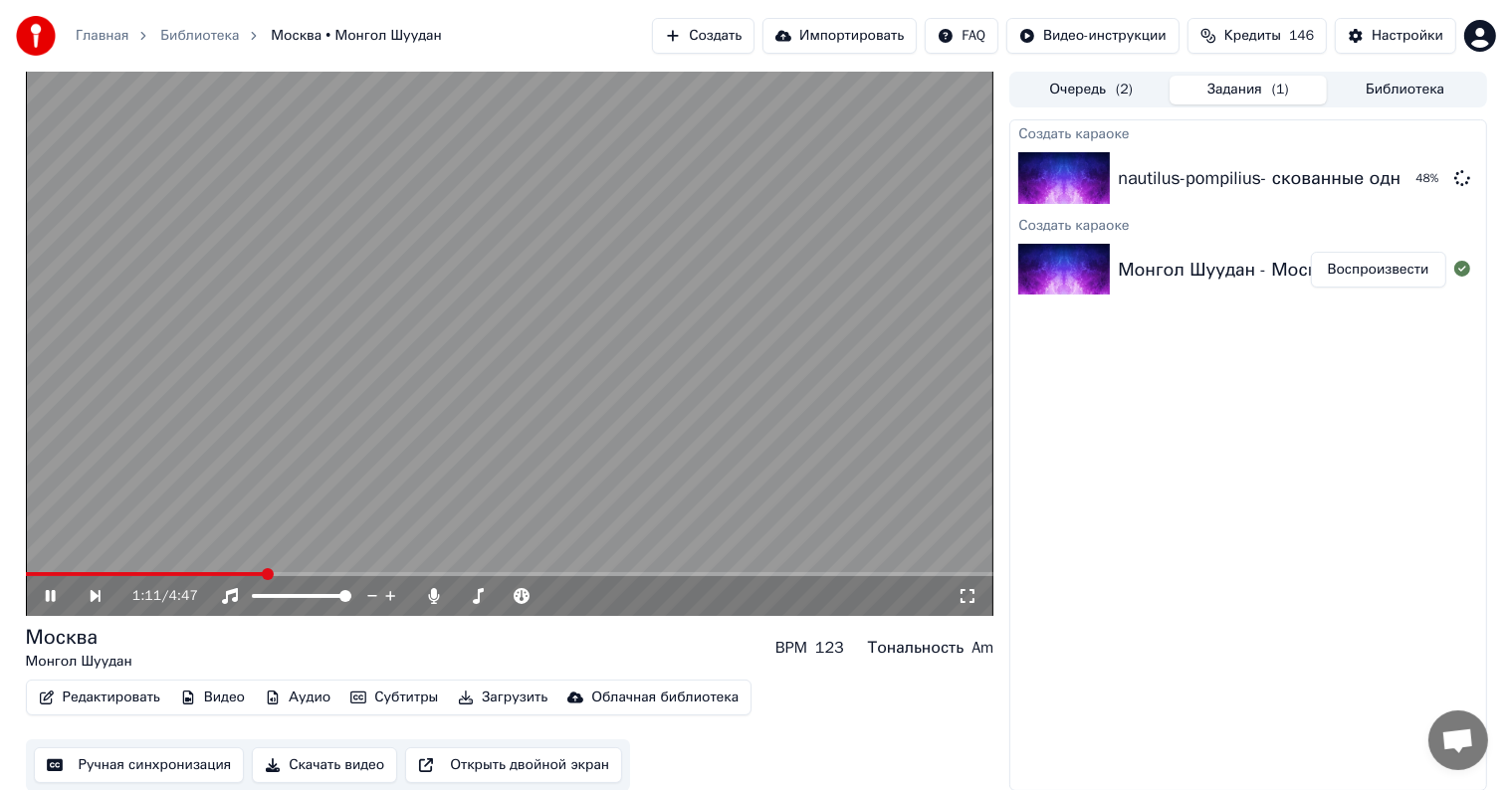 click at bounding box center (510, 574) 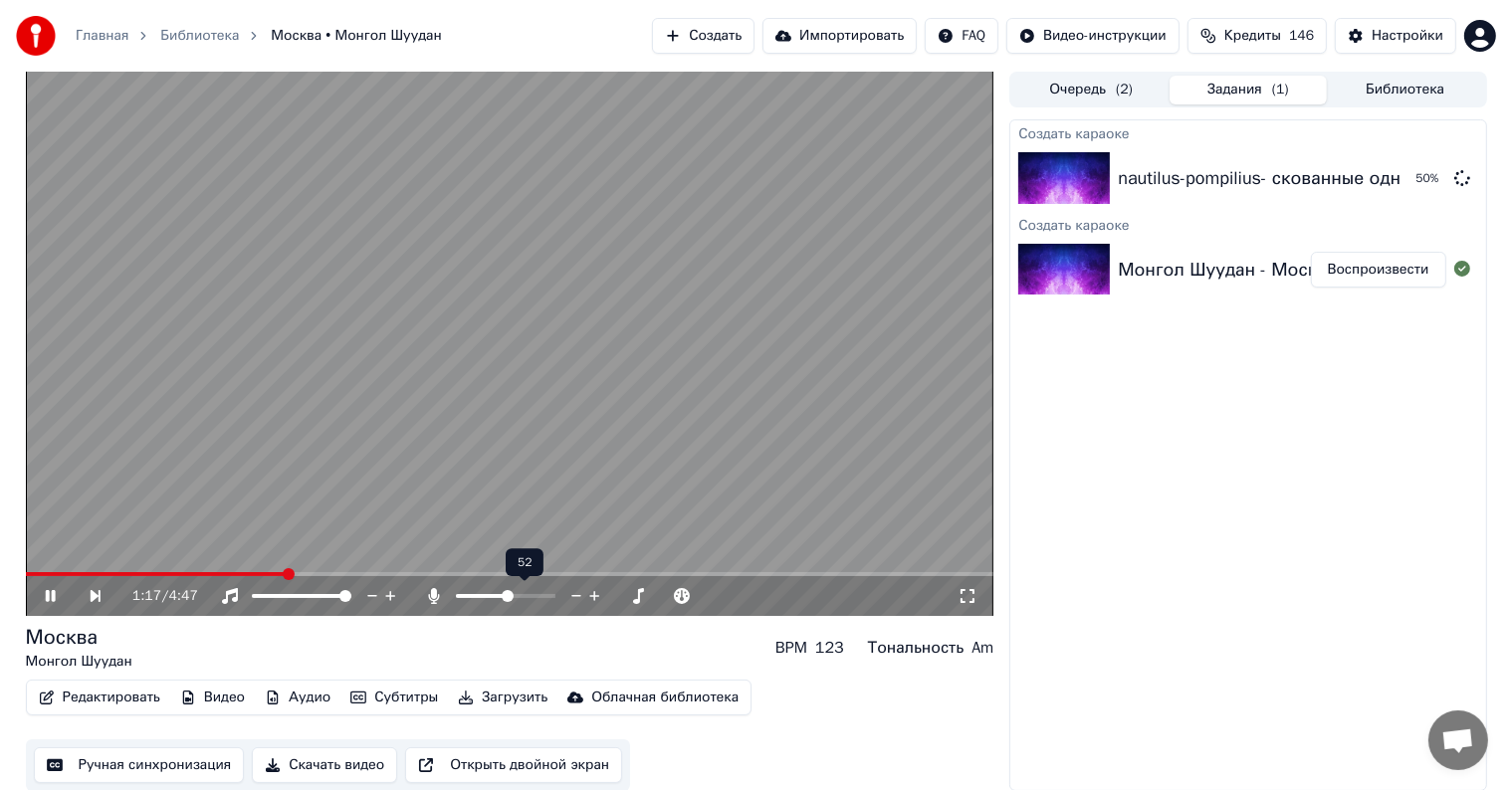 click 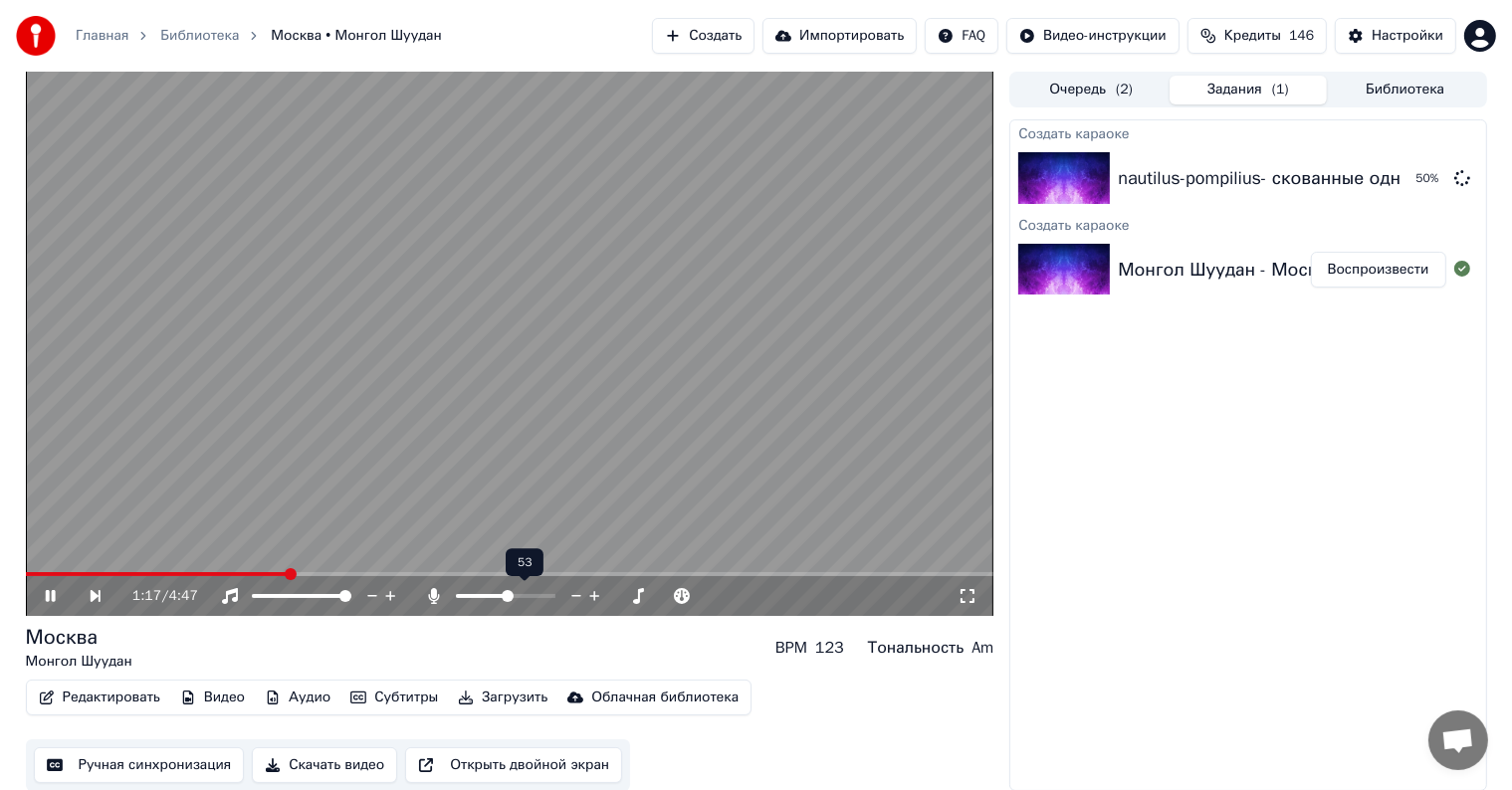 click 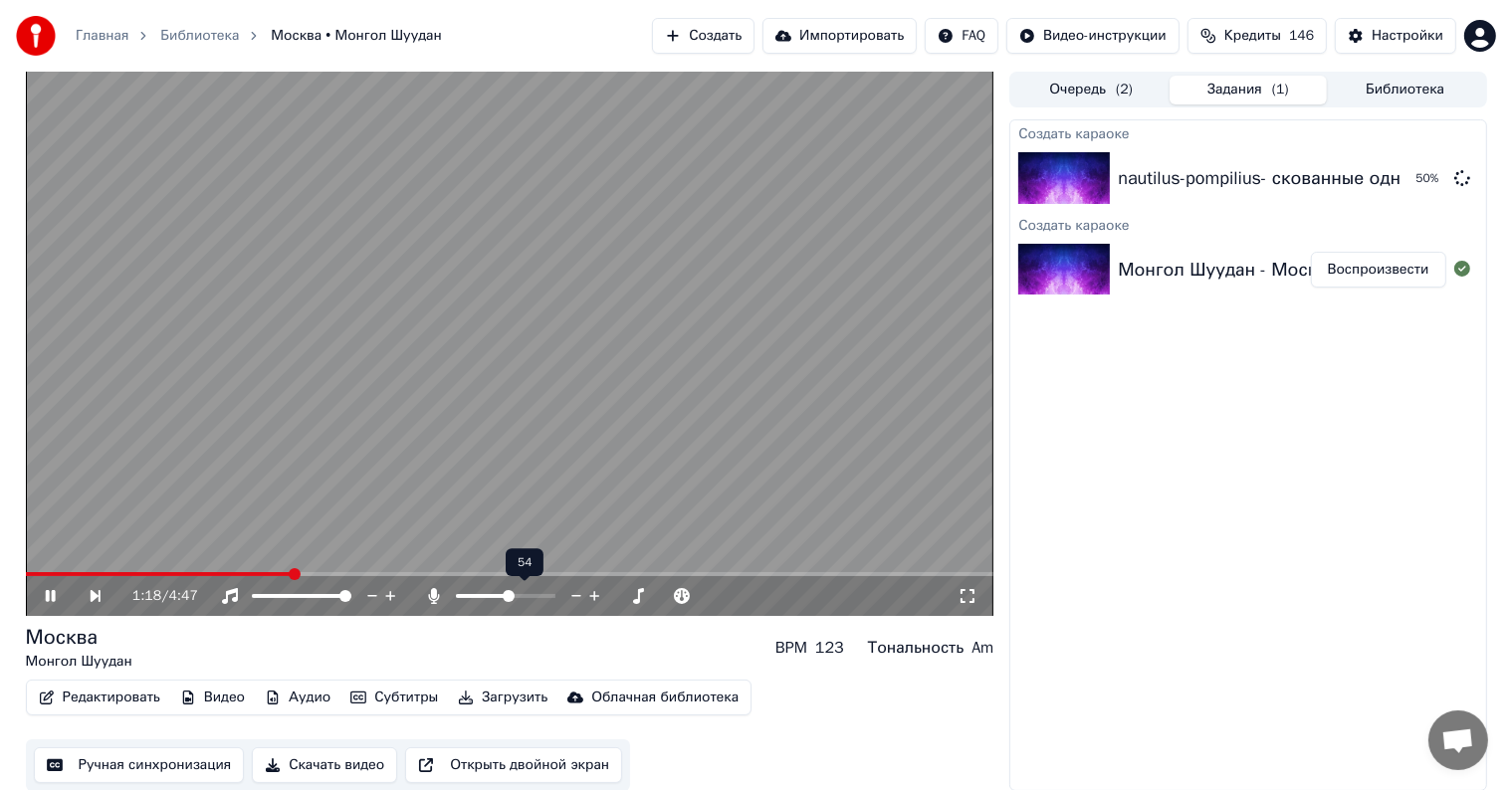 click 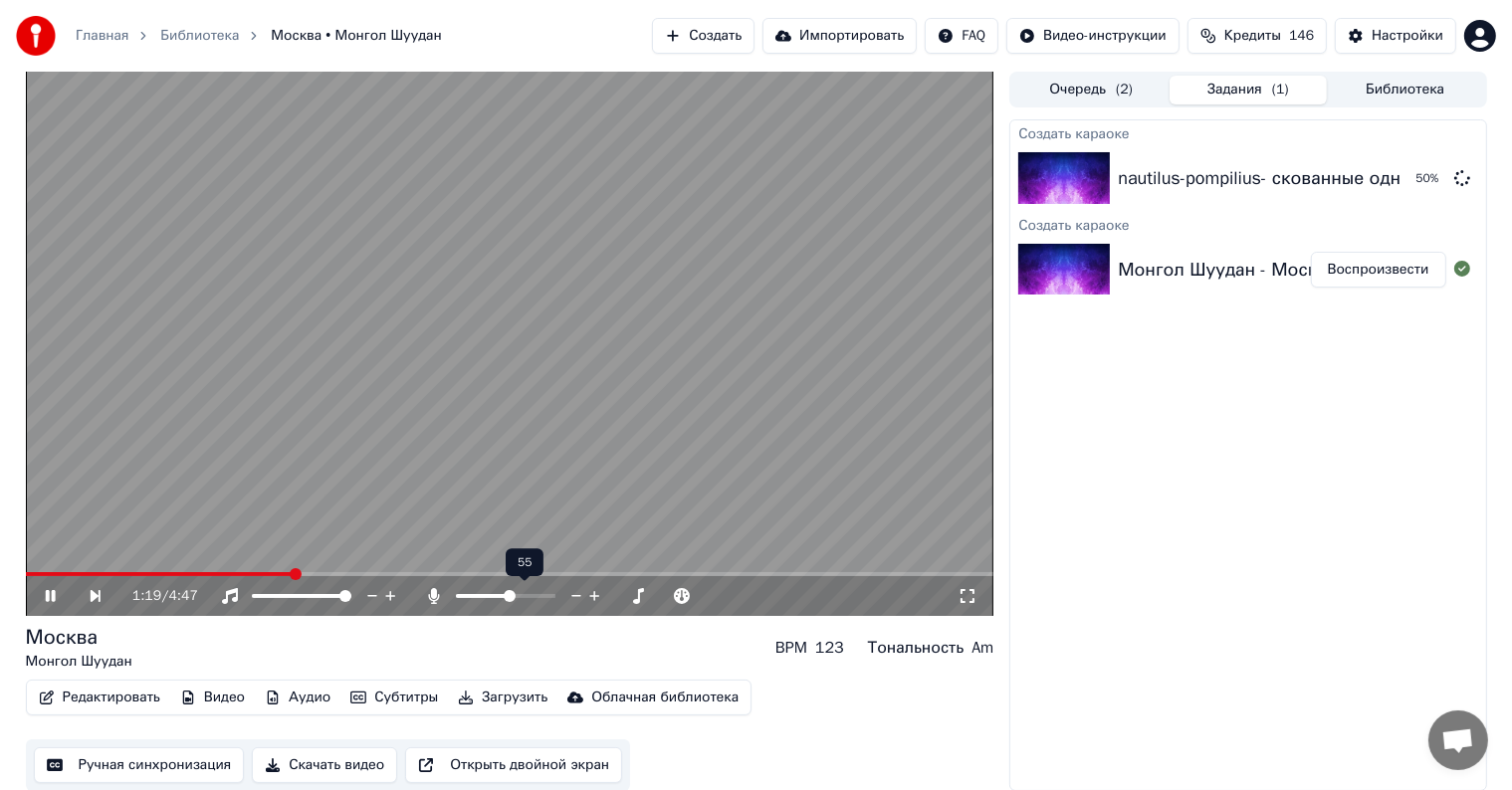 click 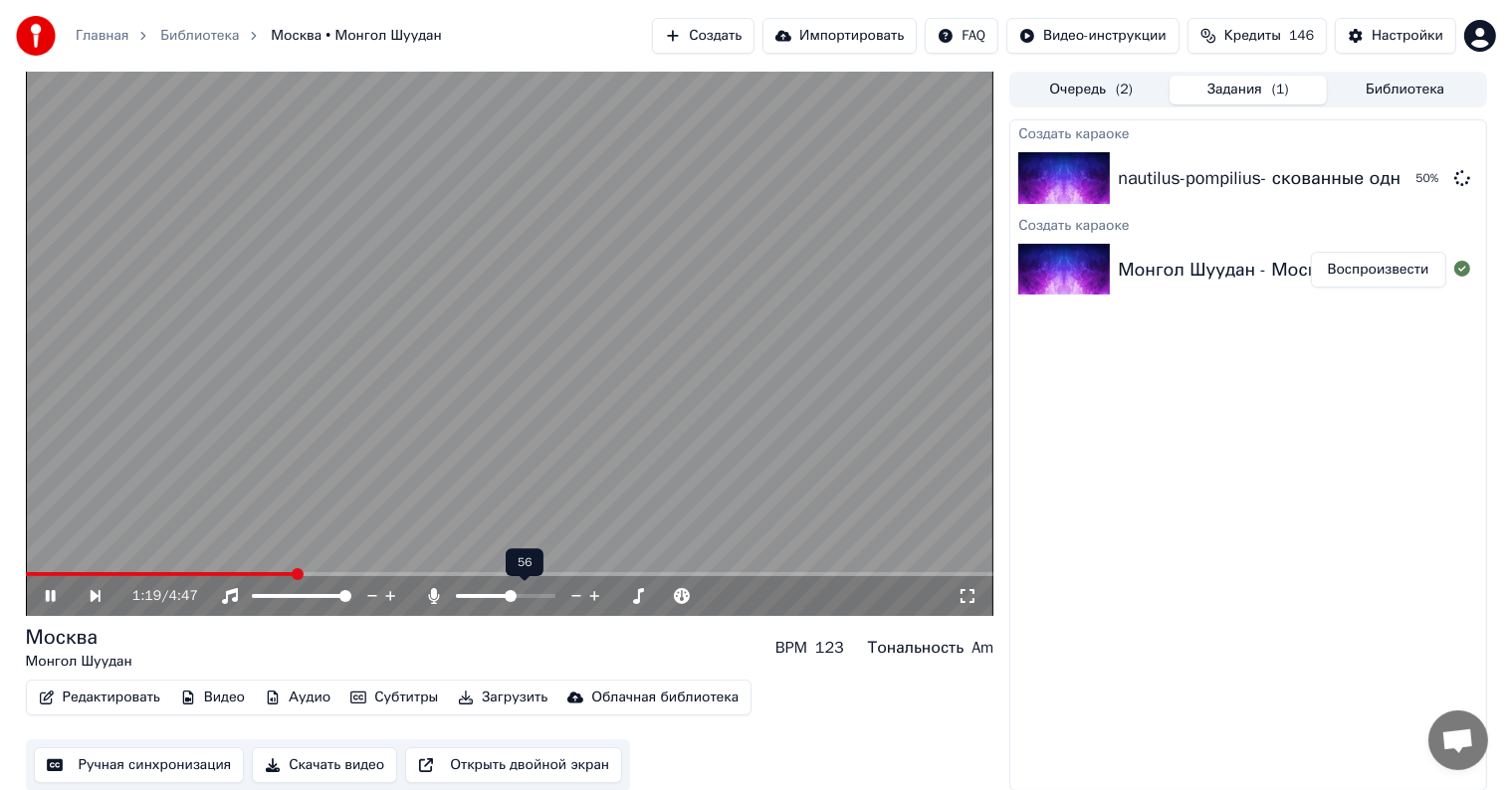 click 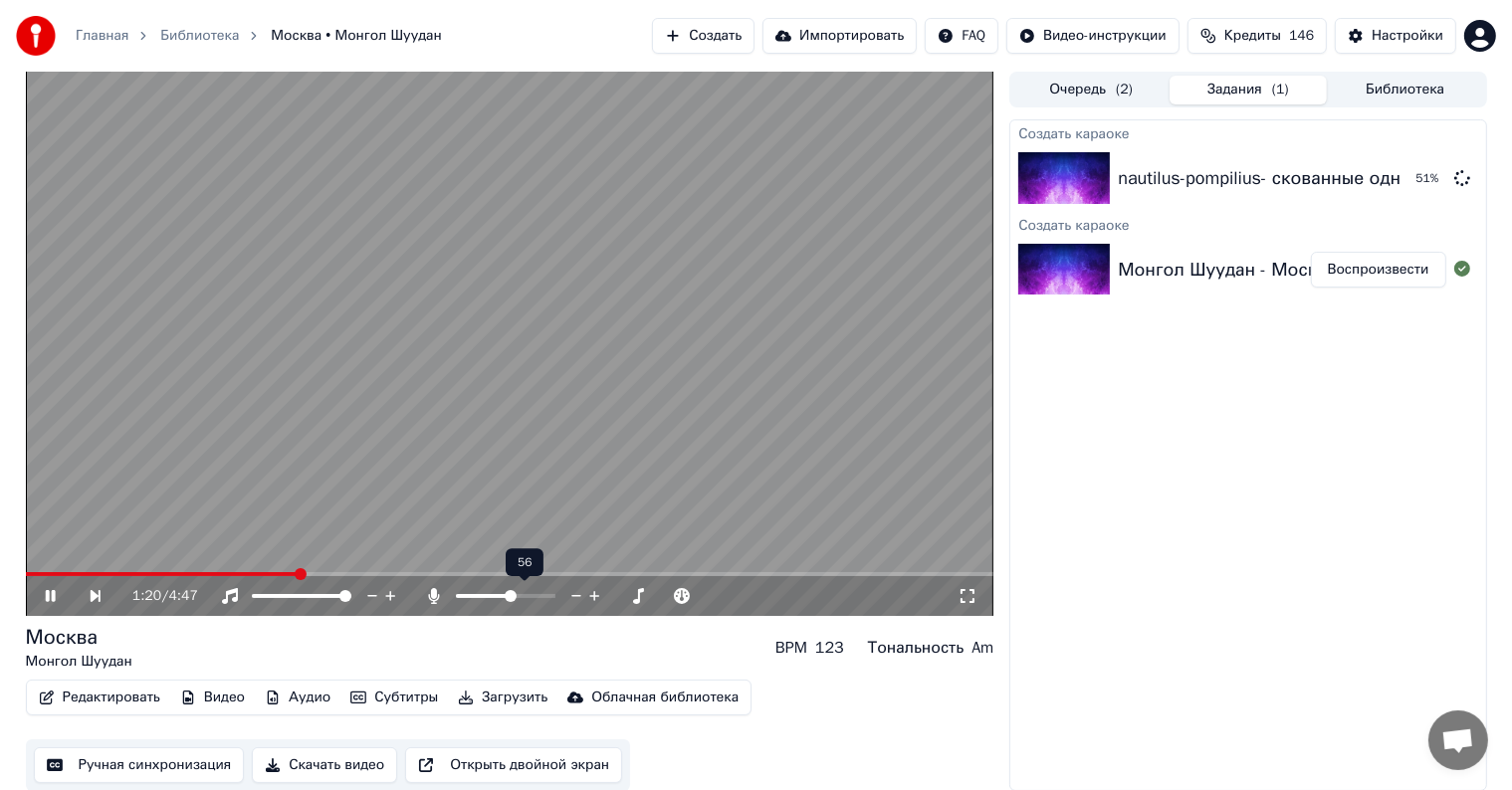 click 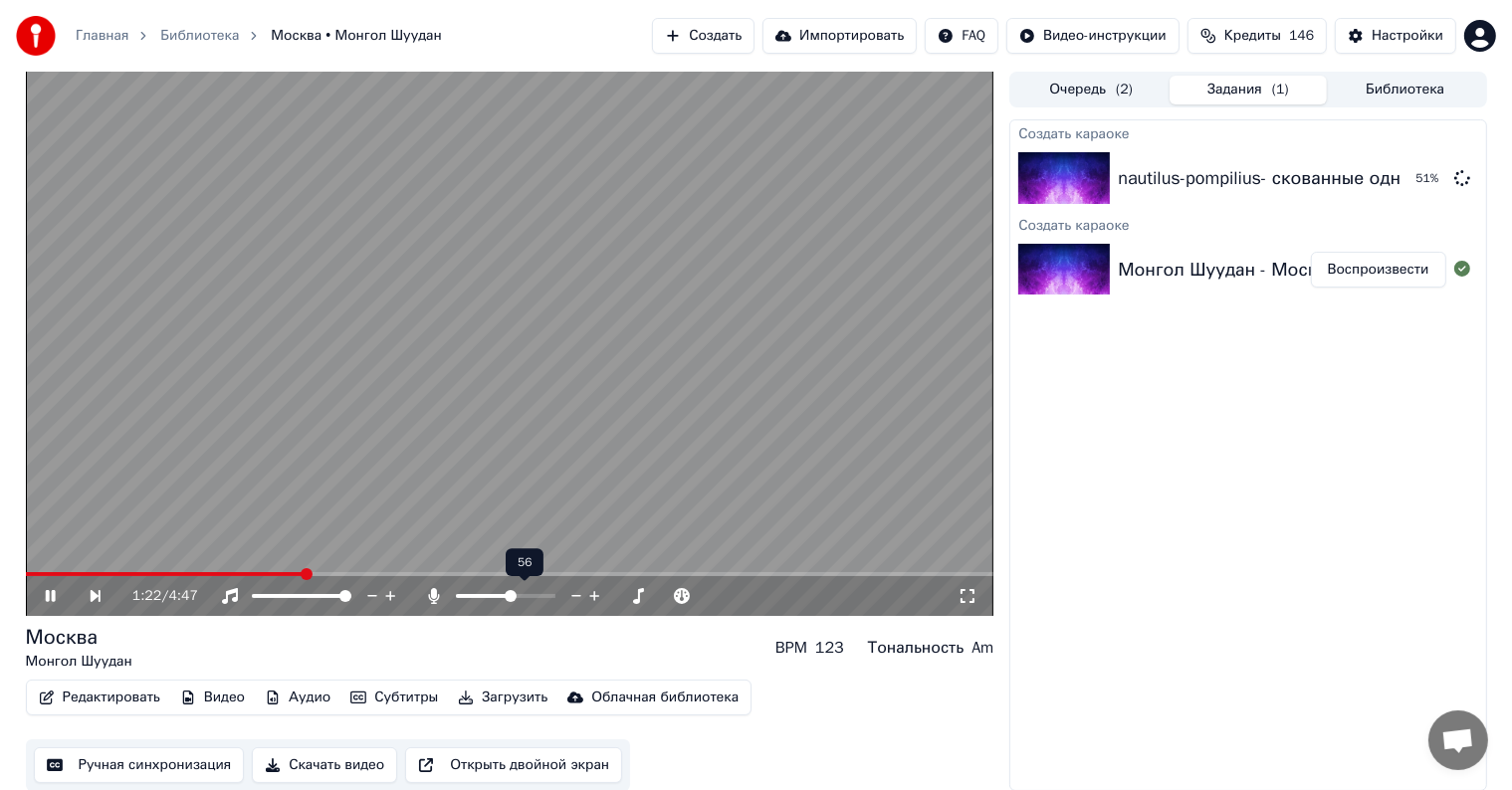 click 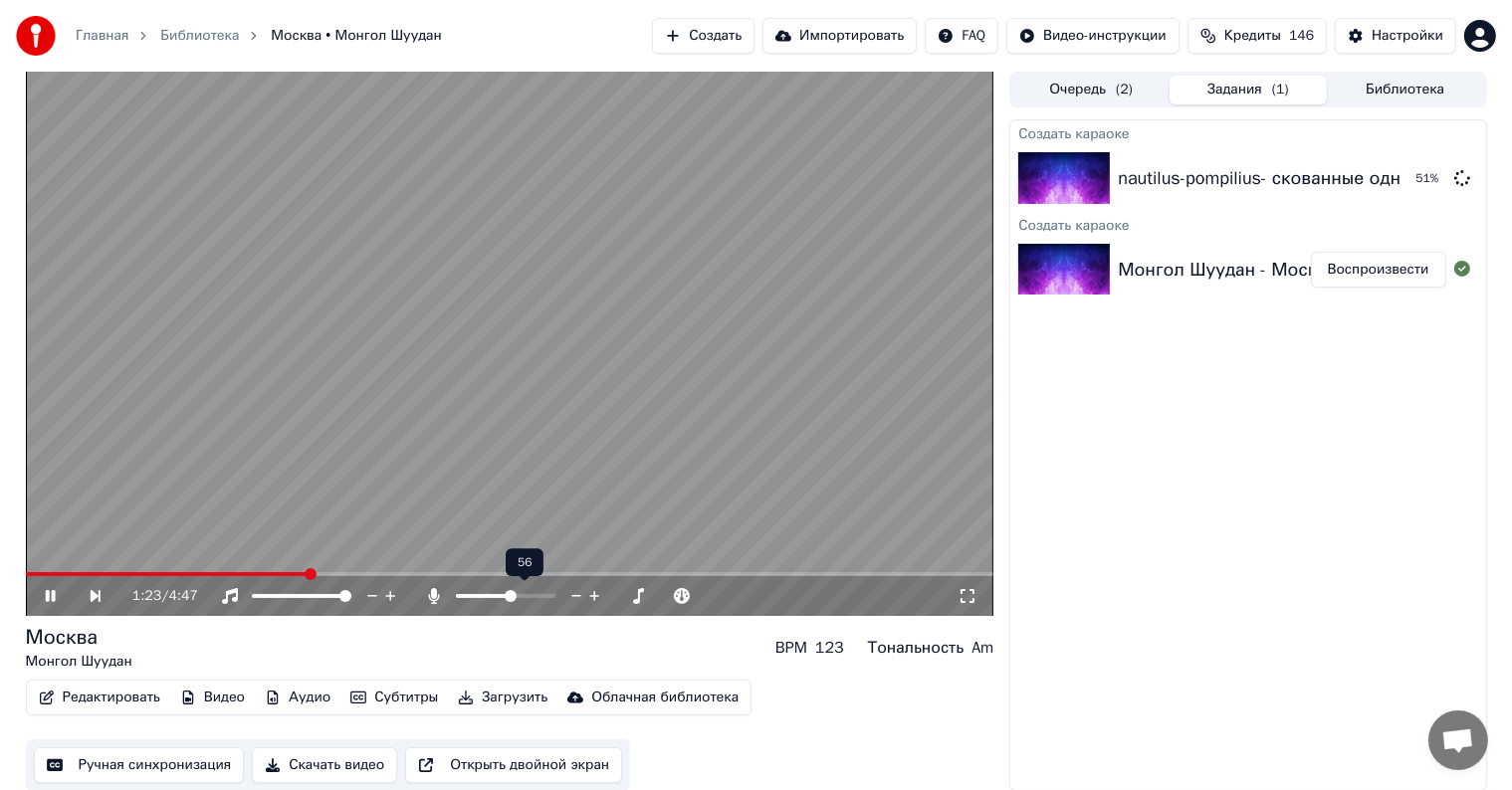 click 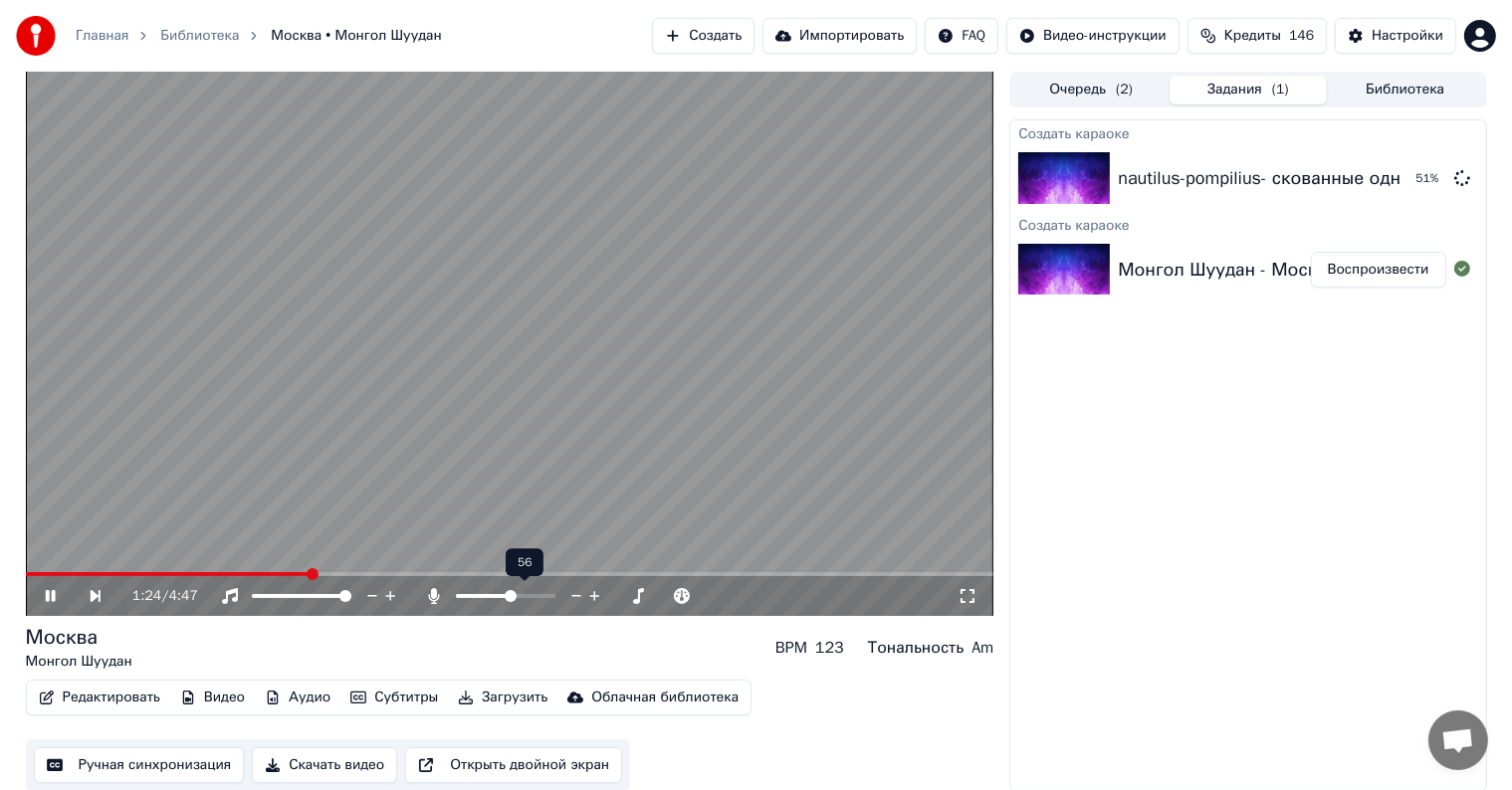 click 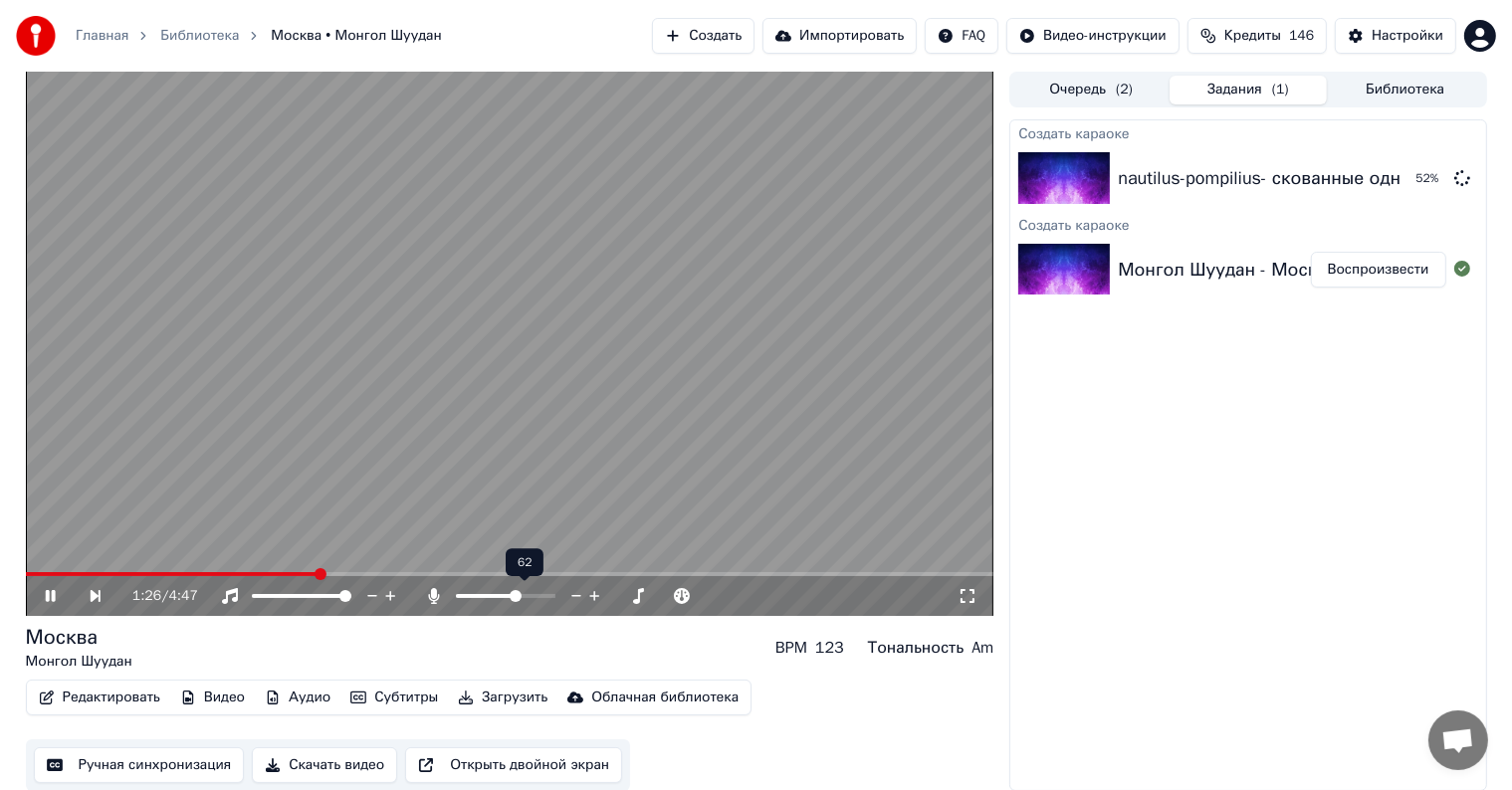 click at bounding box center (506, 596) 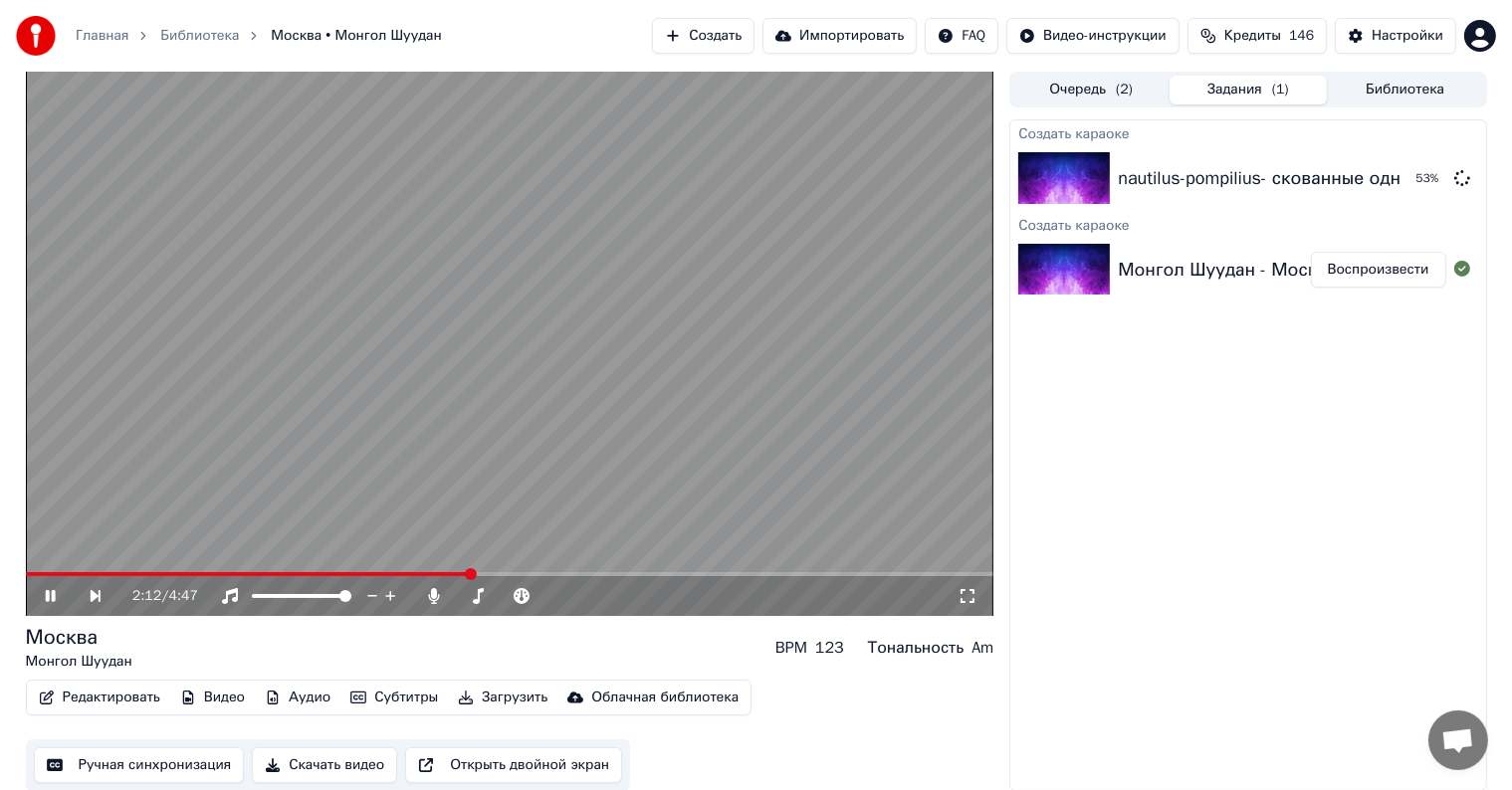 click at bounding box center (510, 574) 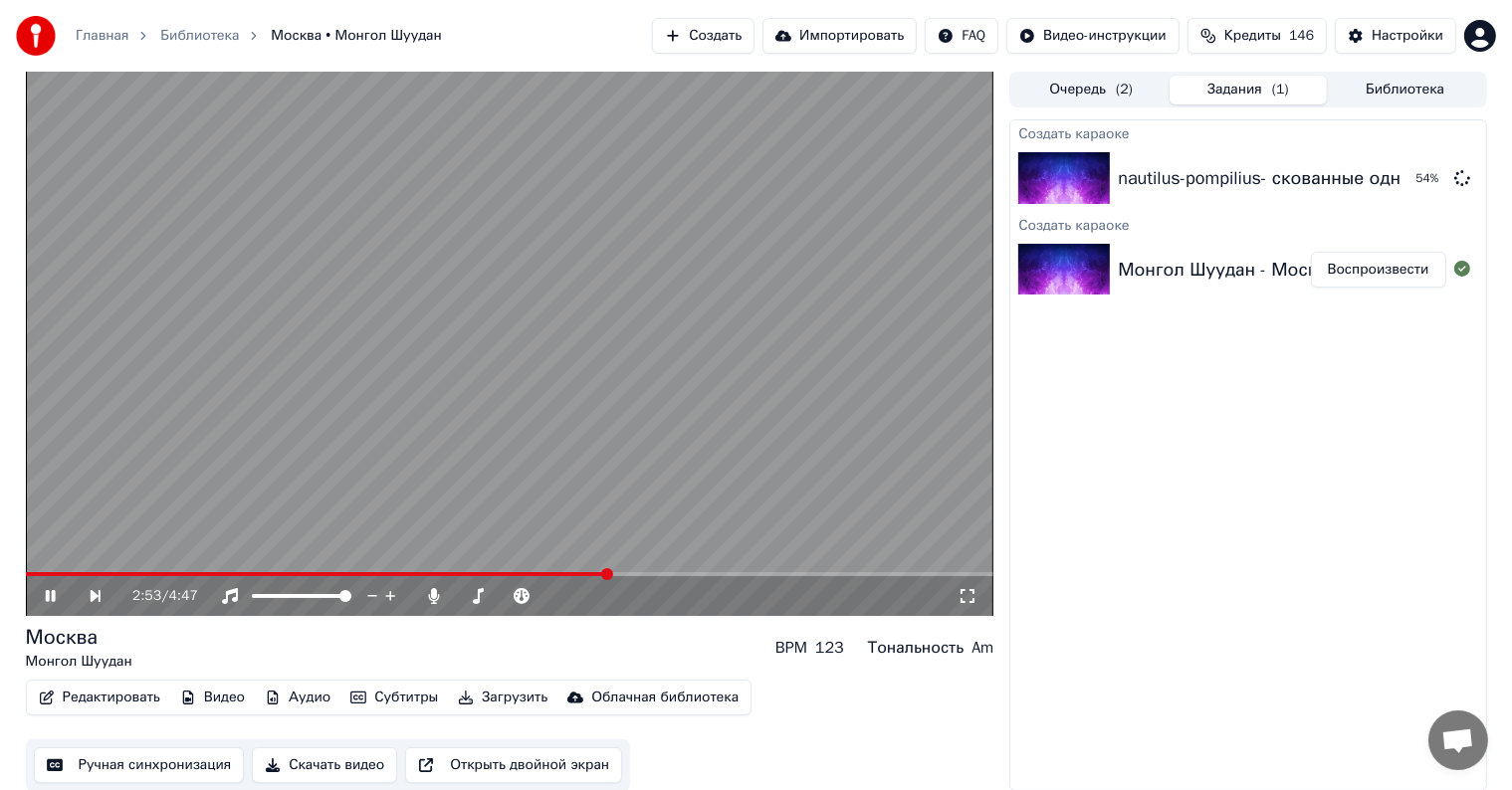 click at bounding box center (510, 574) 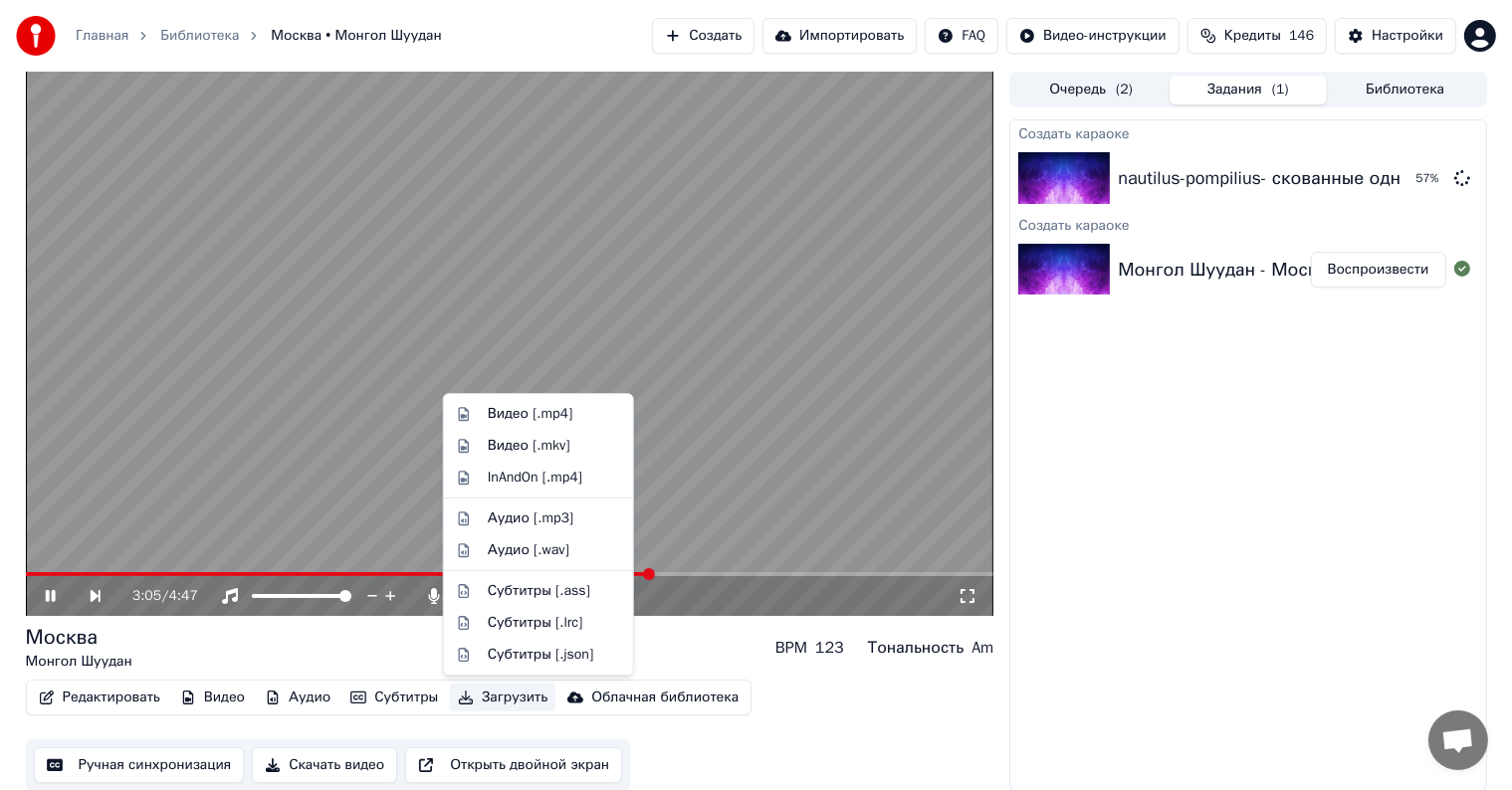 click on "Загрузить" at bounding box center (503, 697) 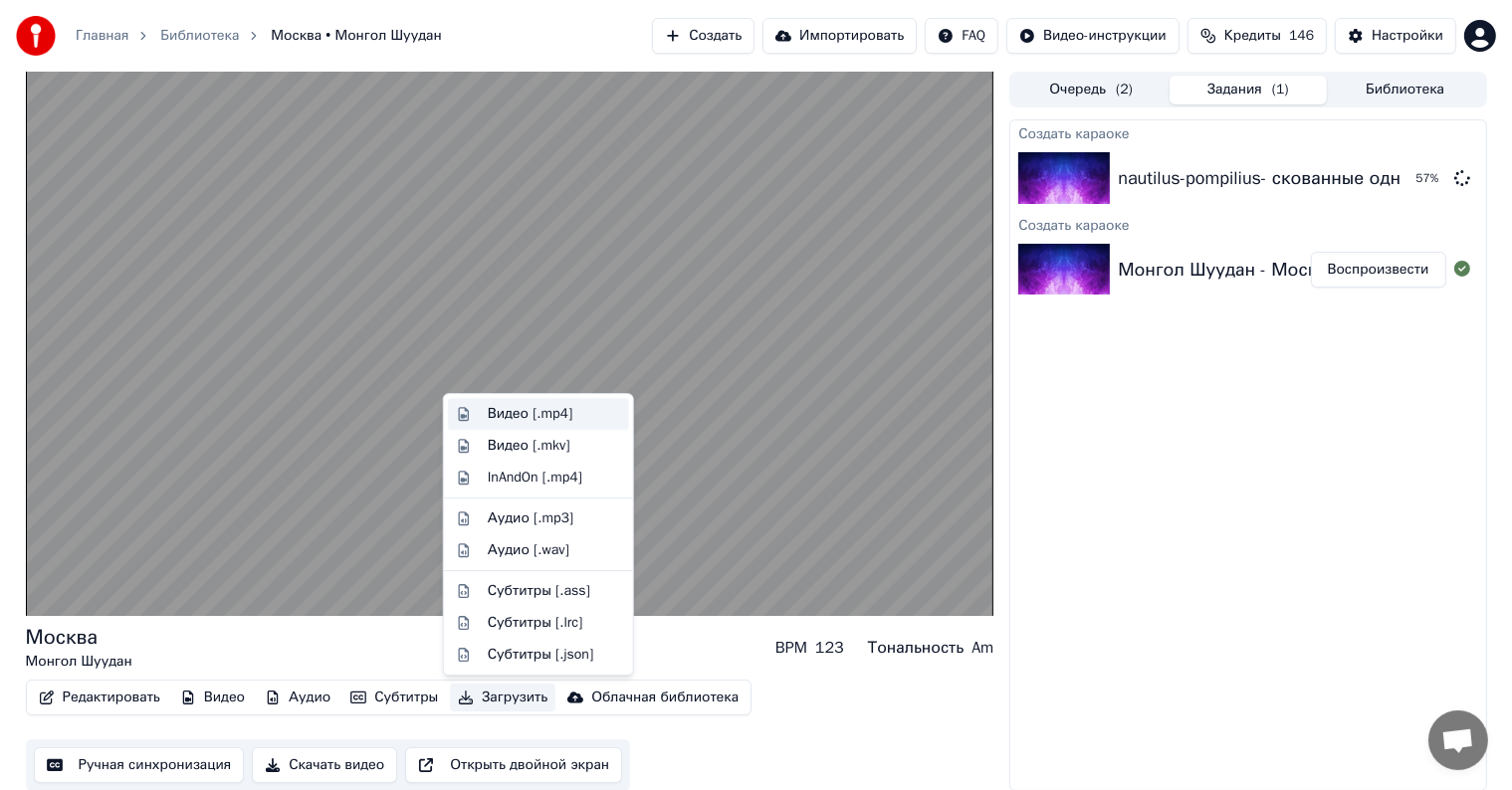 click on "Видео [.mp4]" at bounding box center [530, 414] 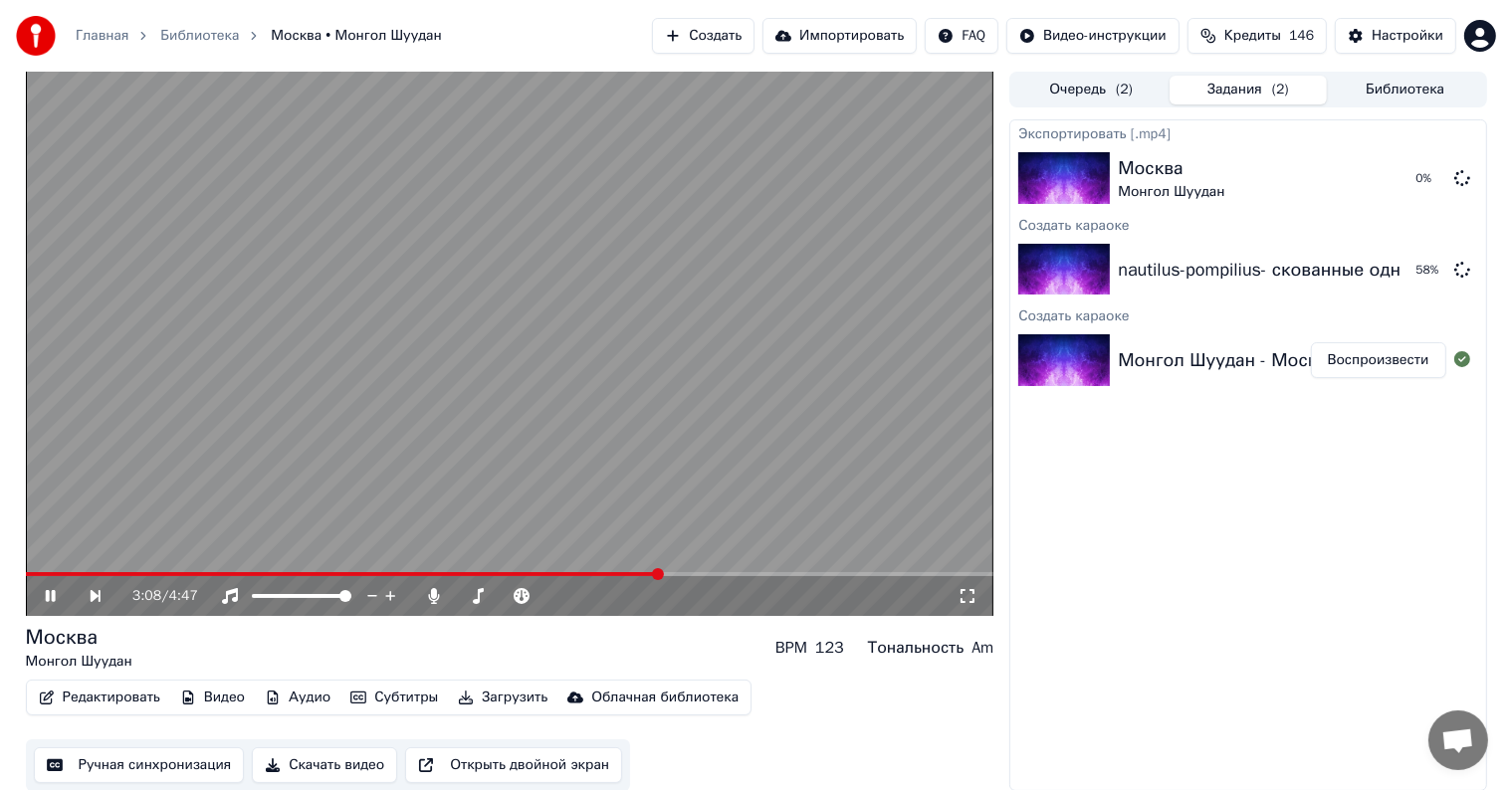 click at bounding box center (510, 343) 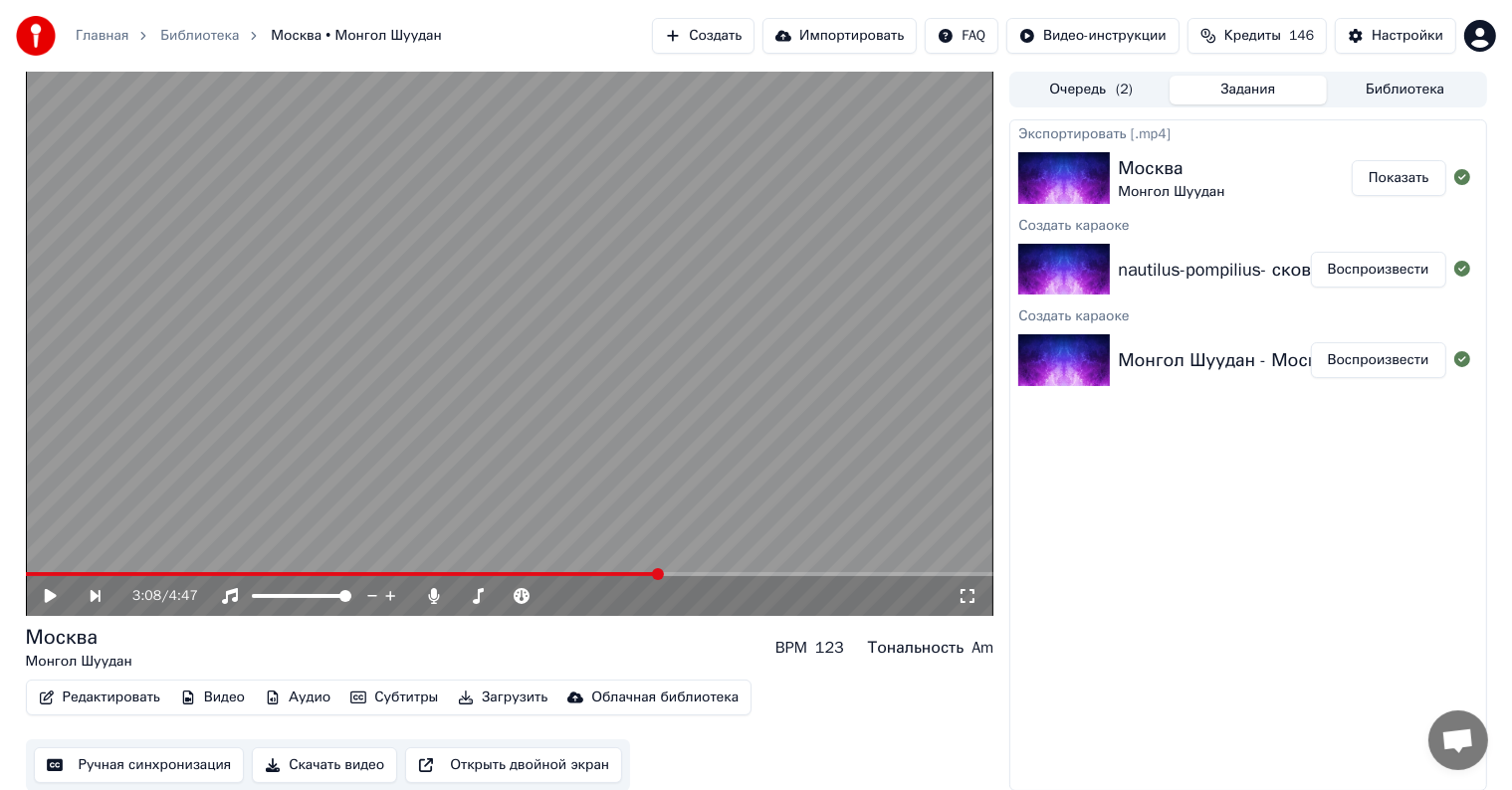click on "Воспроизвести" at bounding box center (1379, 270) 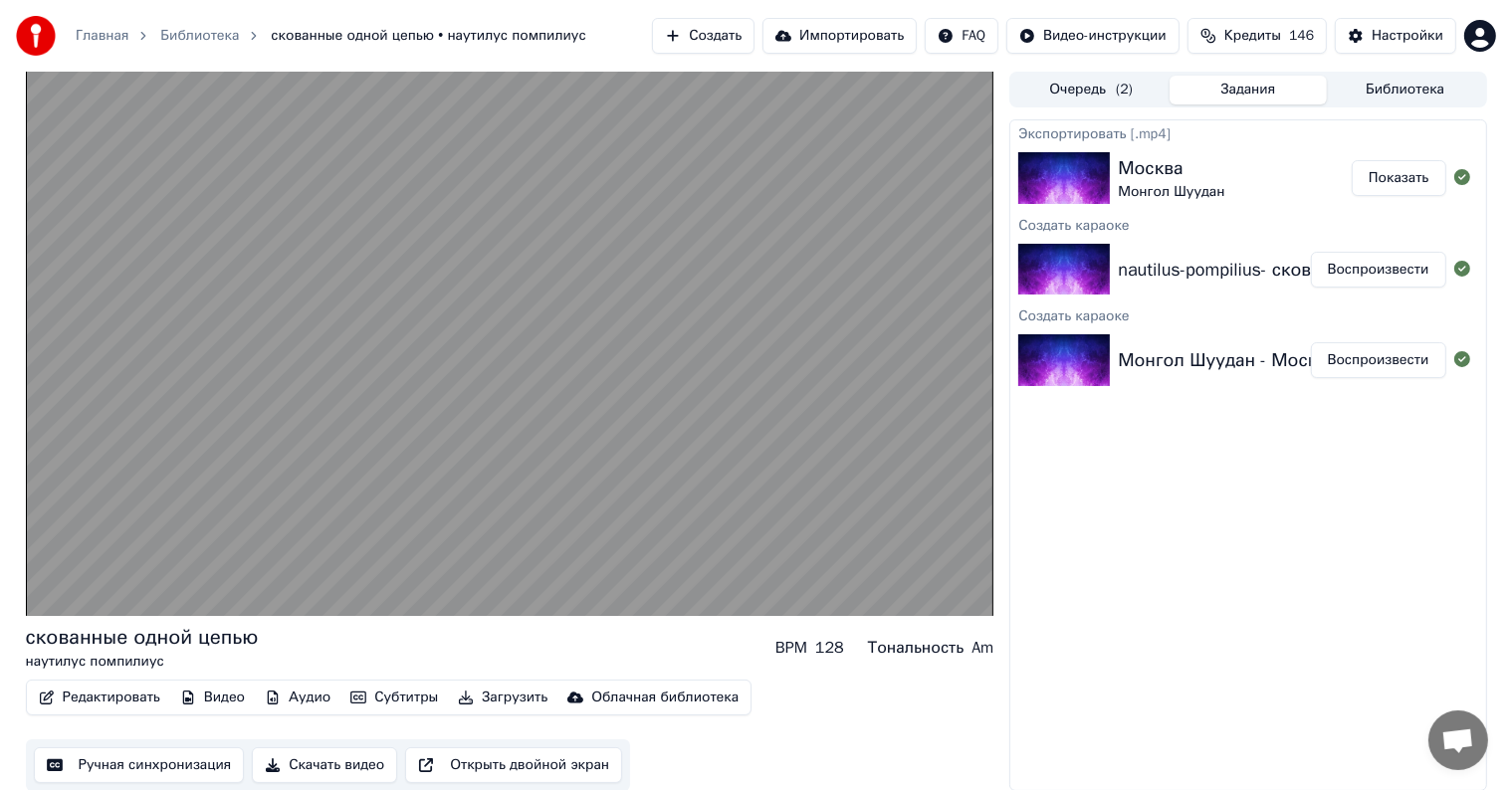 click on "Экспортировать [.mp4] Москва Монгол Шуудан Показать Создать караоке nautilus-pompilius- скованные одной цепью Воспроизвести Создать караоке Монгол Шуудан - Москва Воспроизвести" at bounding box center (1247, 455) 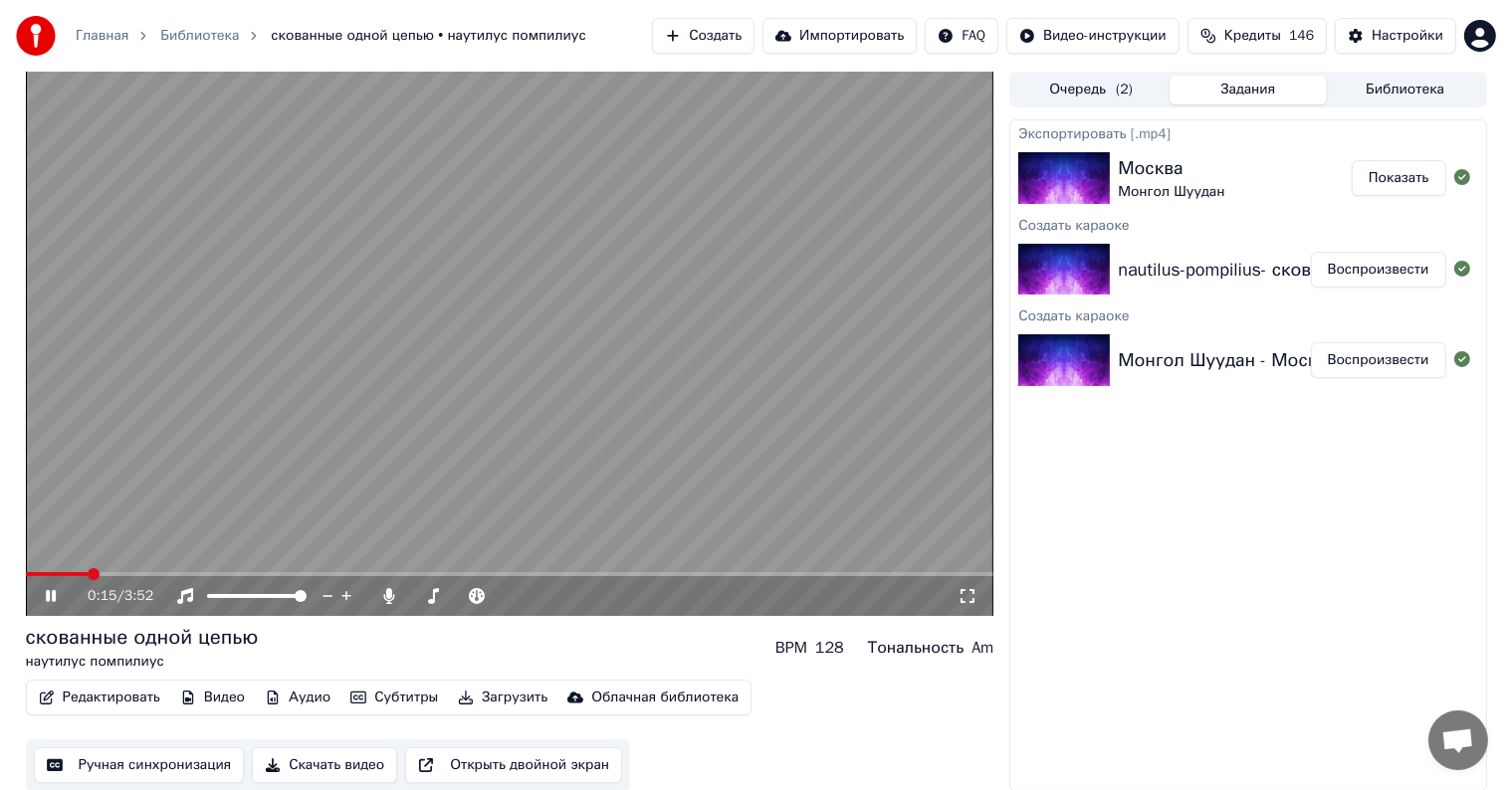 click at bounding box center (510, 574) 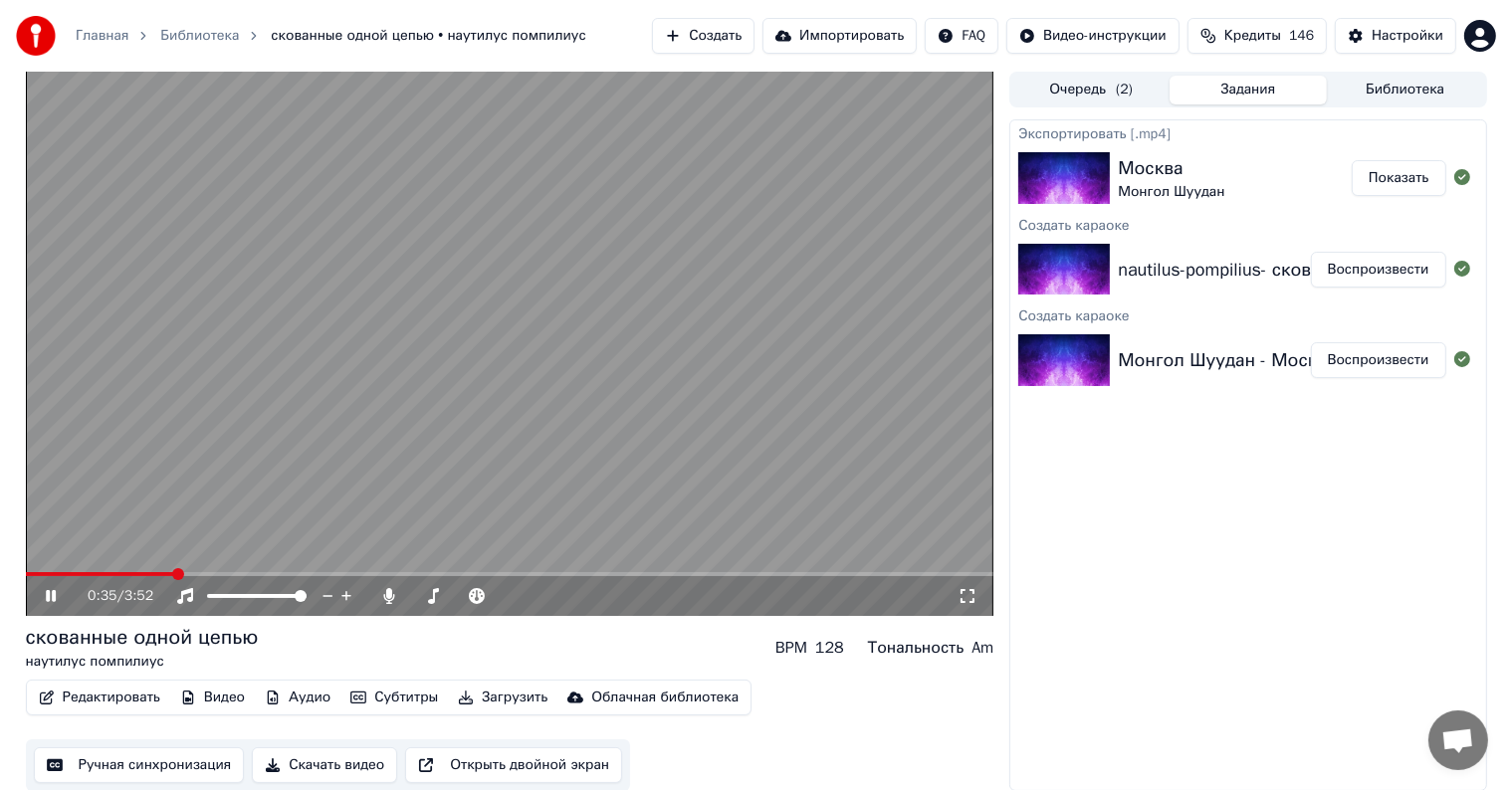 click at bounding box center (510, 343) 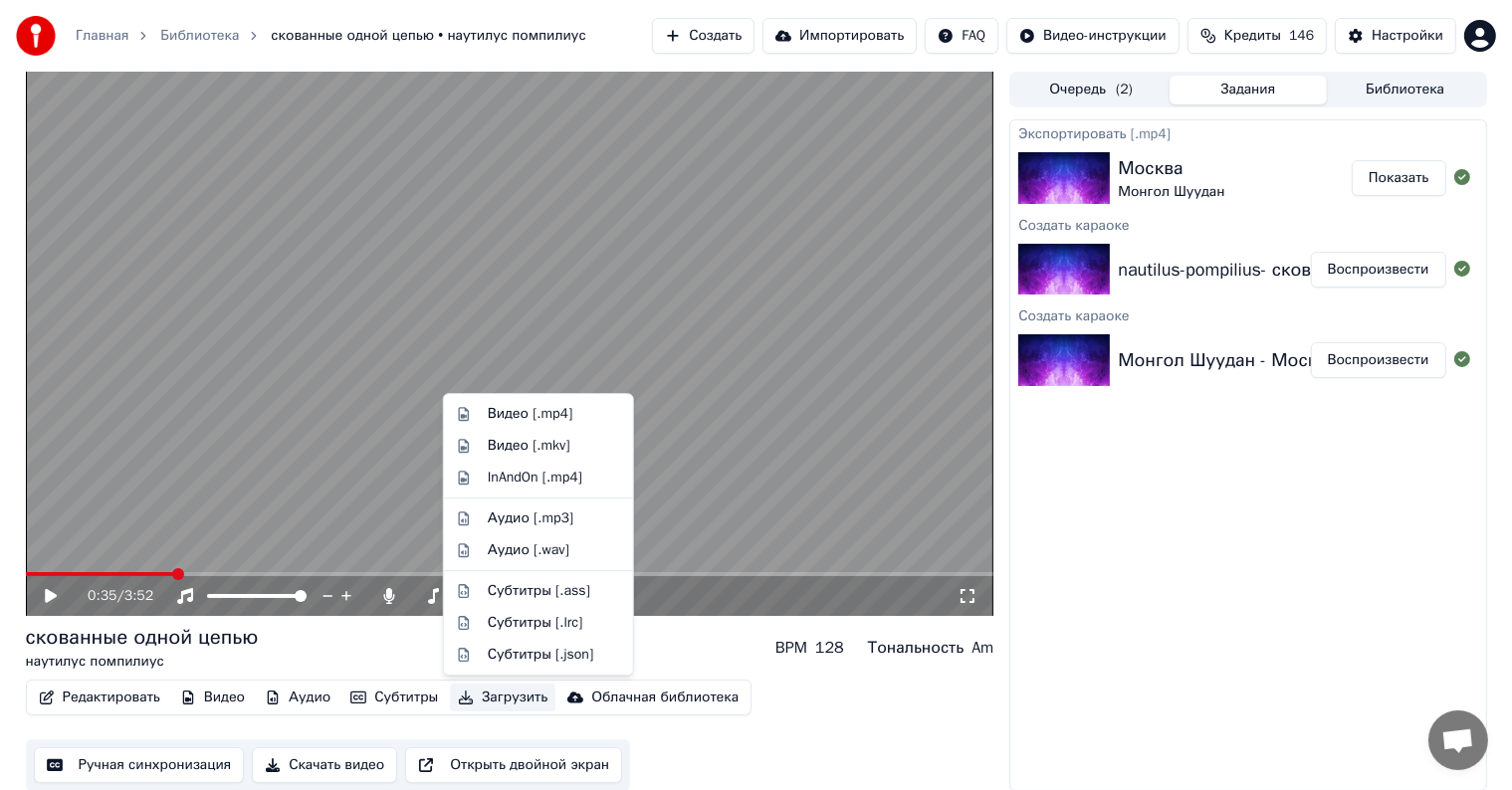 click on "Загрузить" at bounding box center [503, 697] 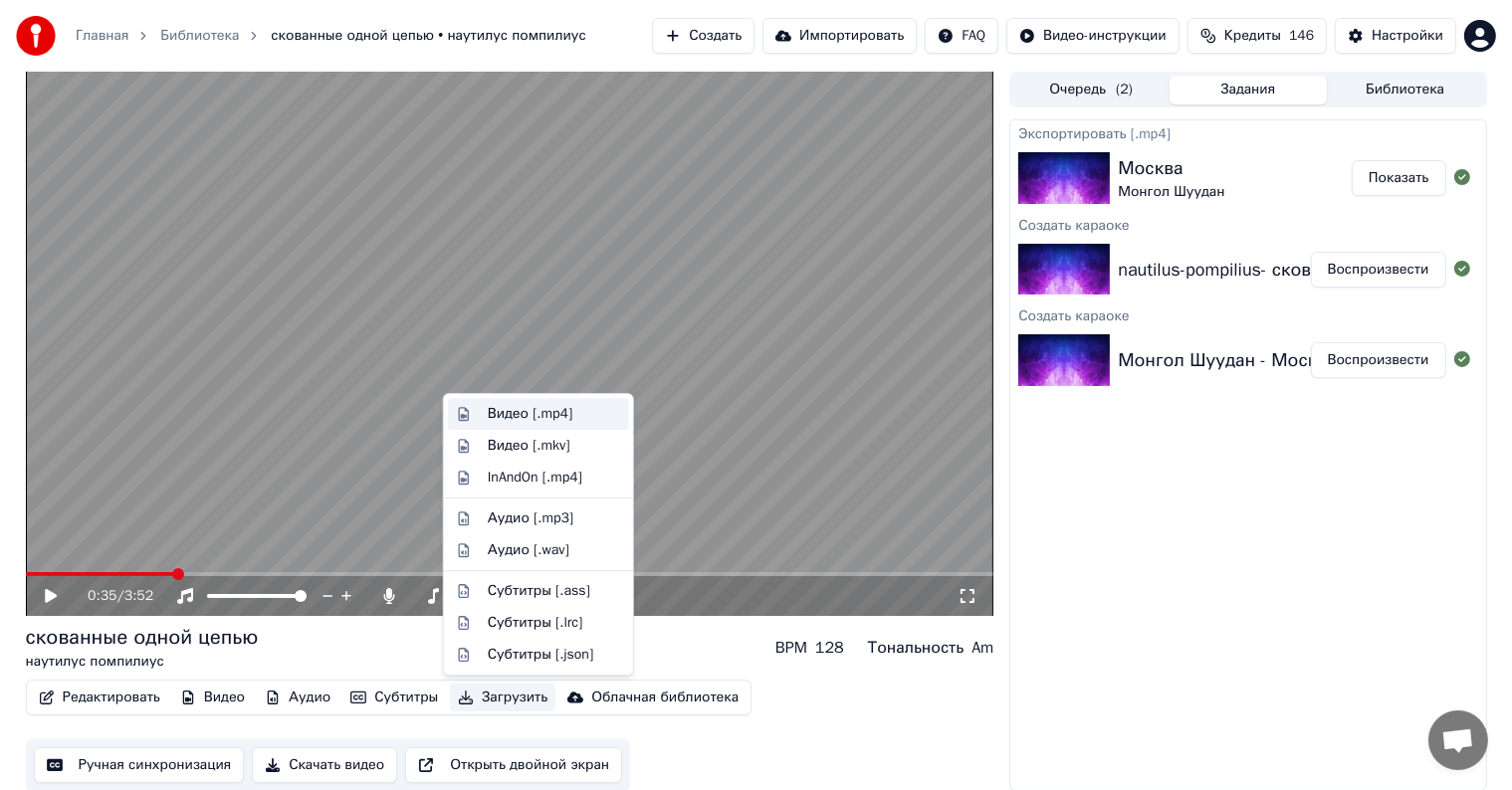 click on "Видео [.mp4]" at bounding box center [530, 414] 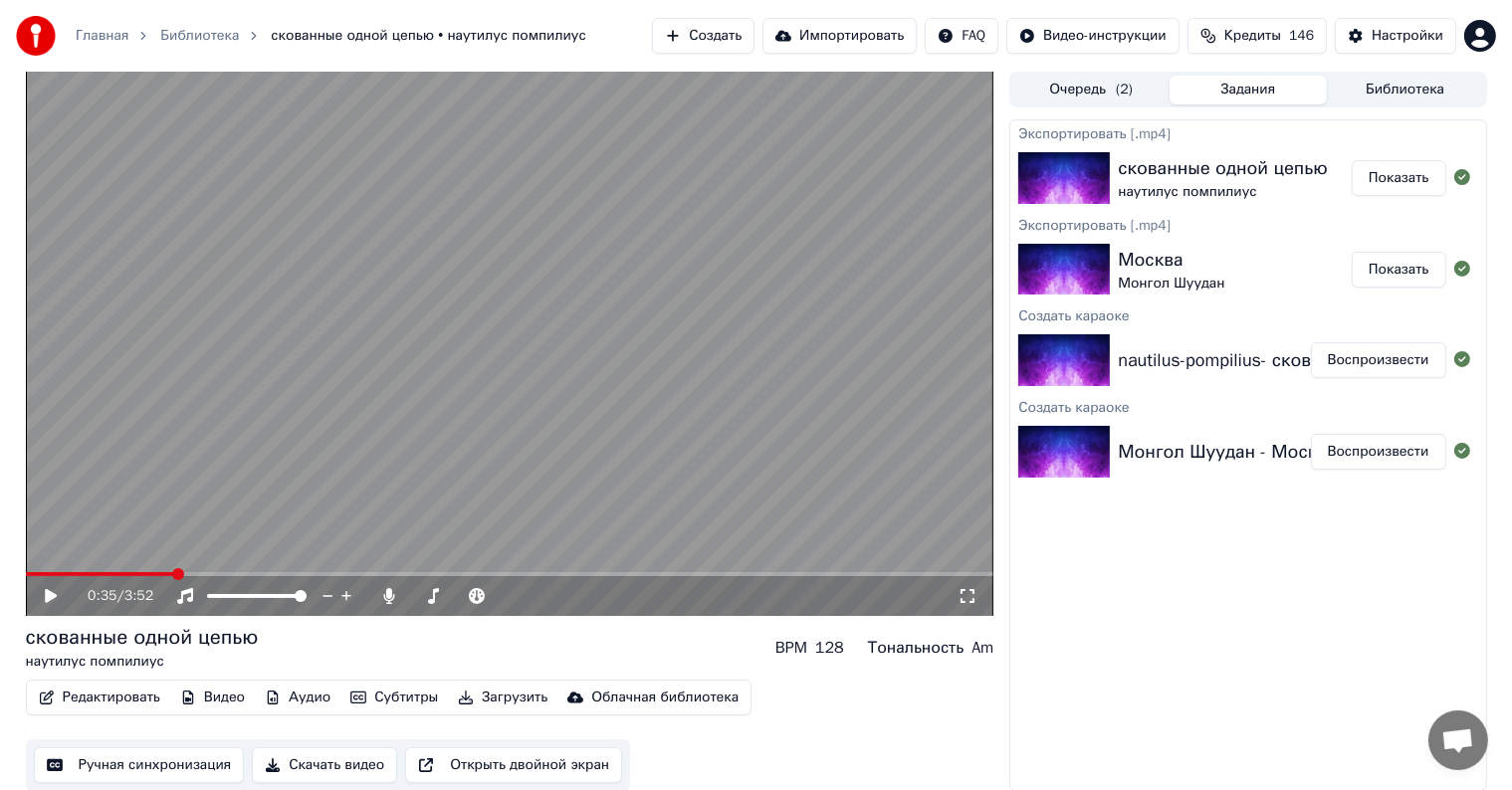 click on "Создать" at bounding box center (703, 36) 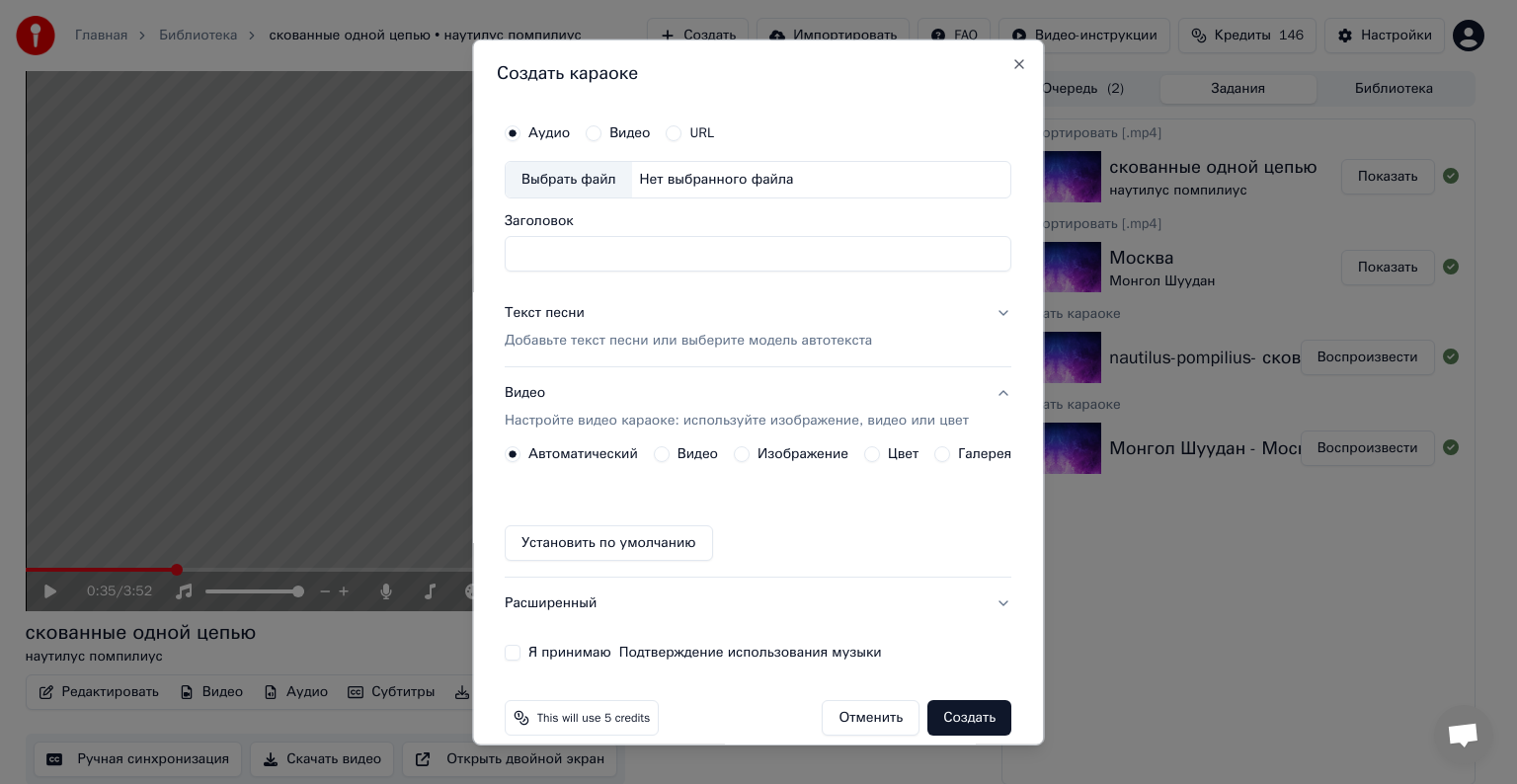 click on "Выбрать файл" at bounding box center [569, 180] 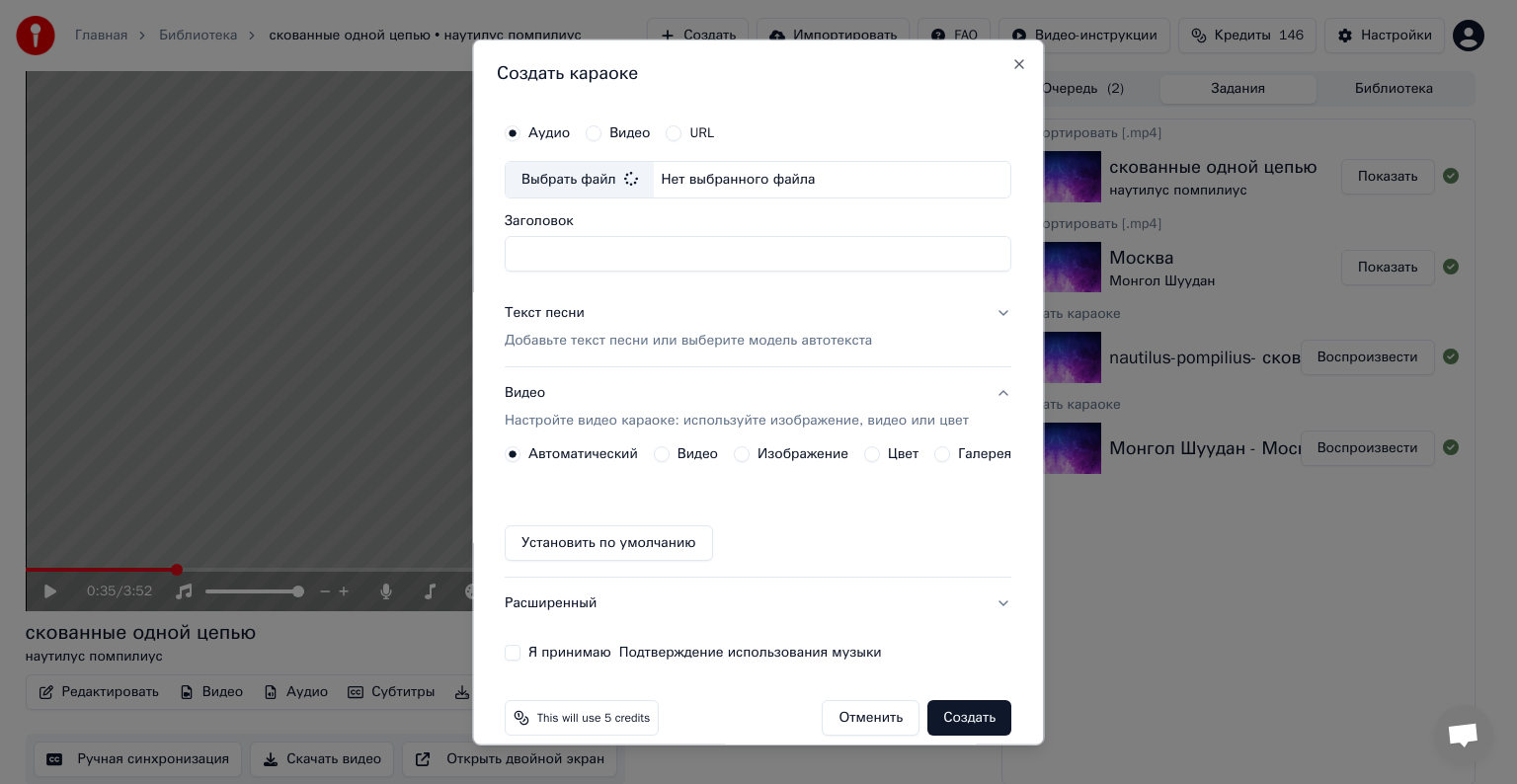 type on "**********" 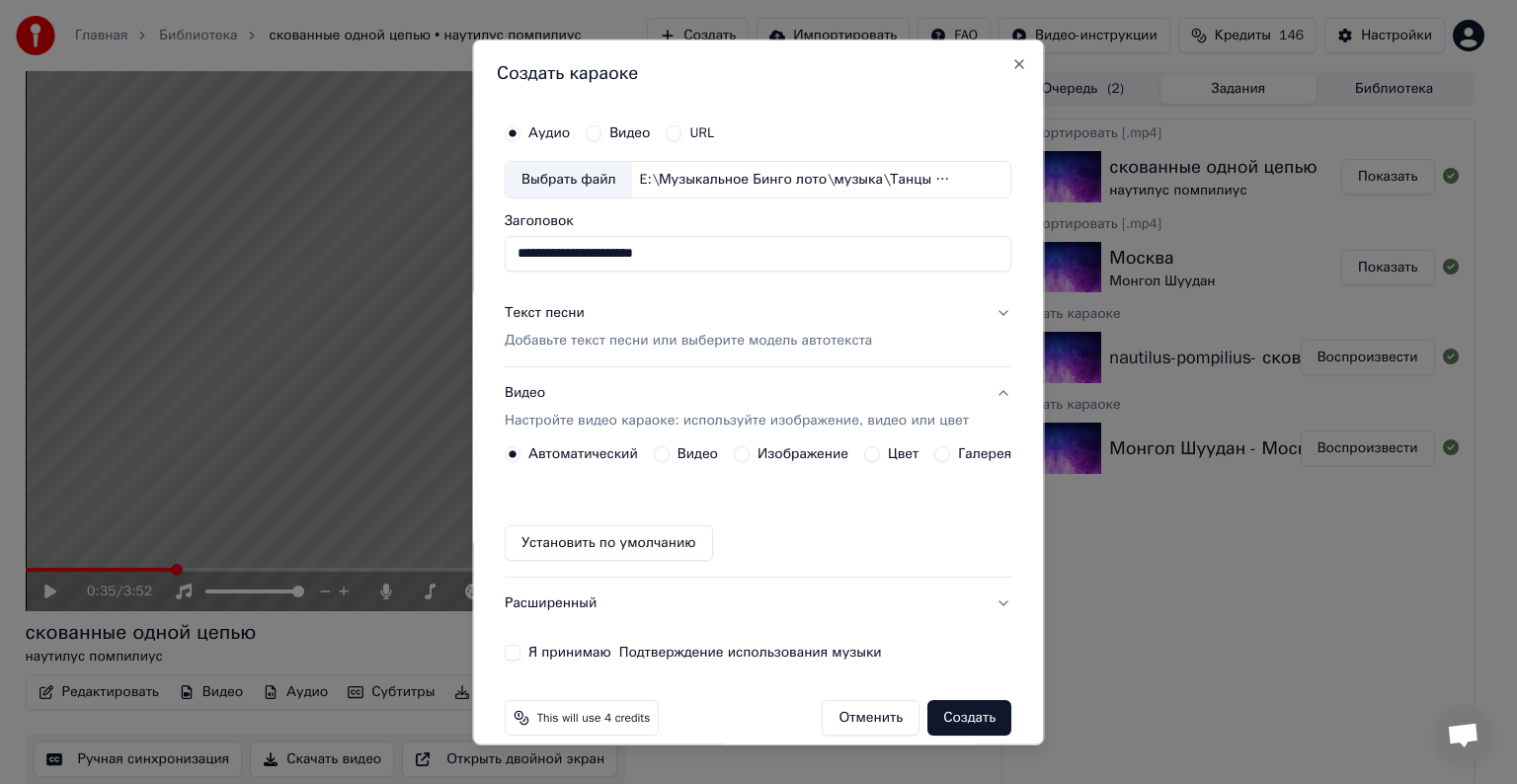 click on "Текст песни" at bounding box center [544, 313] 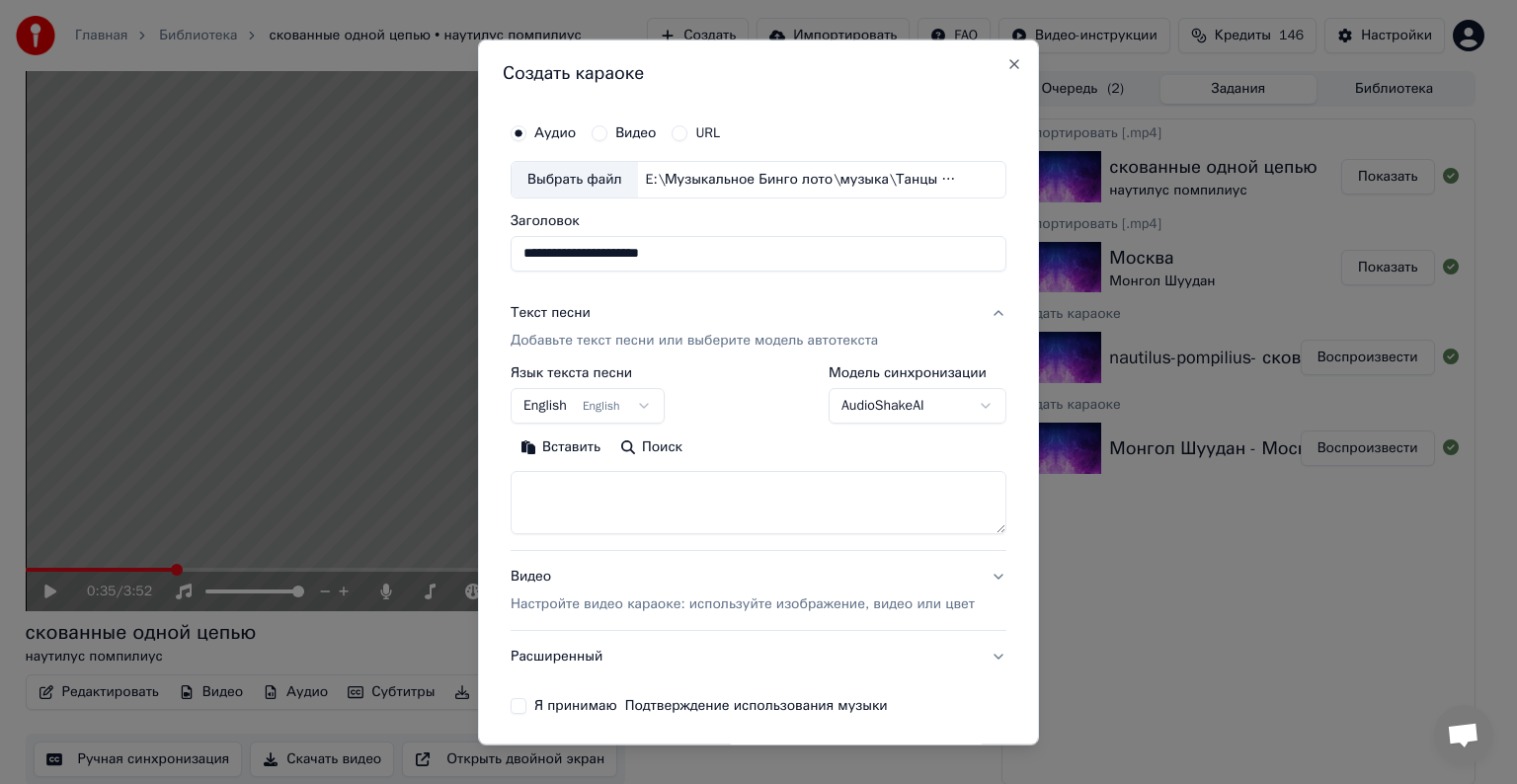 click at bounding box center [758, 503] 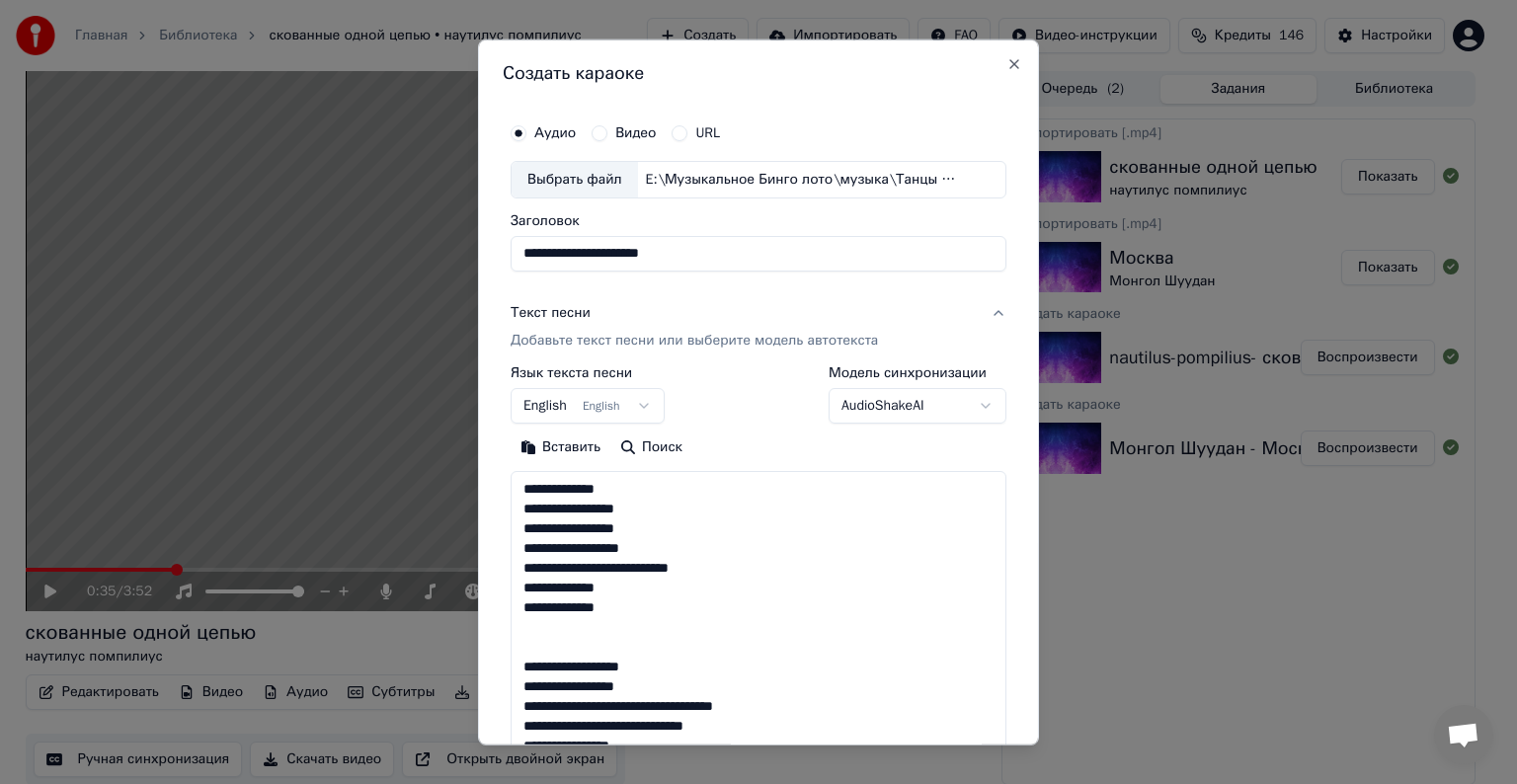 scroll, scrollTop: 419, scrollLeft: 0, axis: vertical 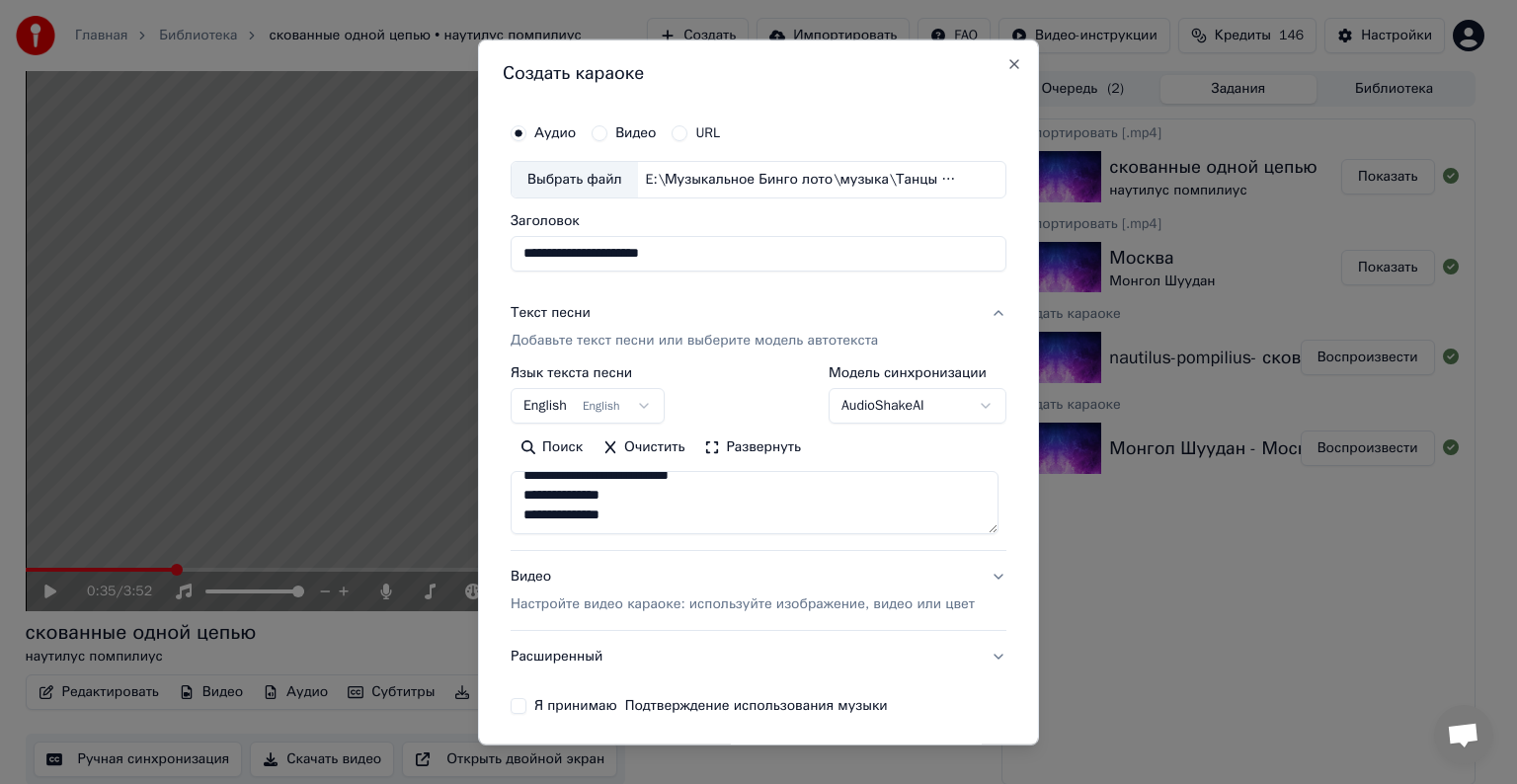 type on "**********" 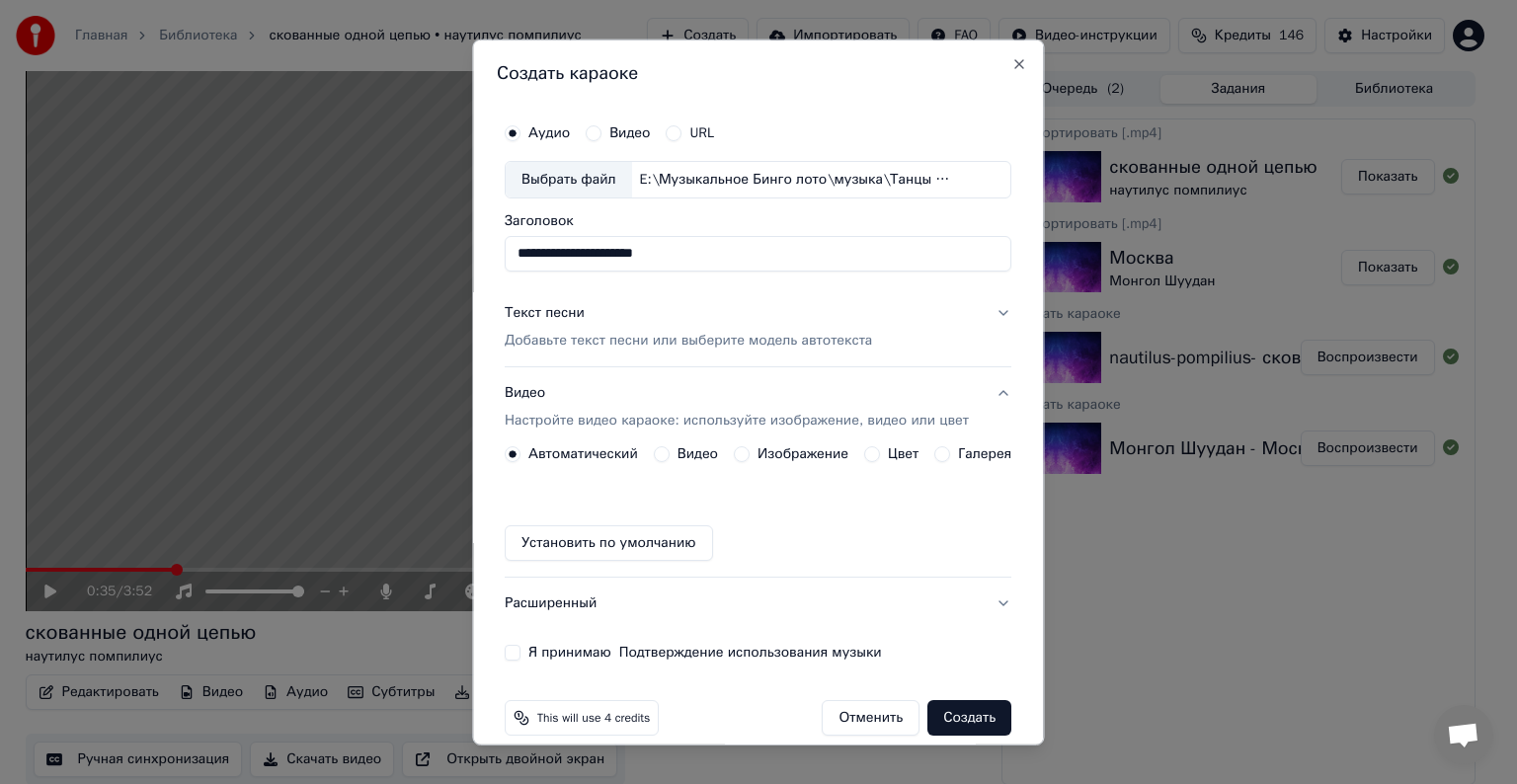 click on "Видео" at bounding box center (662, 454) 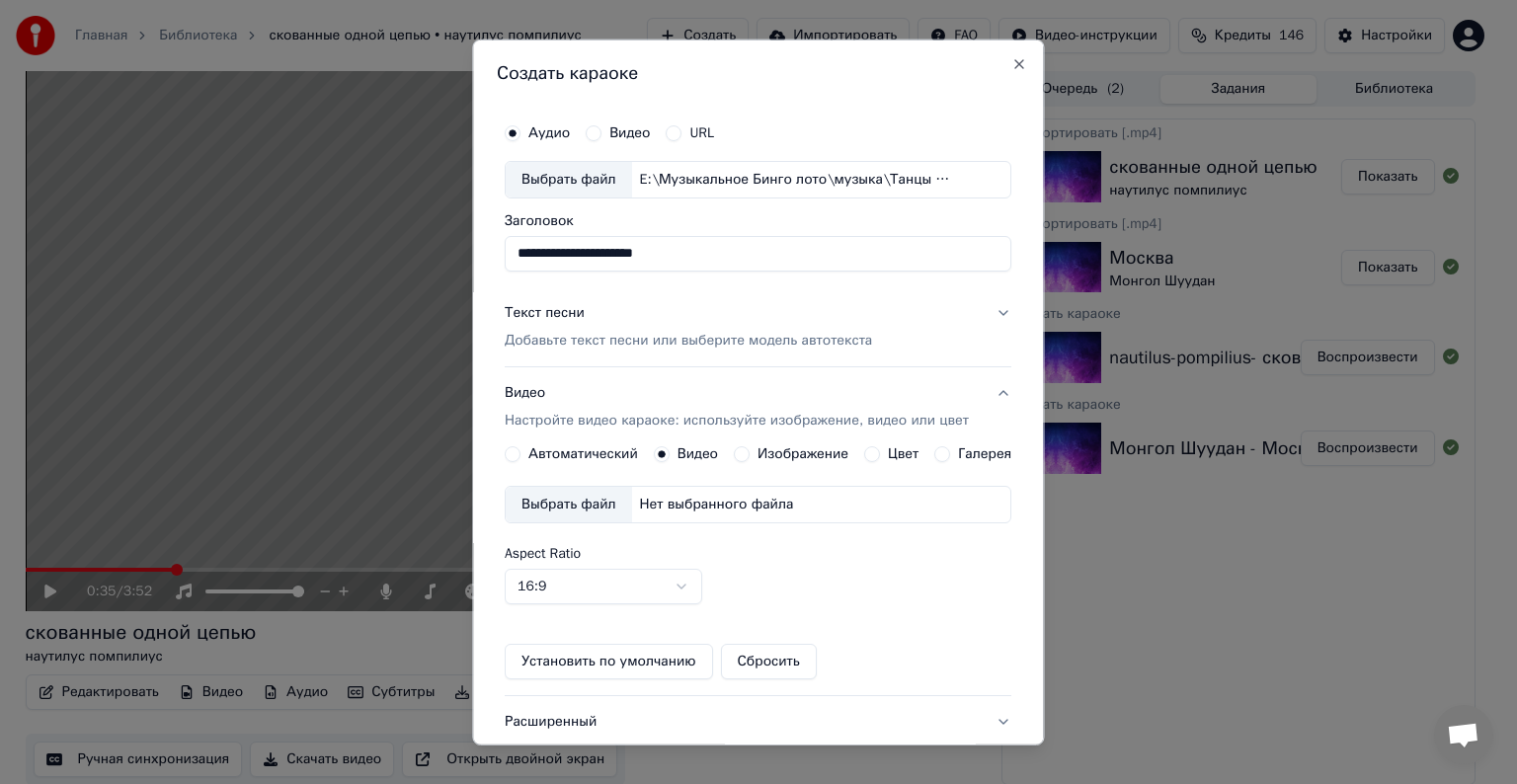 click on "Выбрать файл" at bounding box center (569, 505) 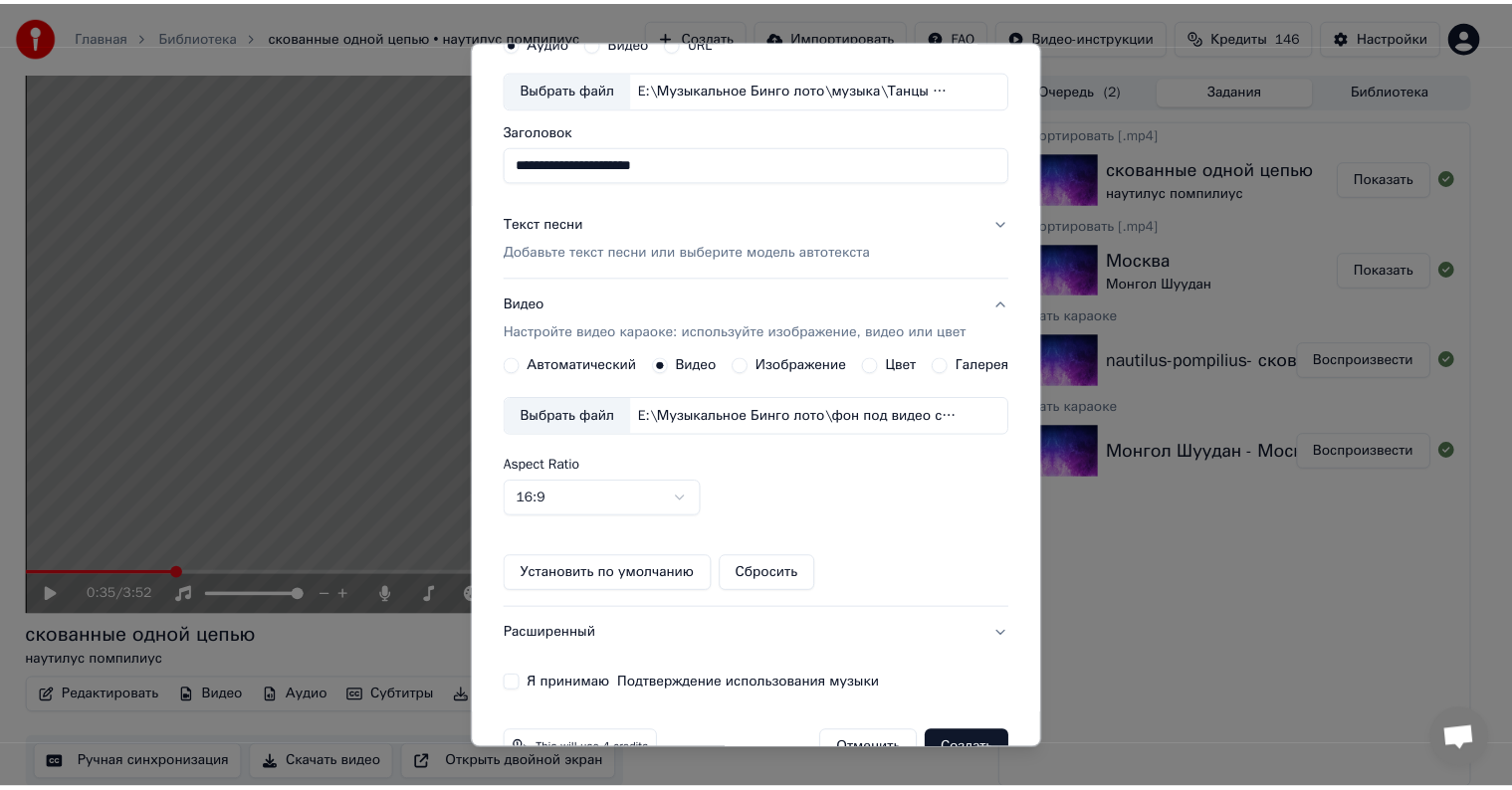 scroll, scrollTop: 142, scrollLeft: 0, axis: vertical 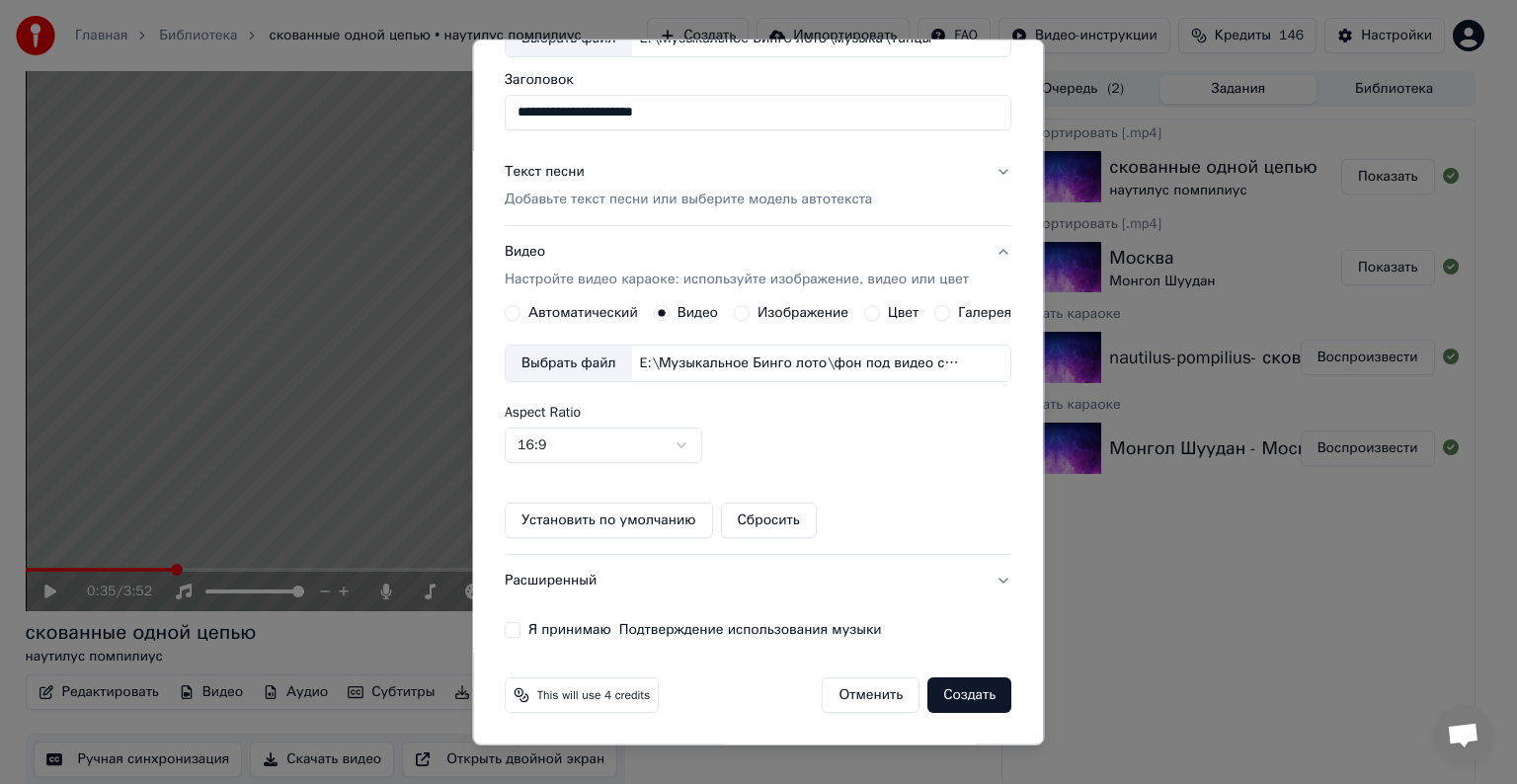 click on "Я принимаю   Подтверждение использования музыки" at bounding box center [758, 630] 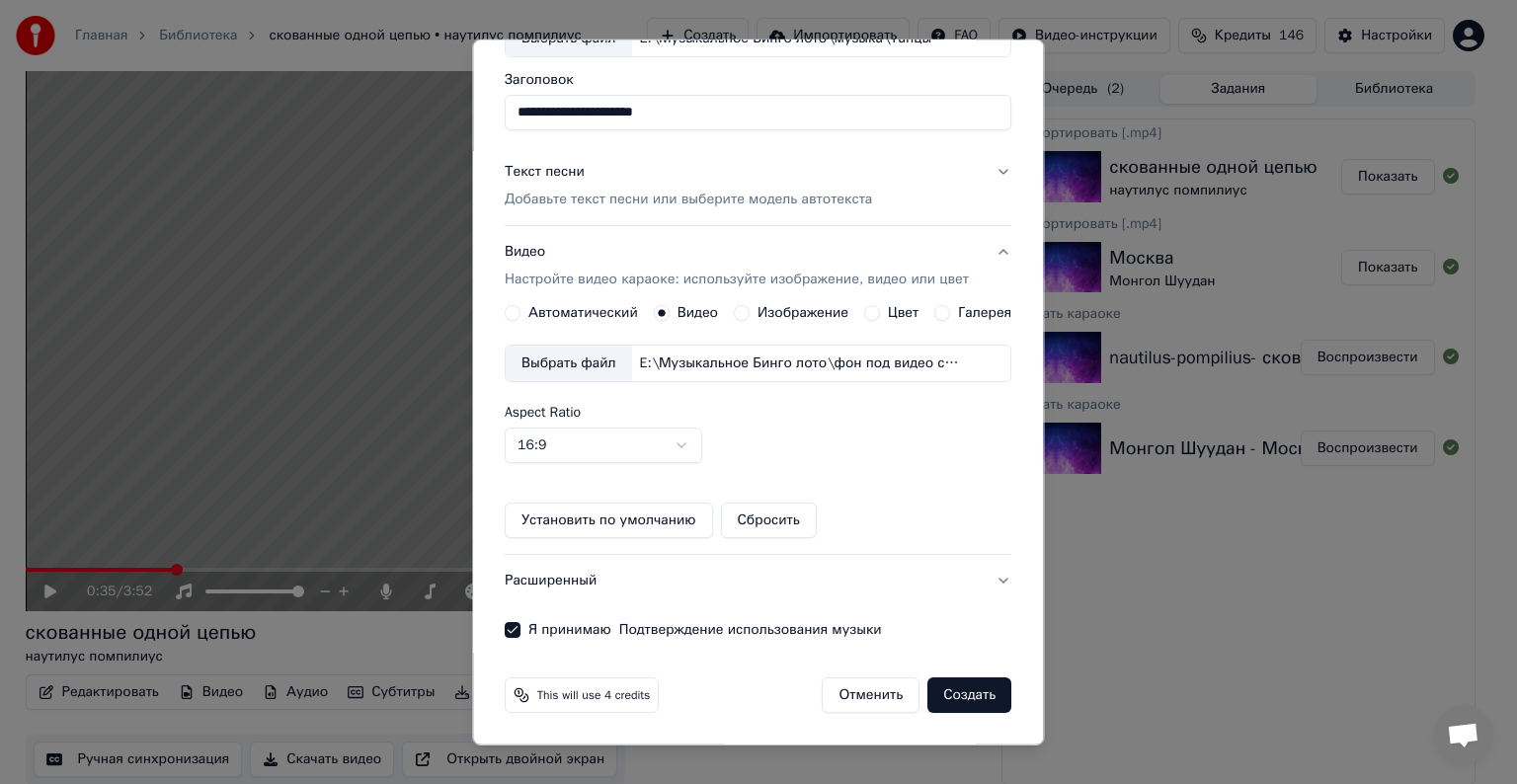 click on "Создать" at bounding box center [970, 695] 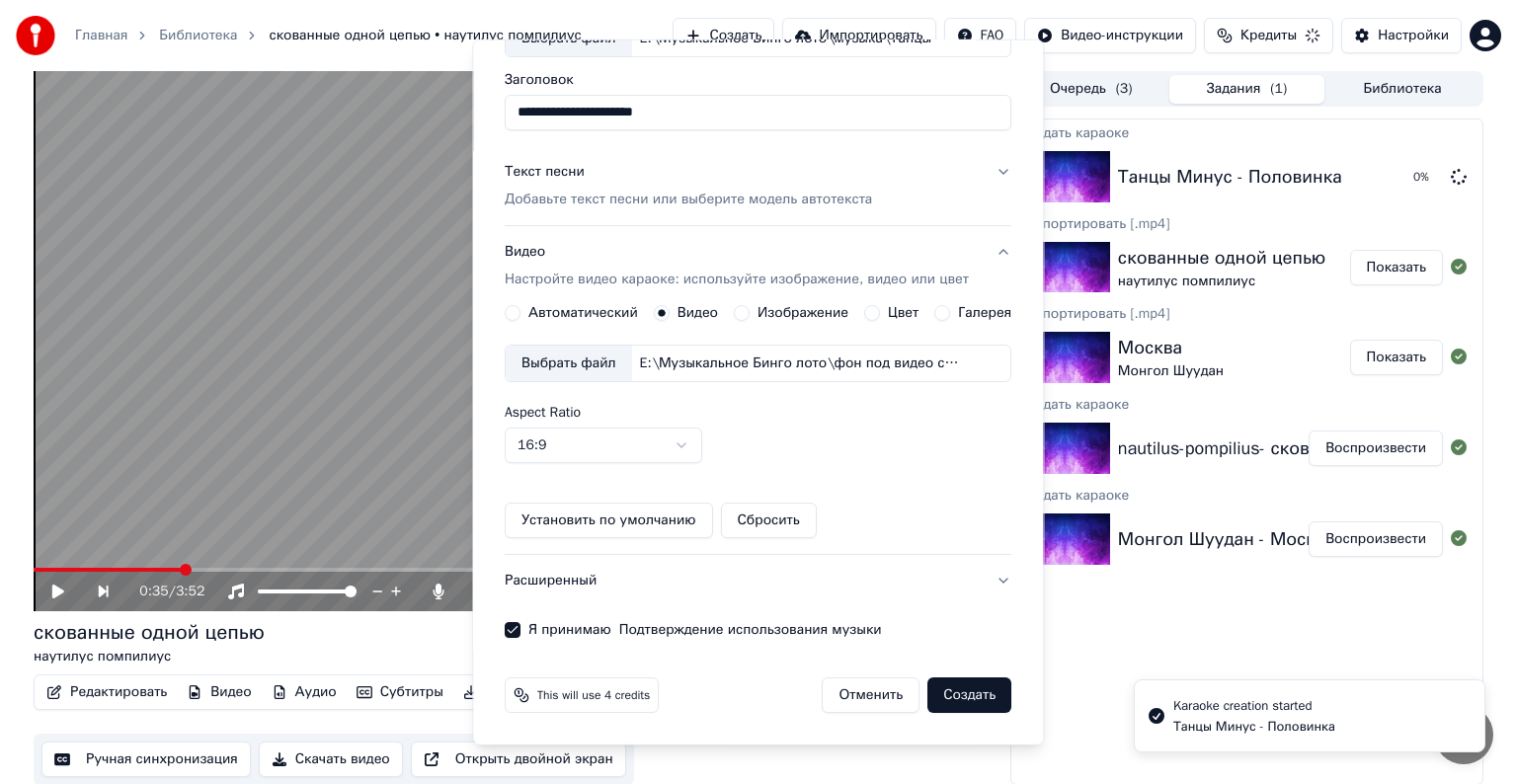 type 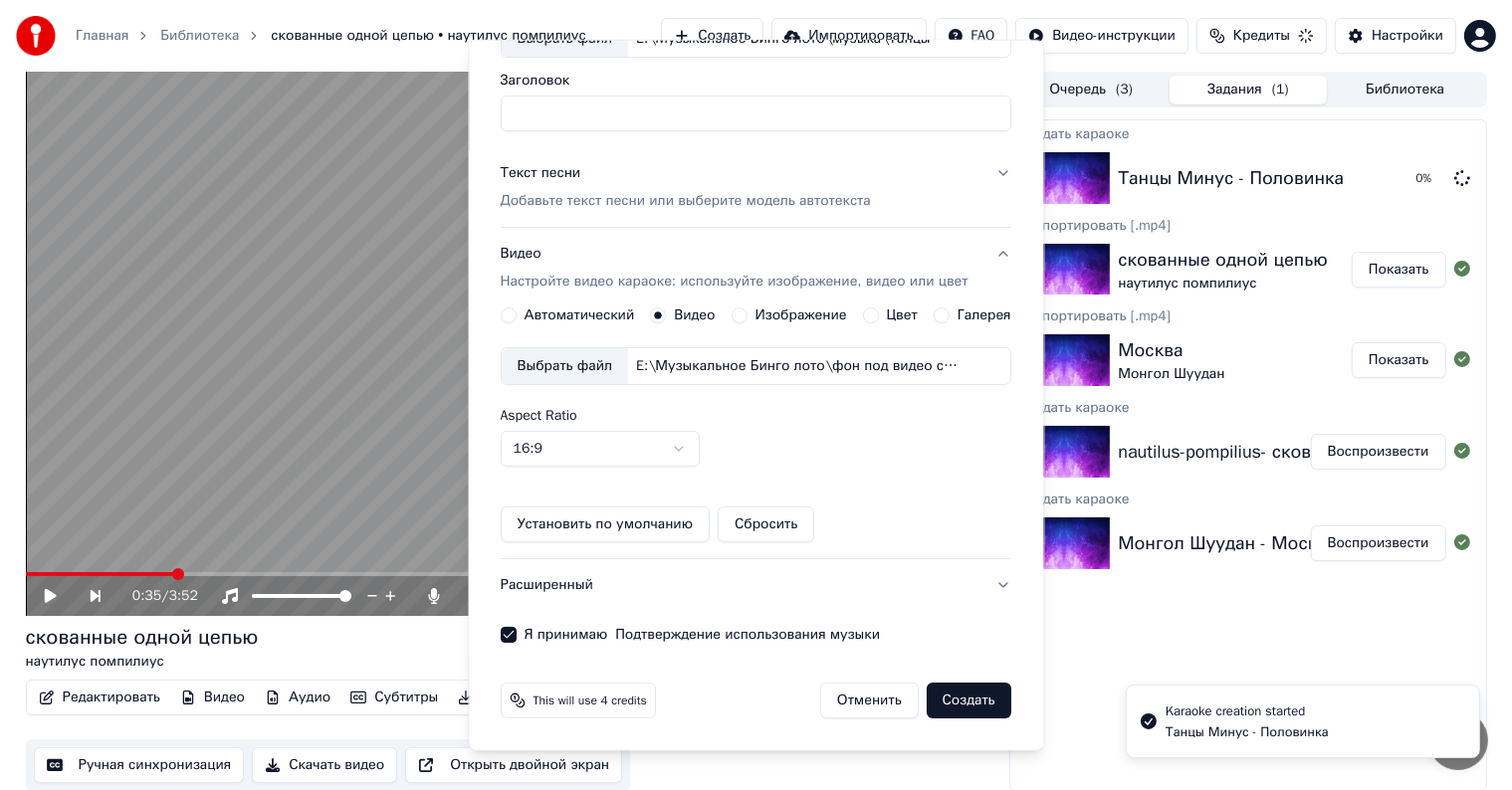 scroll, scrollTop: 23, scrollLeft: 0, axis: vertical 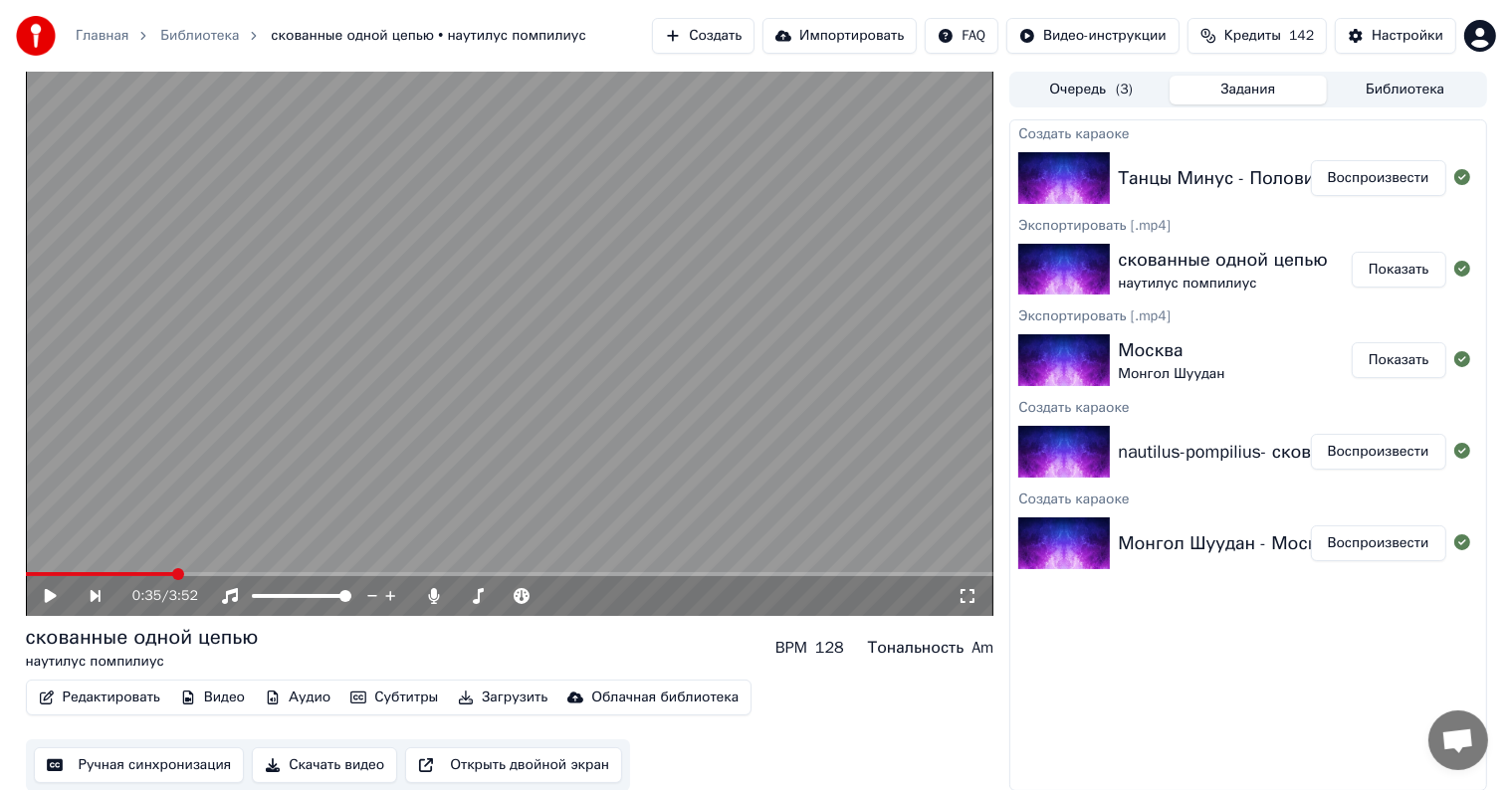 click on "Воспроизвести" at bounding box center (1379, 178) 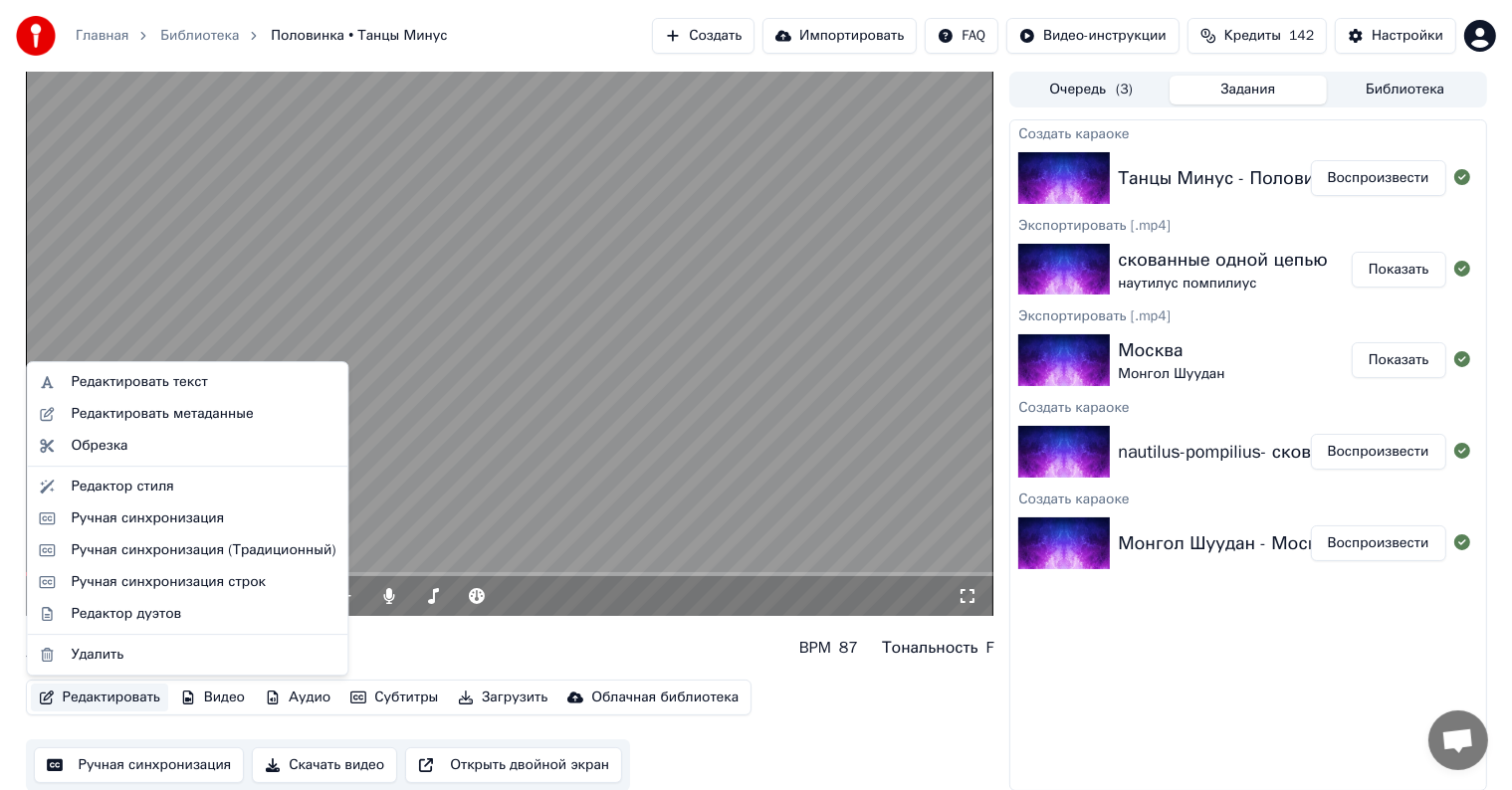 click on "Редактировать" at bounding box center (100, 697) 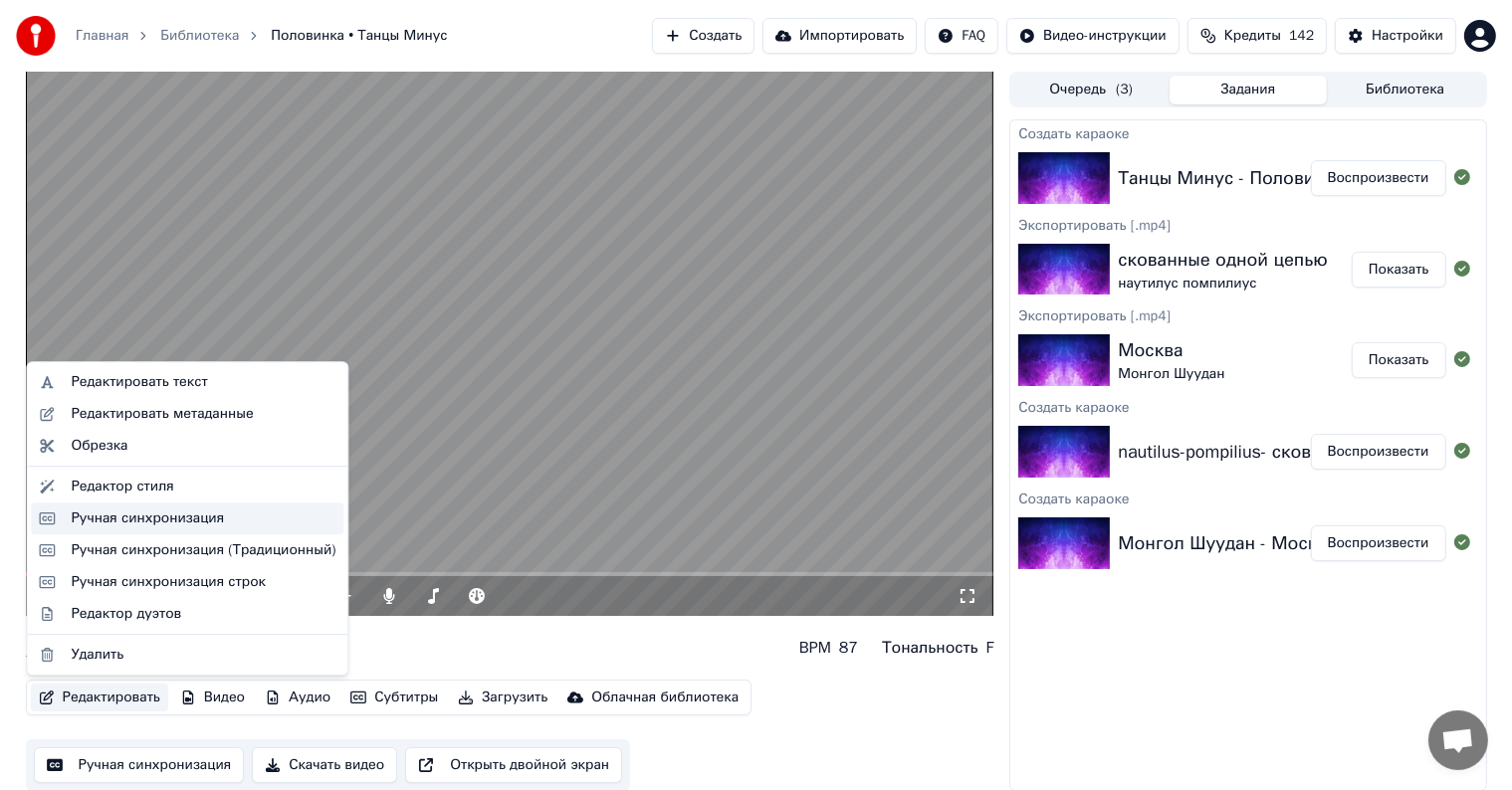 click on "Ручная синхронизация" at bounding box center (147, 518) 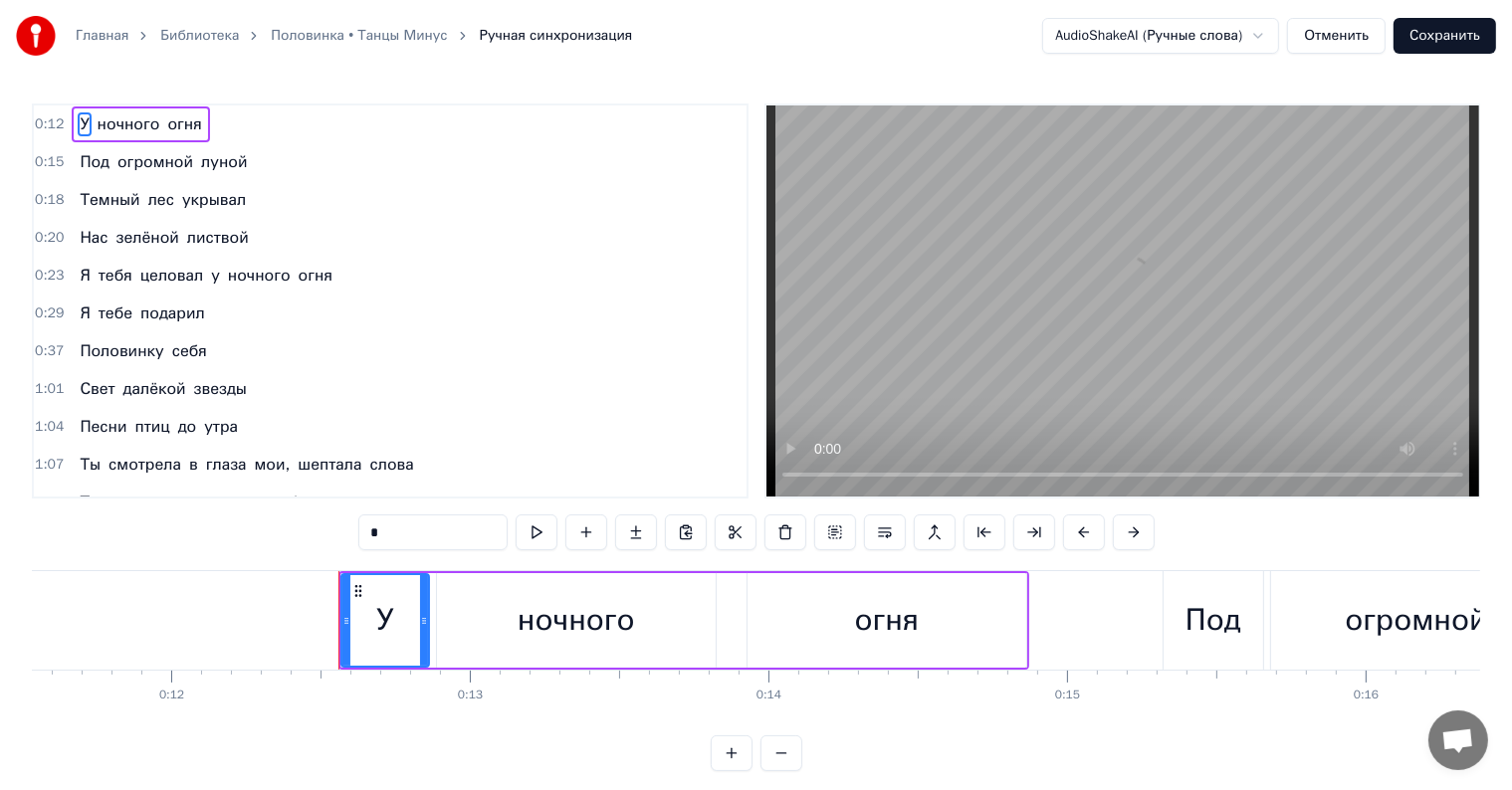 scroll, scrollTop: 0, scrollLeft: 3650, axis: horizontal 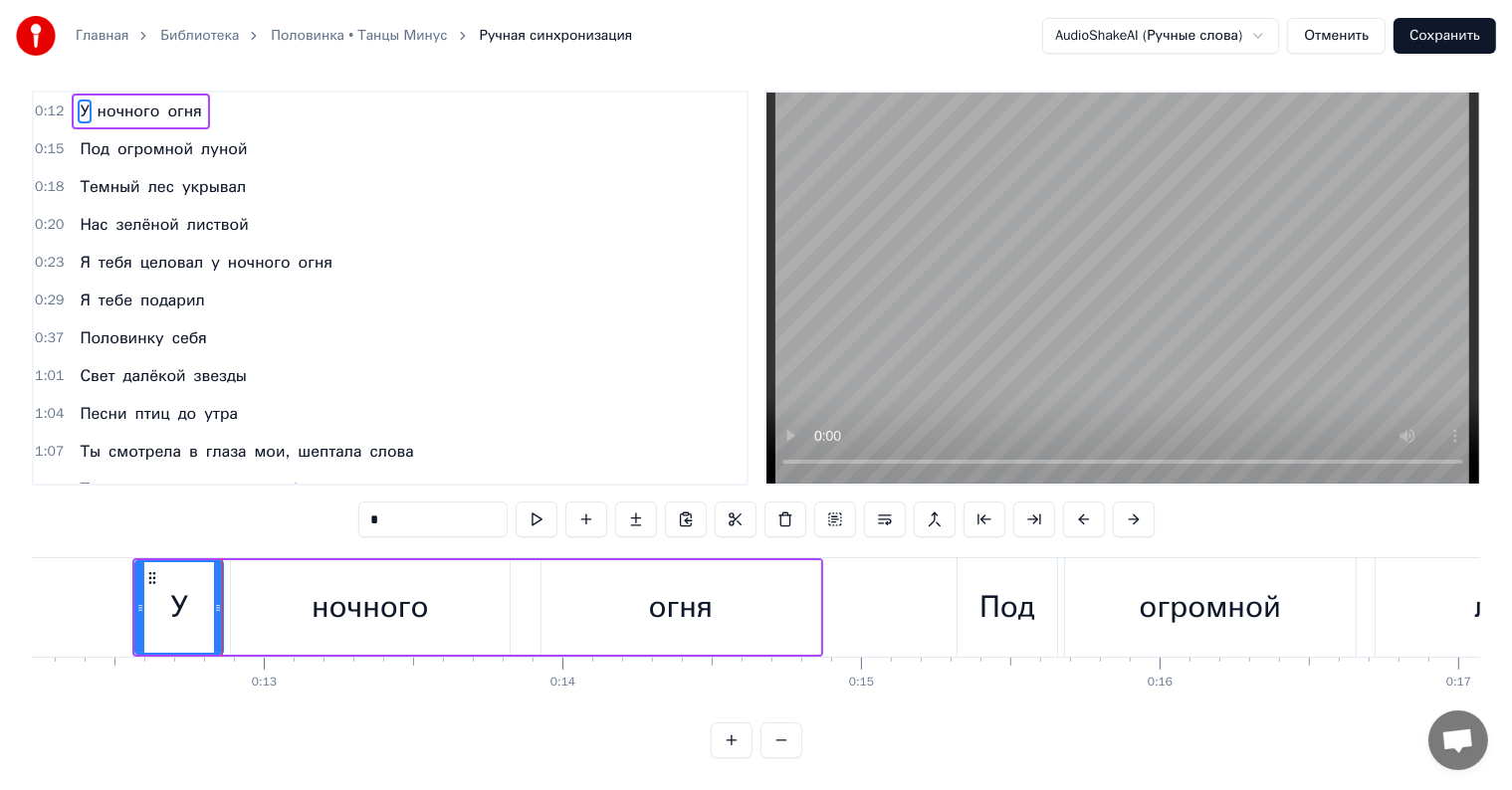 click on "У ночного огня" at bounding box center [140, 111] 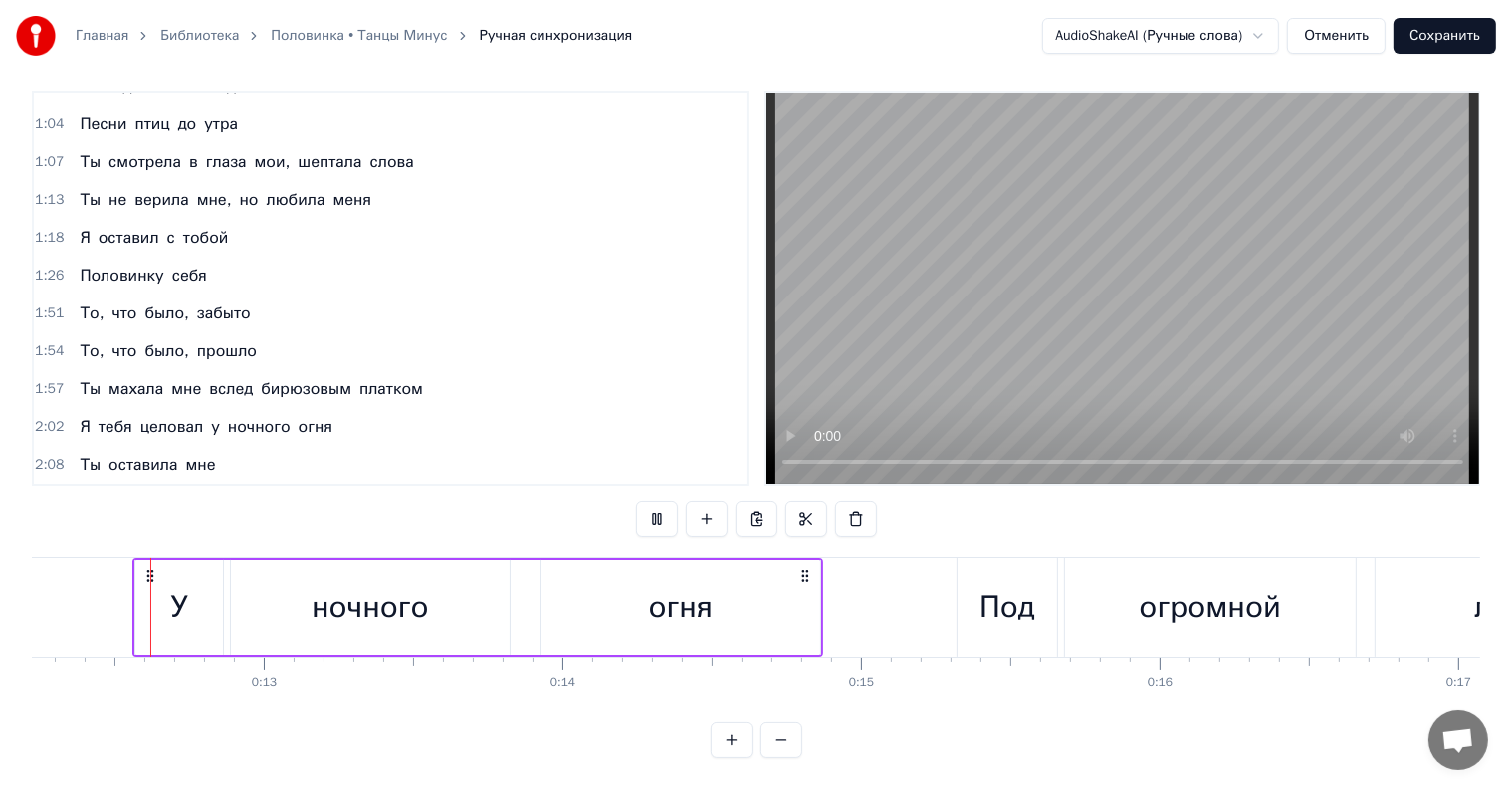 scroll, scrollTop: 326, scrollLeft: 0, axis: vertical 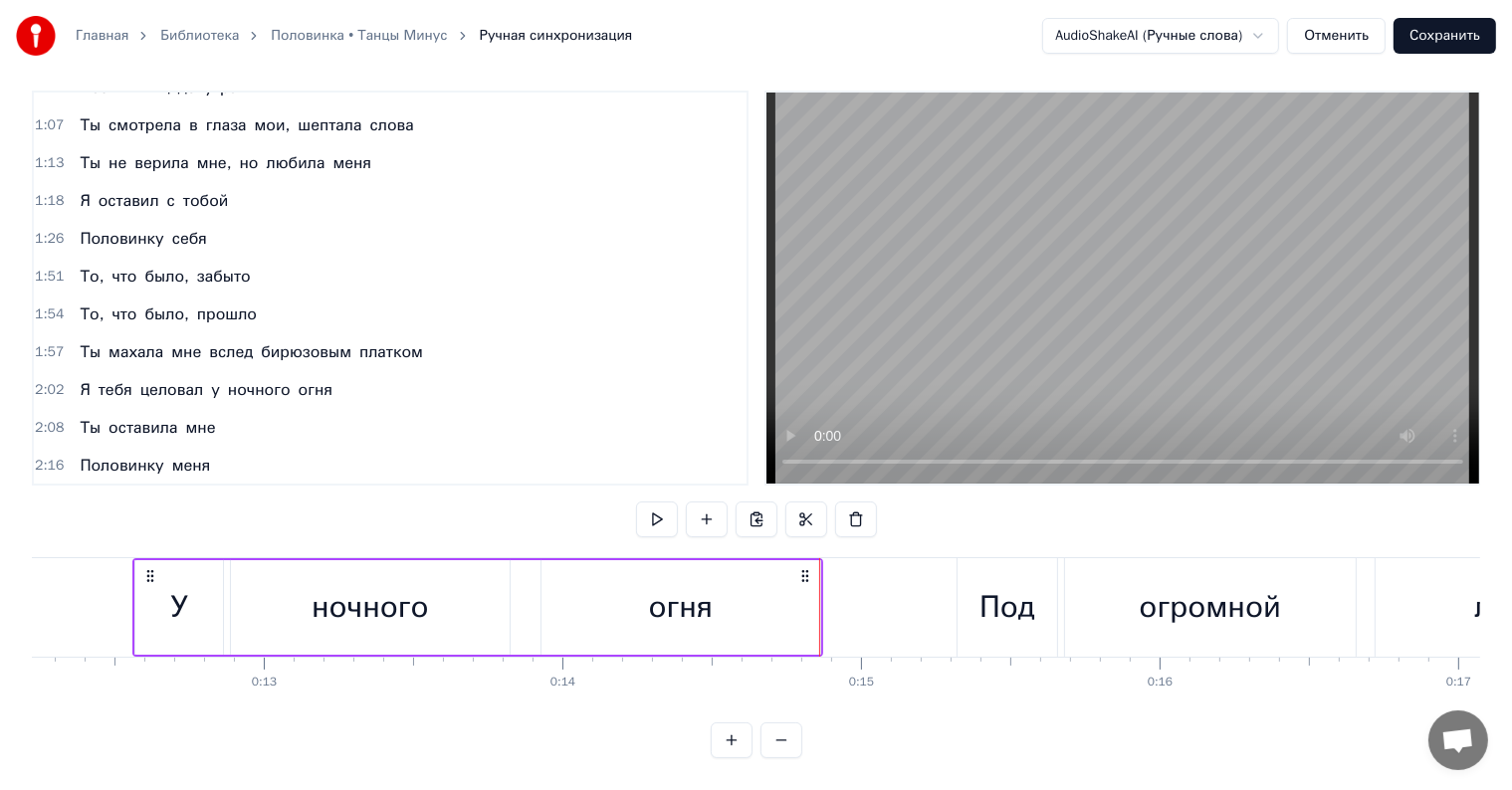 click on "Сохранить" at bounding box center [1444, 36] 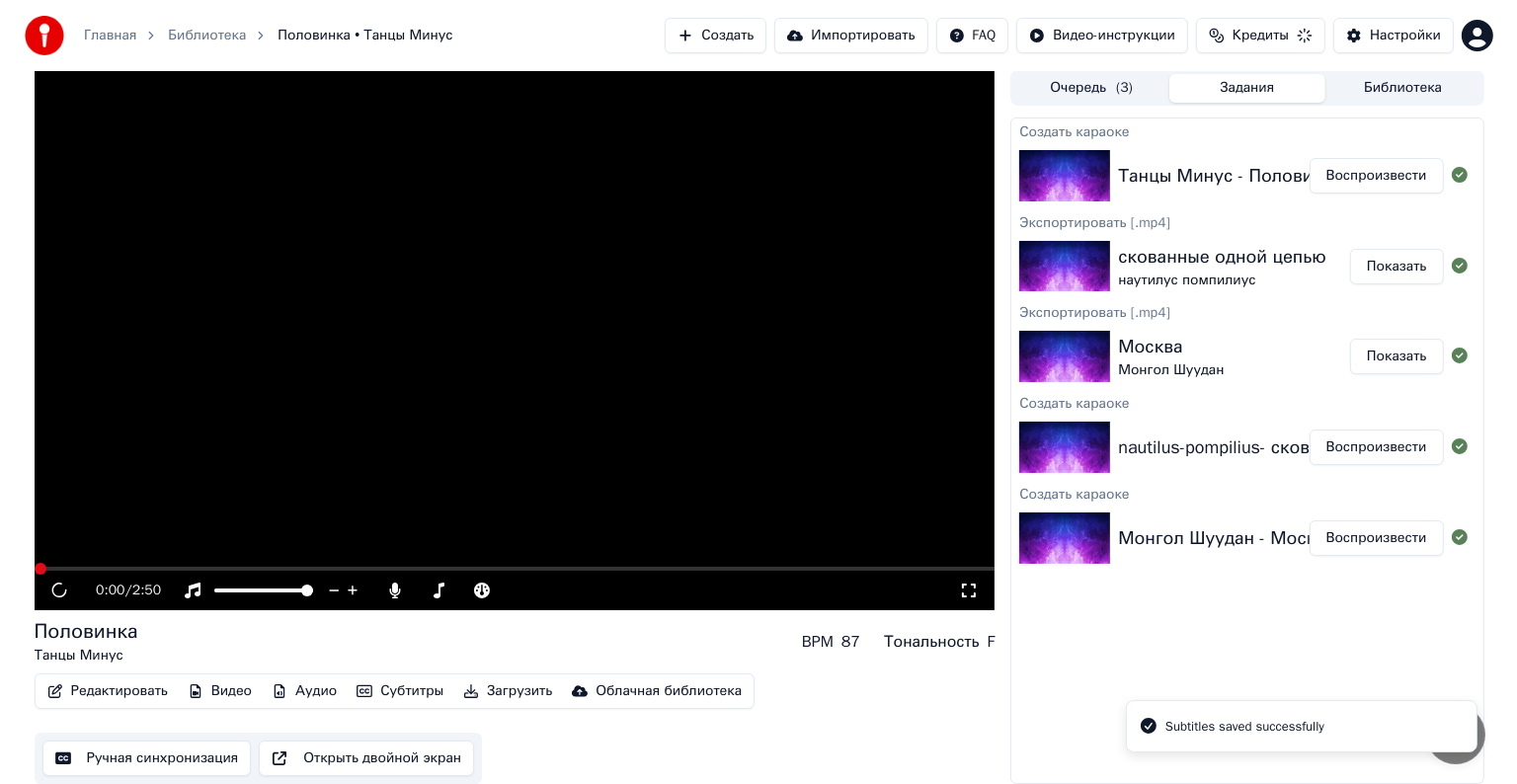 scroll, scrollTop: 1, scrollLeft: 0, axis: vertical 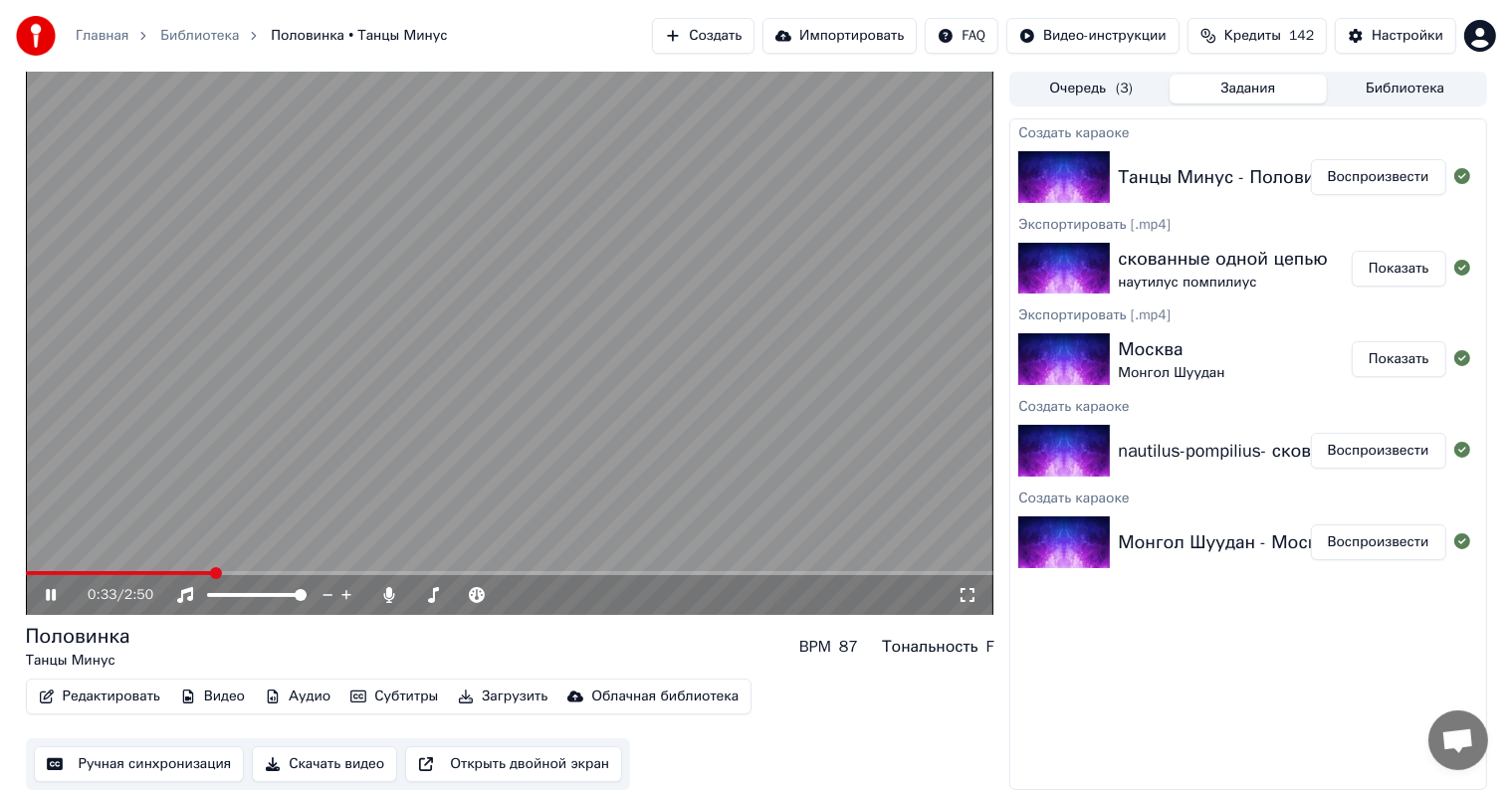 click at bounding box center [510, 573] 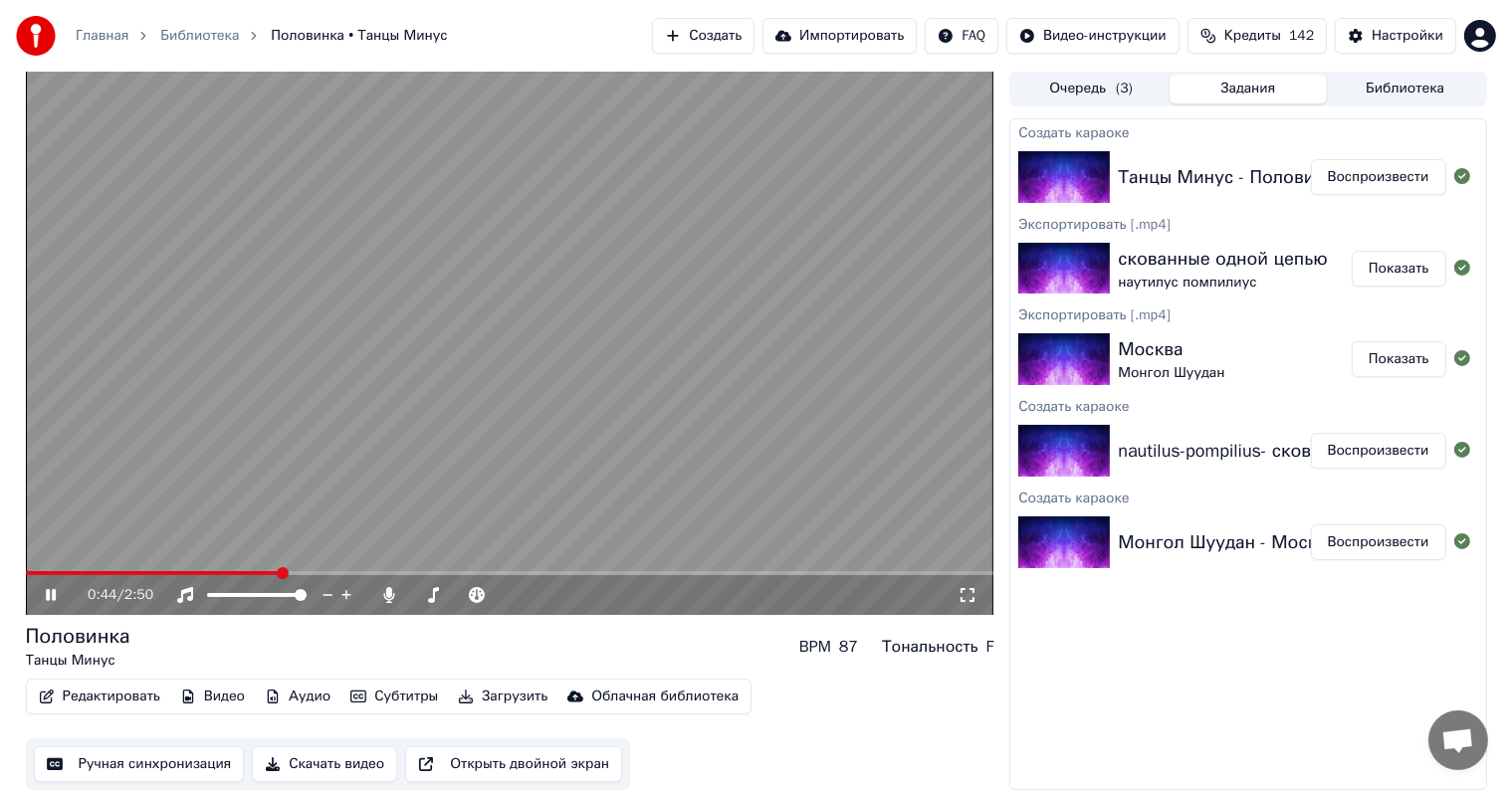 click at bounding box center [510, 342] 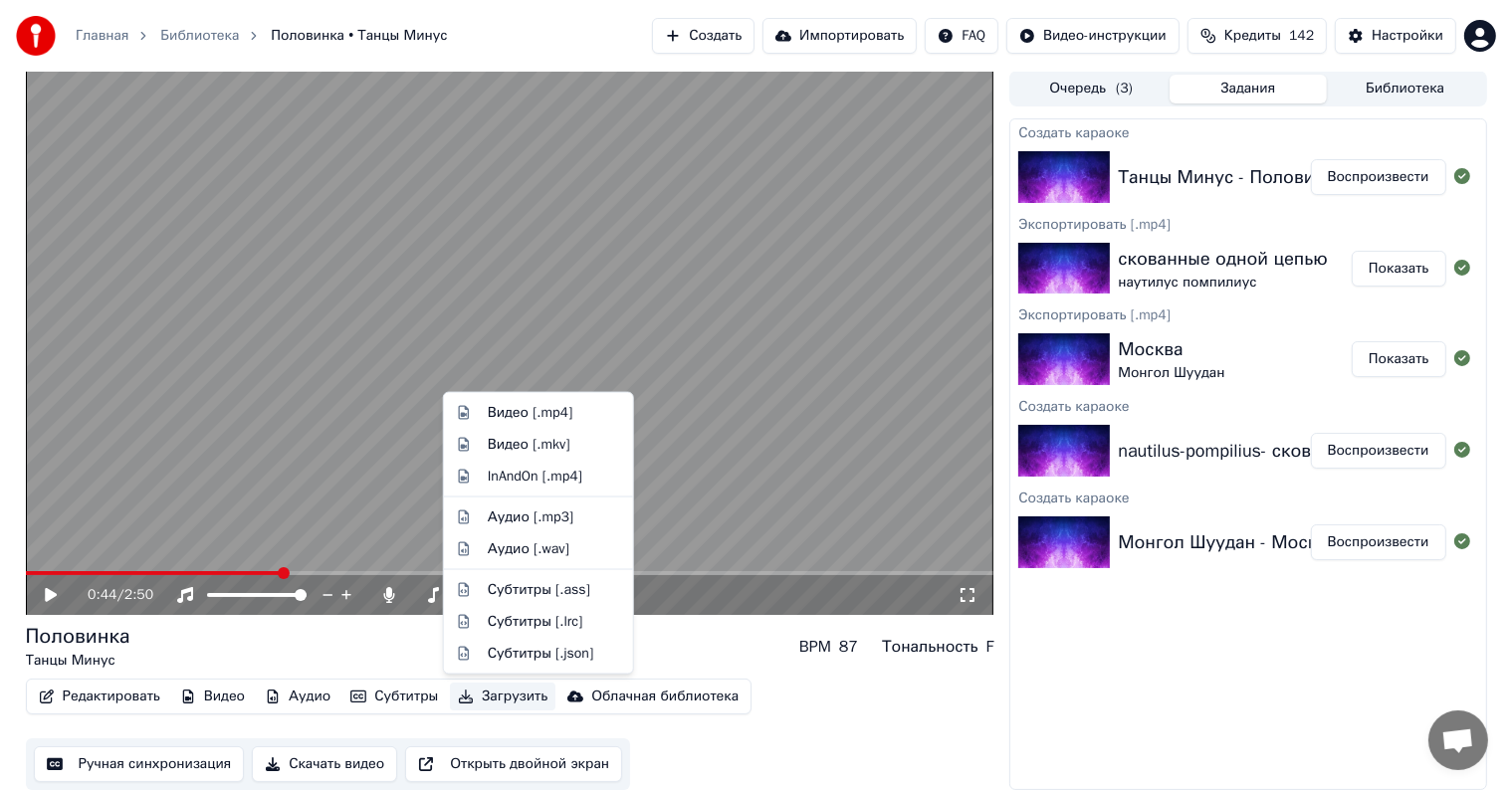 click on "Загрузить" at bounding box center [503, 696] 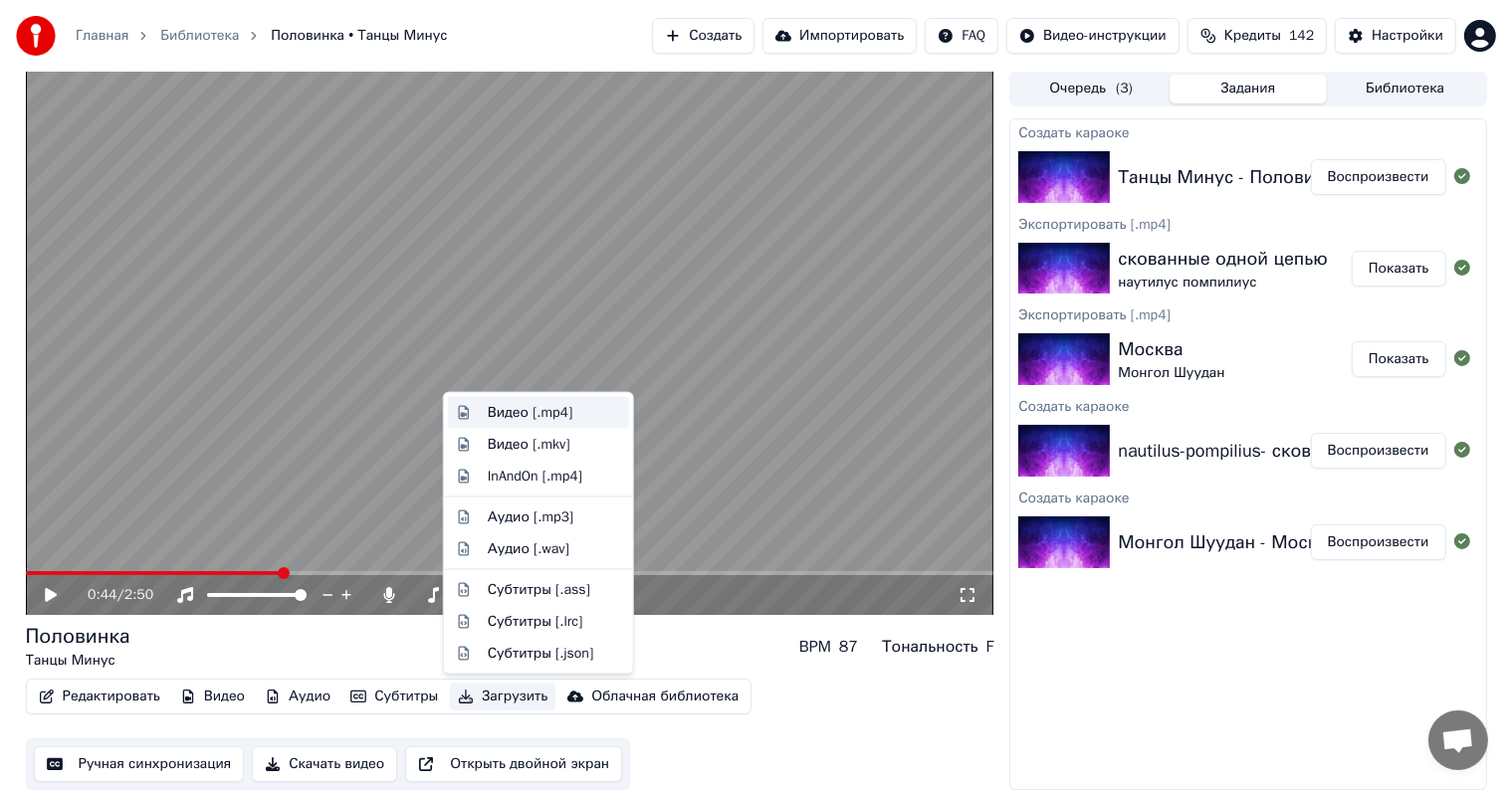 click on "Видео [.mp4]" at bounding box center (530, 413) 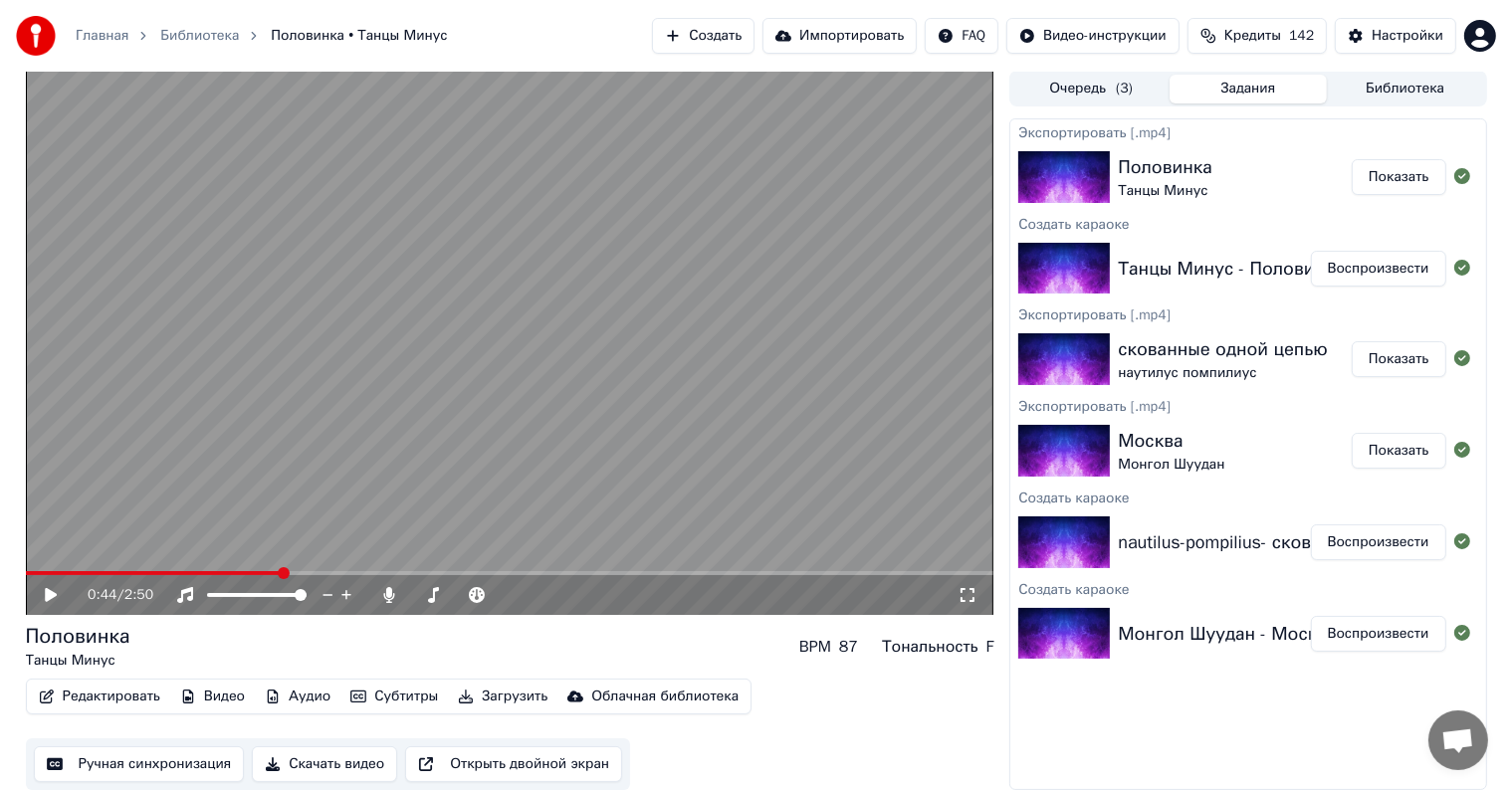 click on "Создать" at bounding box center [703, 36] 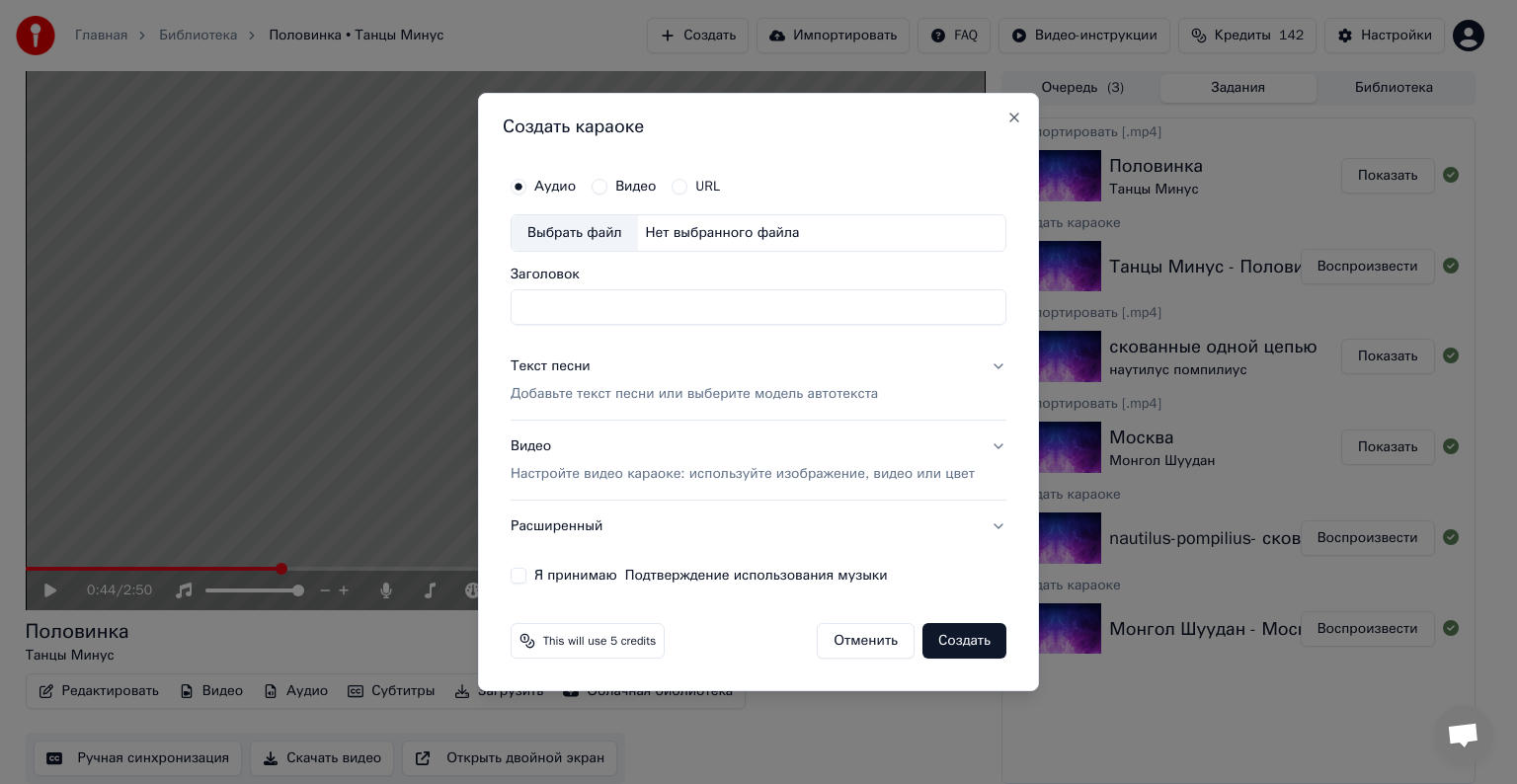 click on "Текст песни Добавьте текст песни или выберите модель автотекста" at bounding box center [694, 380] 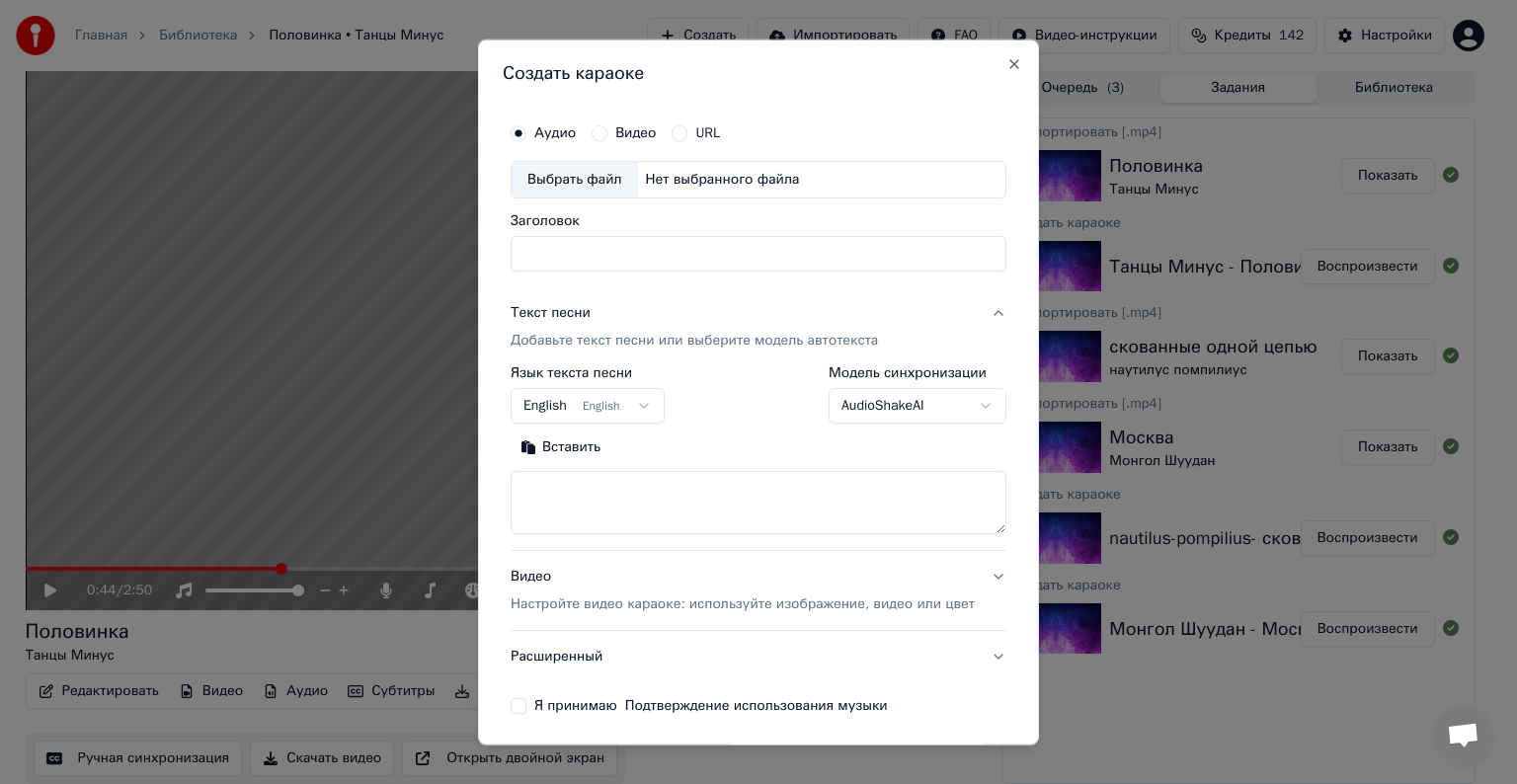 click at bounding box center (758, 503) 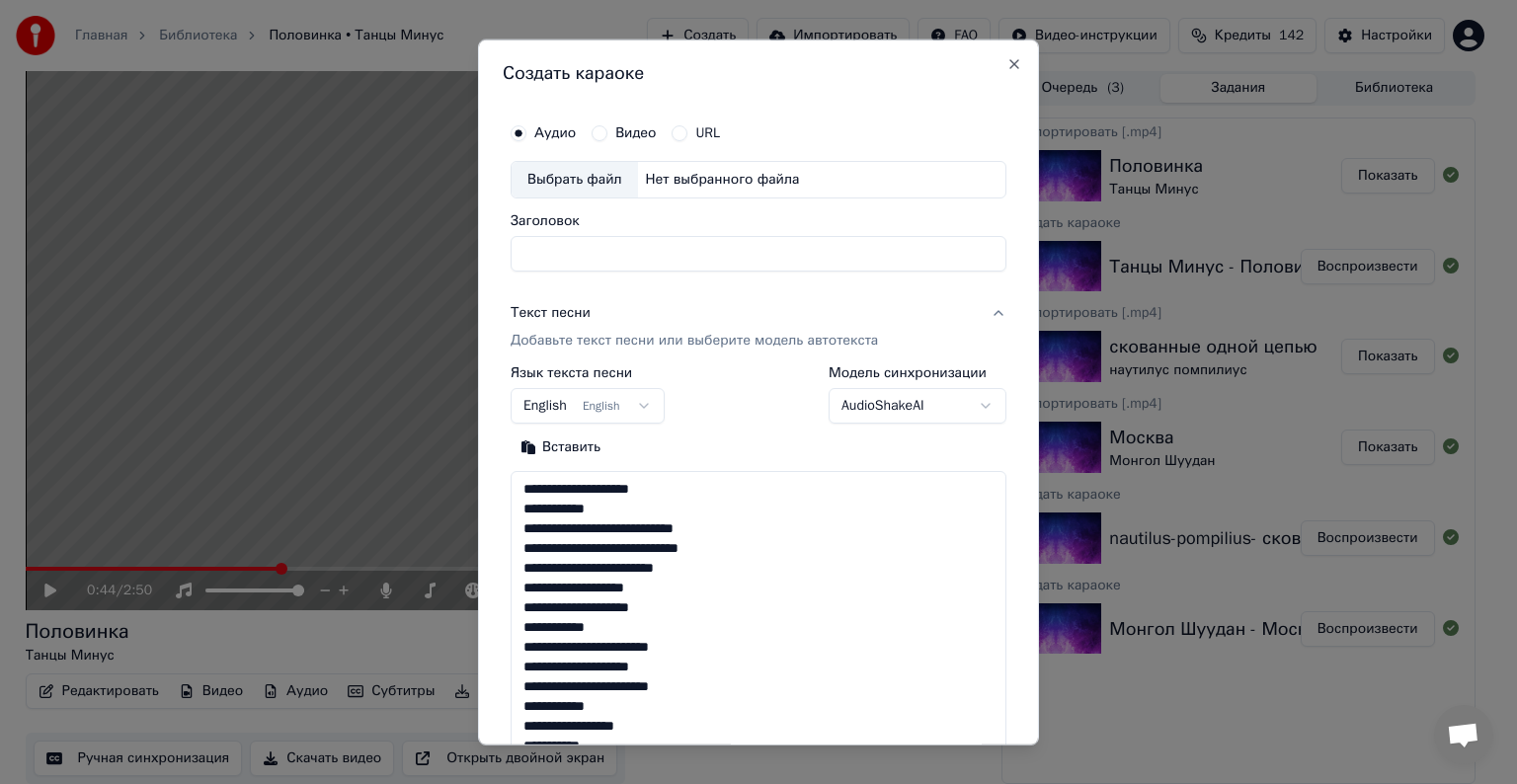 scroll, scrollTop: 596, scrollLeft: 0, axis: vertical 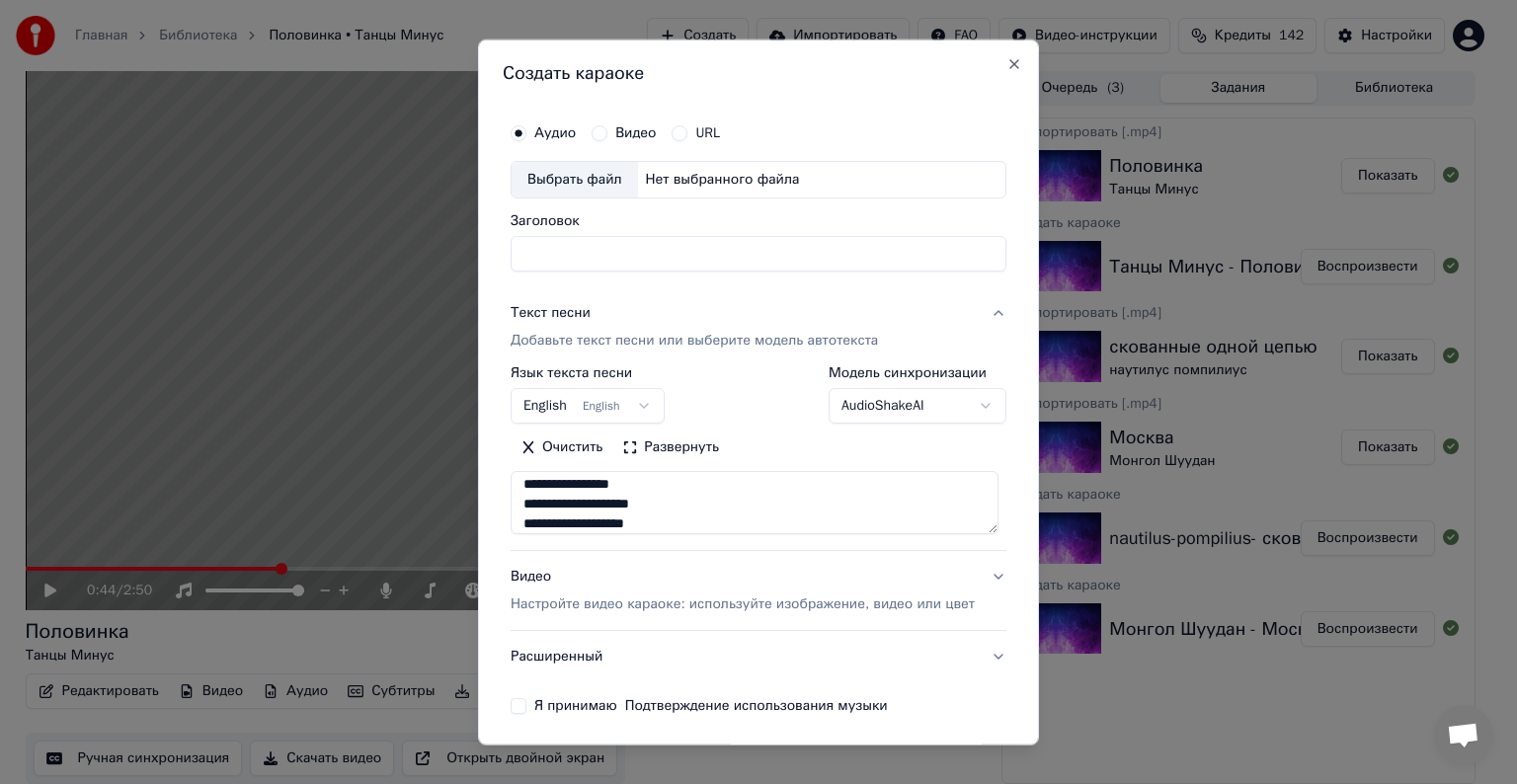 type on "**********" 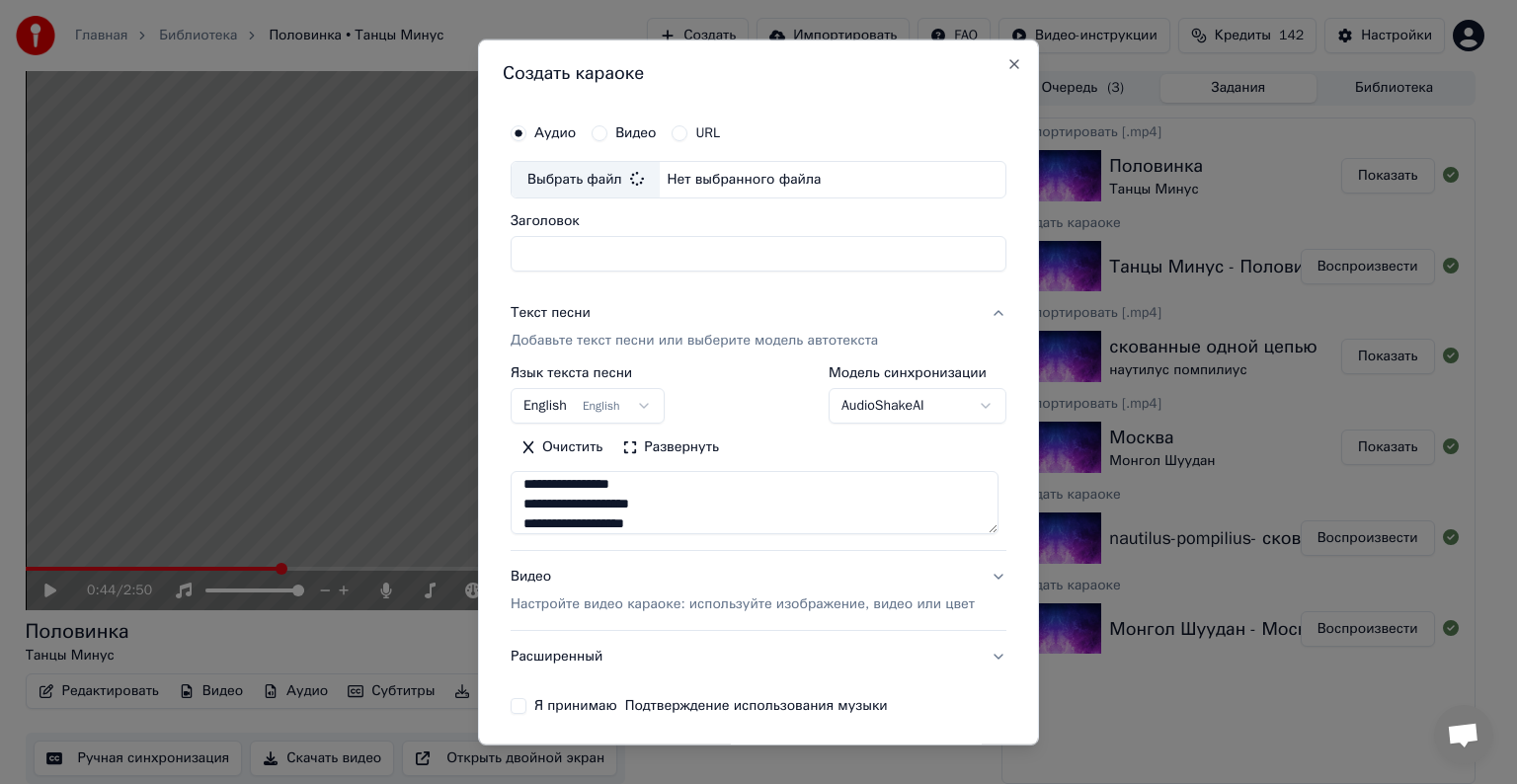 type on "**********" 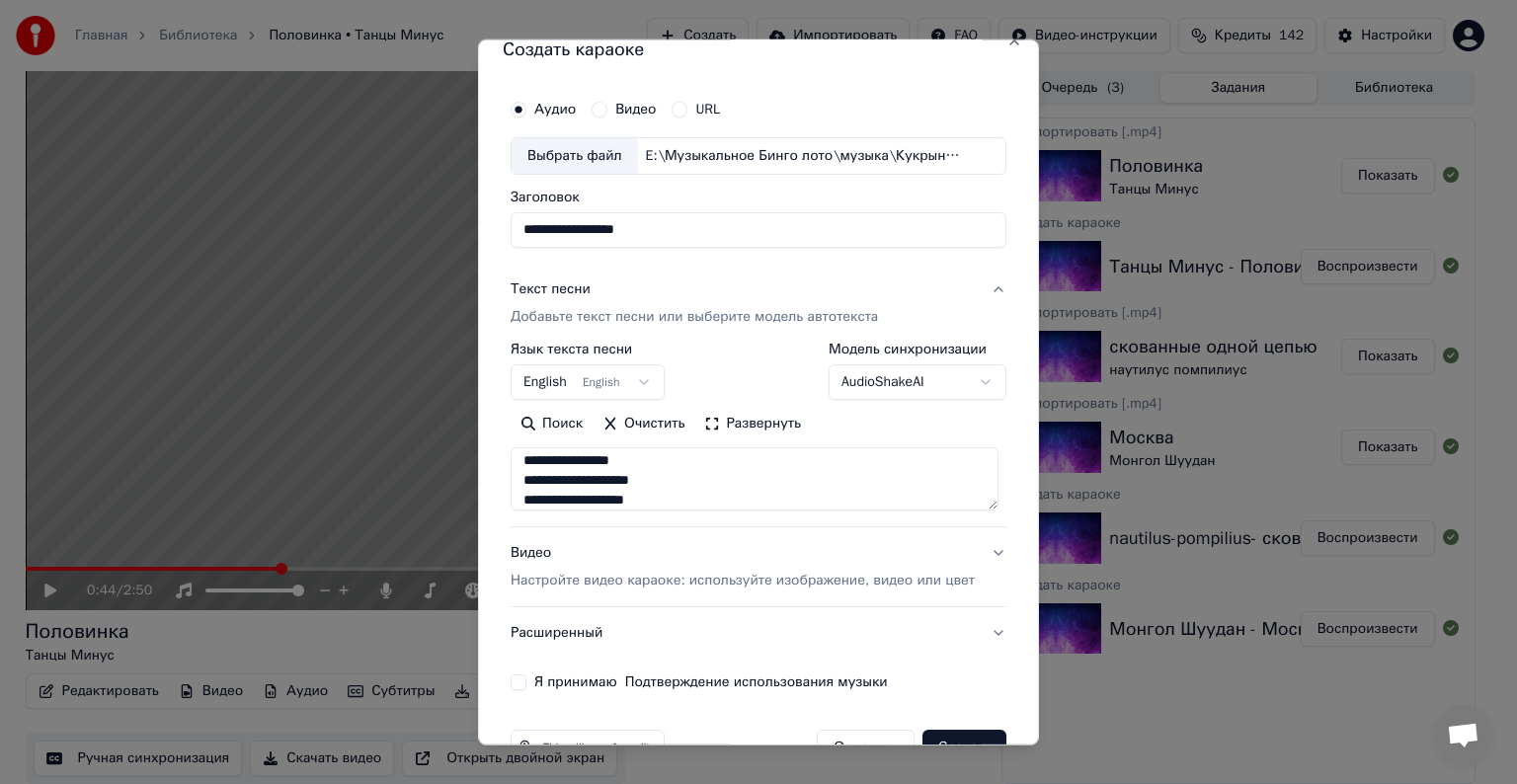 scroll, scrollTop: 76, scrollLeft: 0, axis: vertical 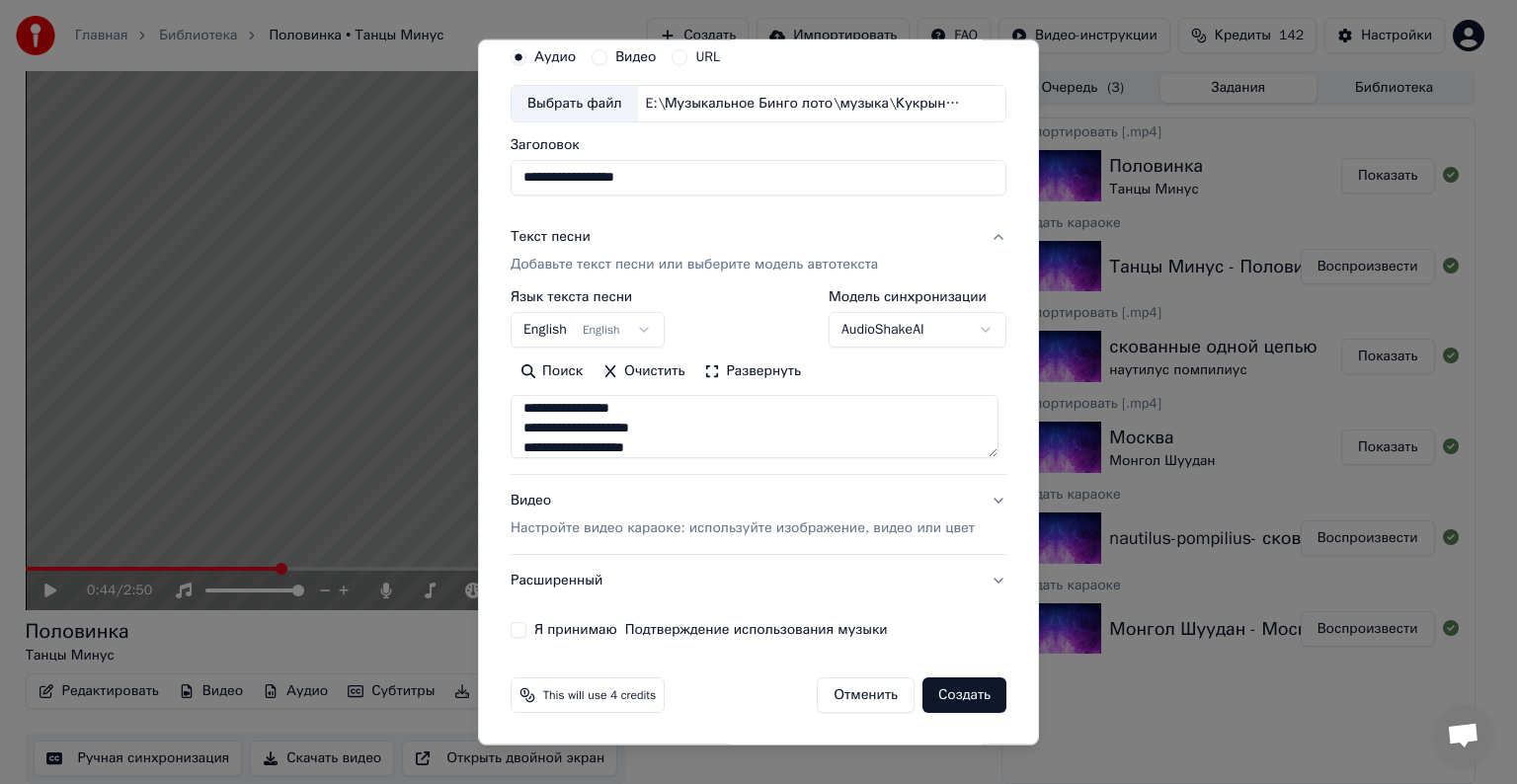 click on "Видео Настройте видео караоке: используйте изображение, видео или цвет" at bounding box center [743, 514] 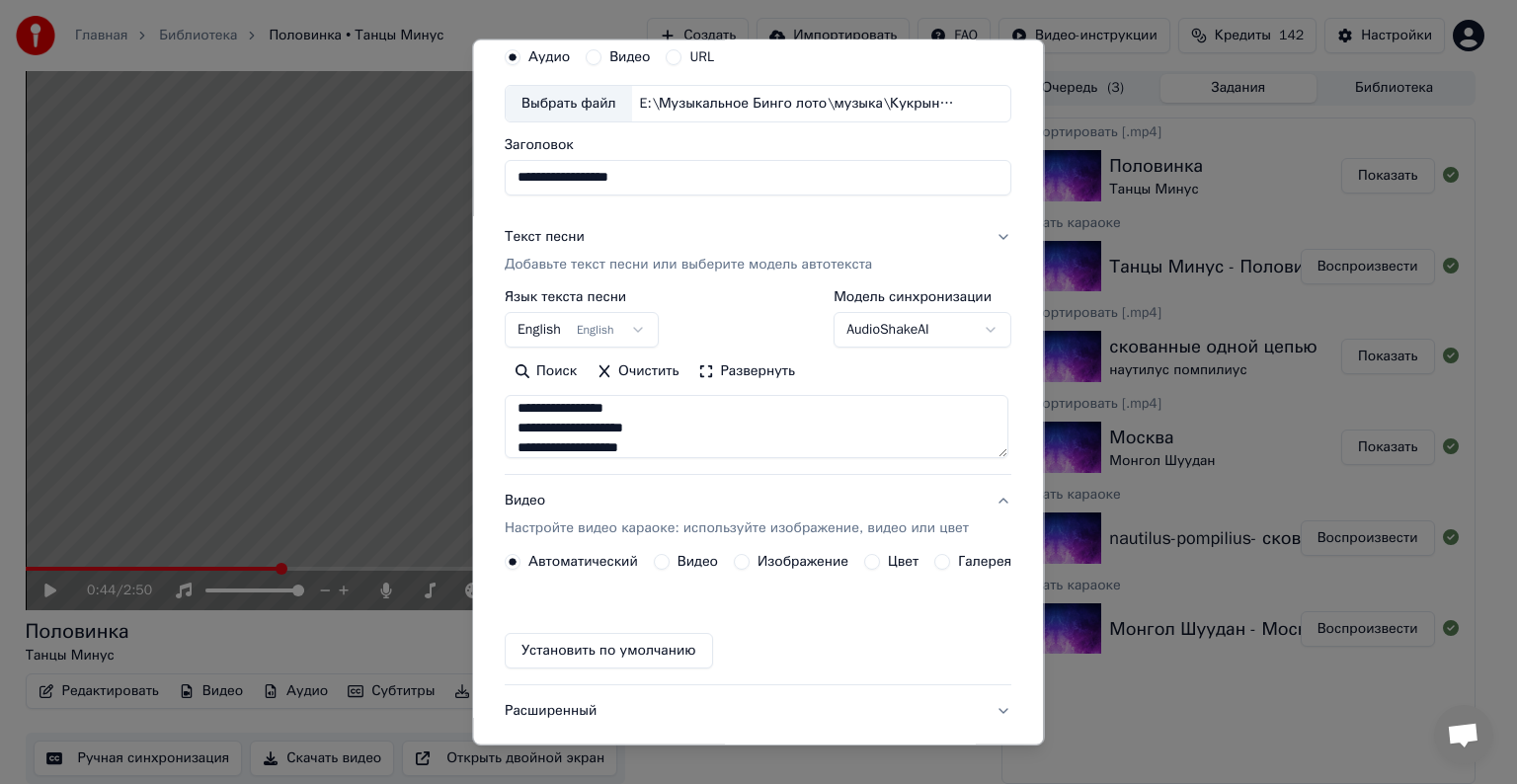 scroll, scrollTop: 23, scrollLeft: 0, axis: vertical 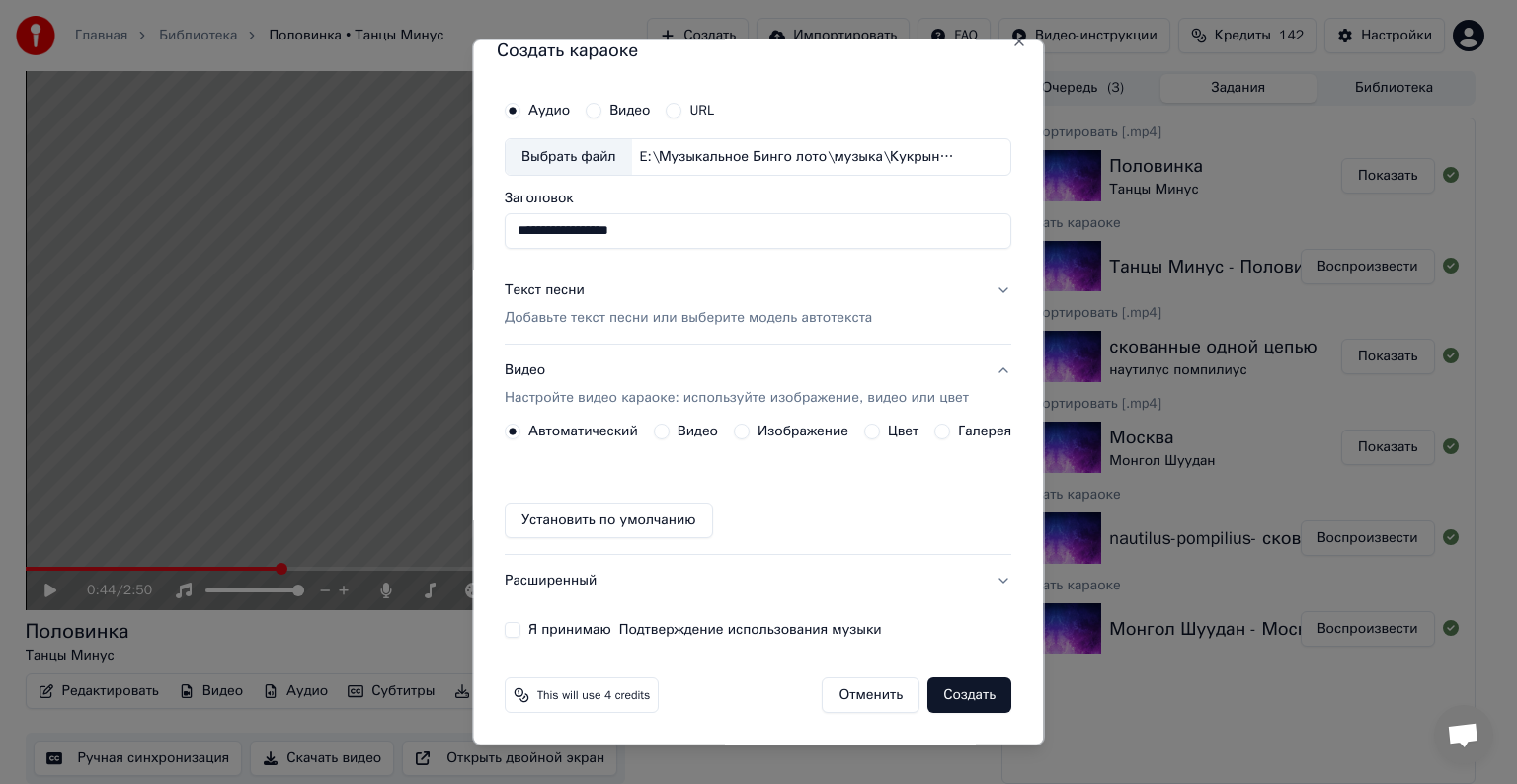 click on "Видео" at bounding box center [662, 431] 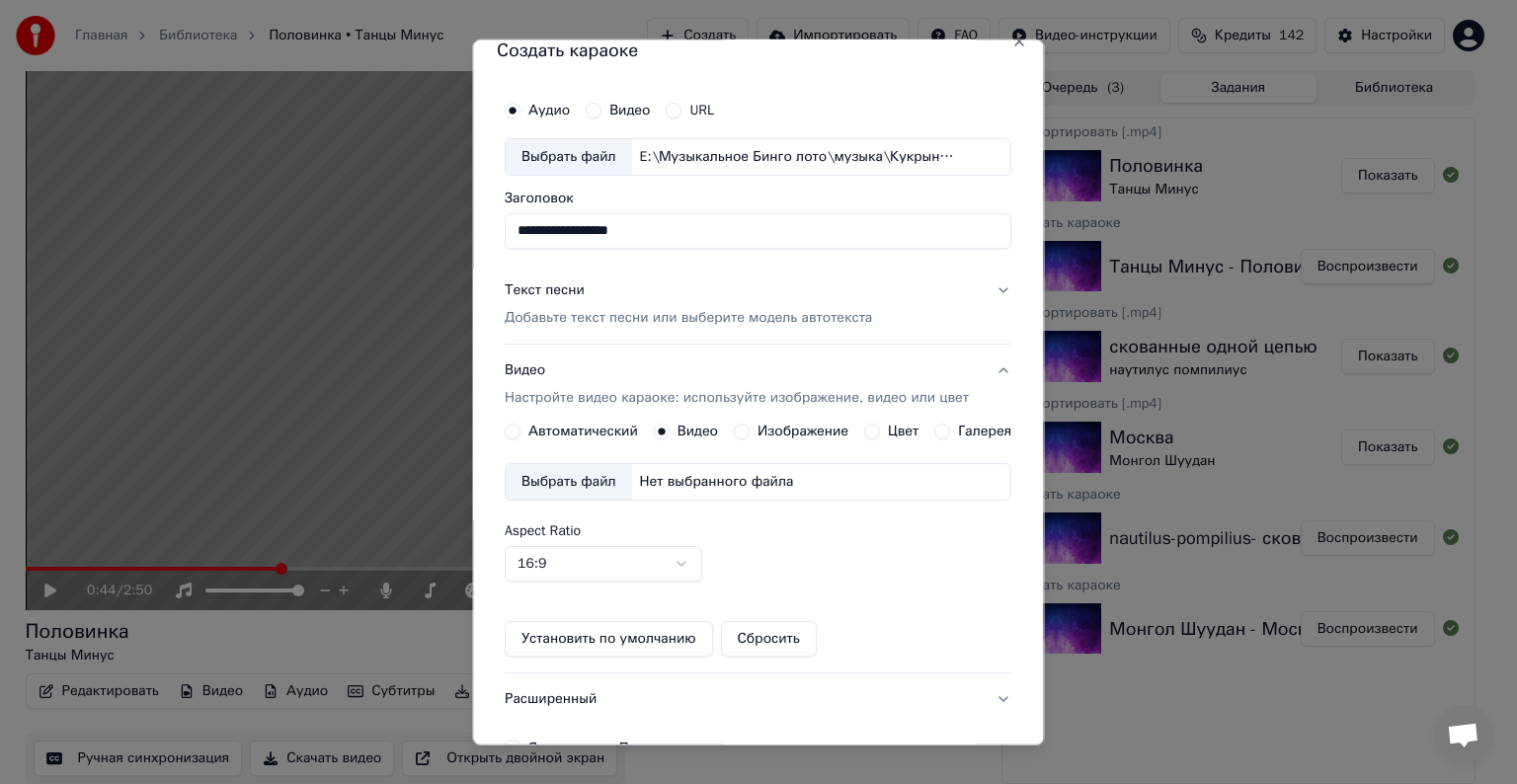 click on "Выбрать файл" at bounding box center (569, 482) 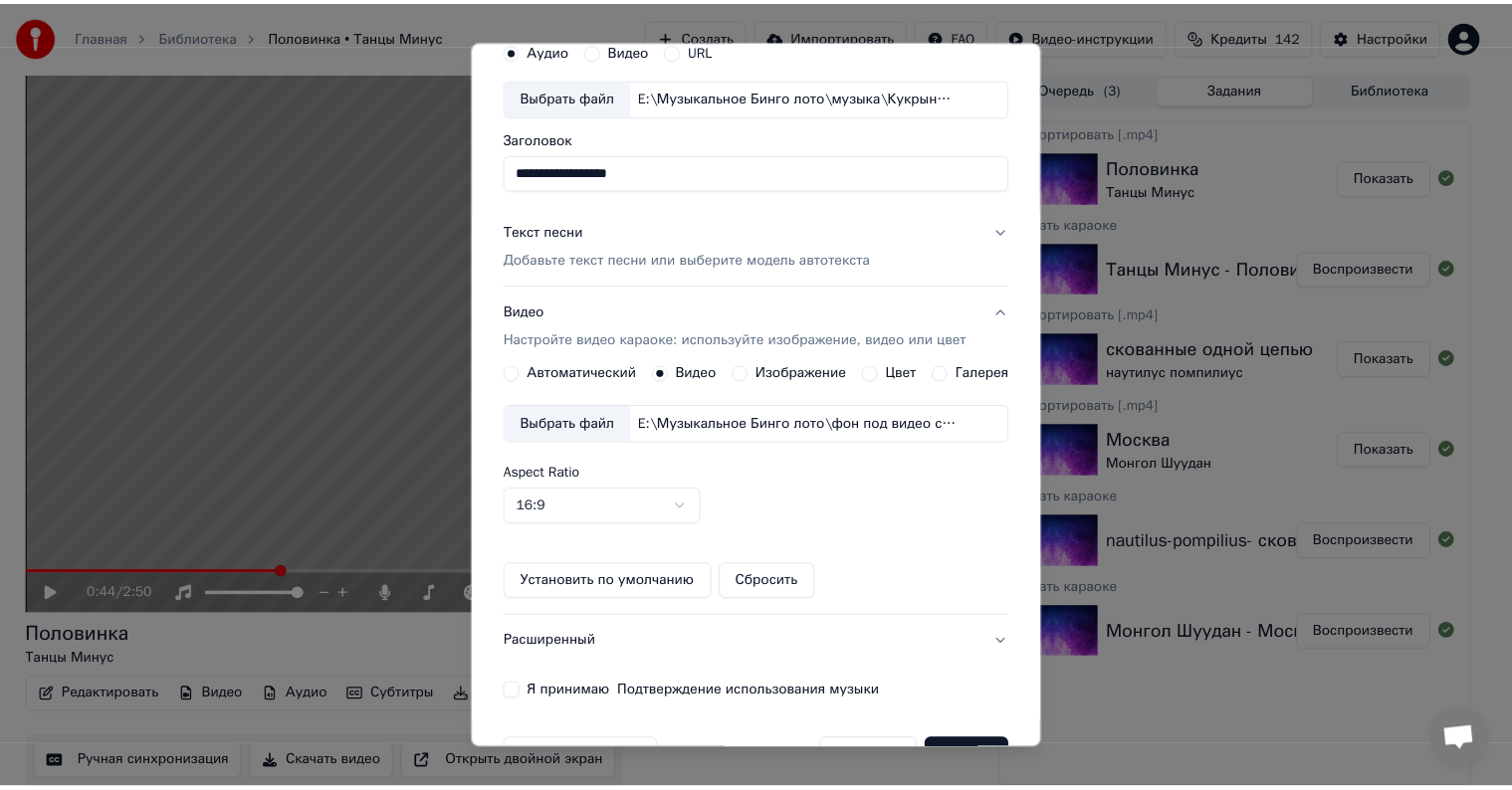 scroll, scrollTop: 142, scrollLeft: 0, axis: vertical 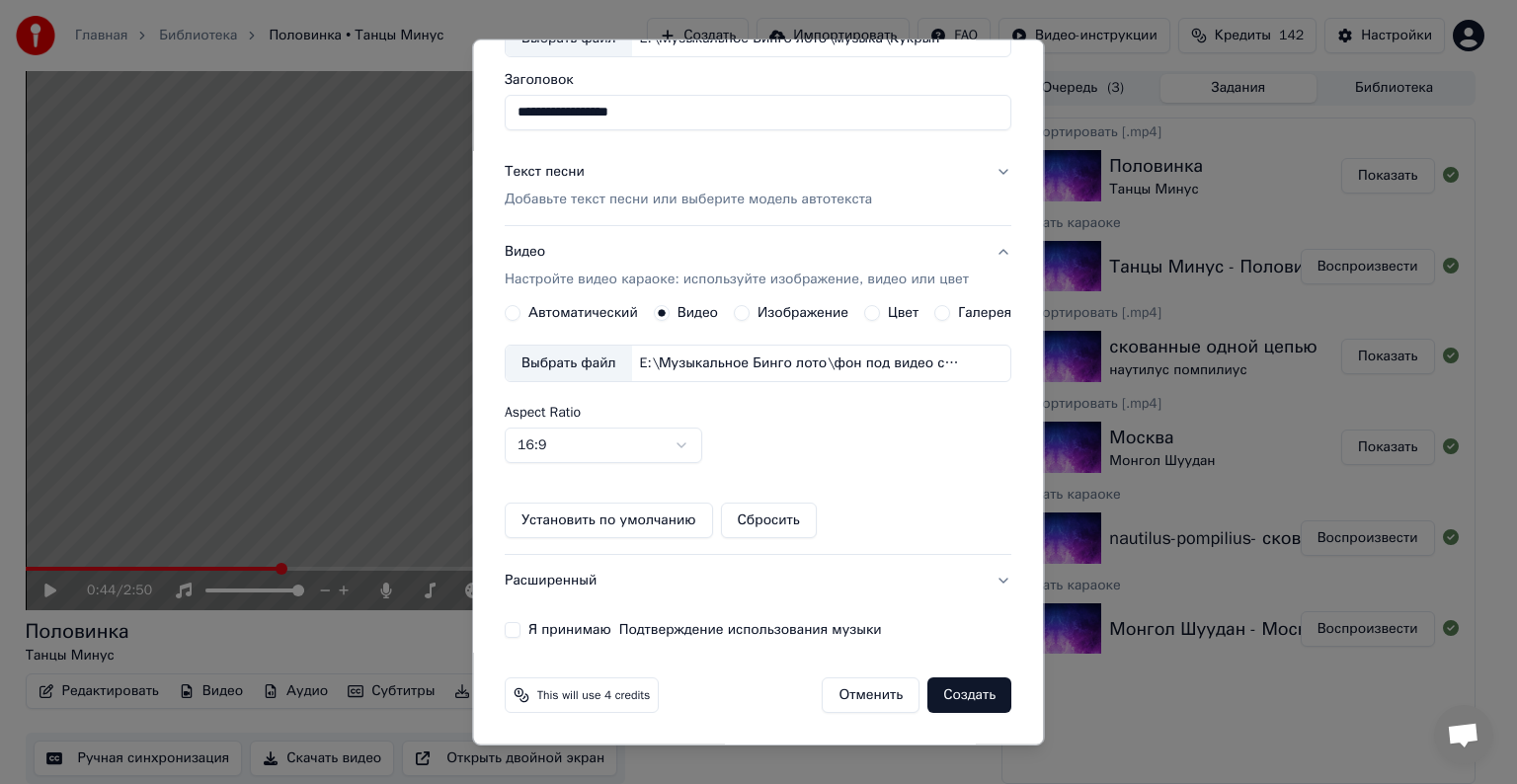click on "Я принимаю   Подтверждение использования музыки" at bounding box center (513, 630) 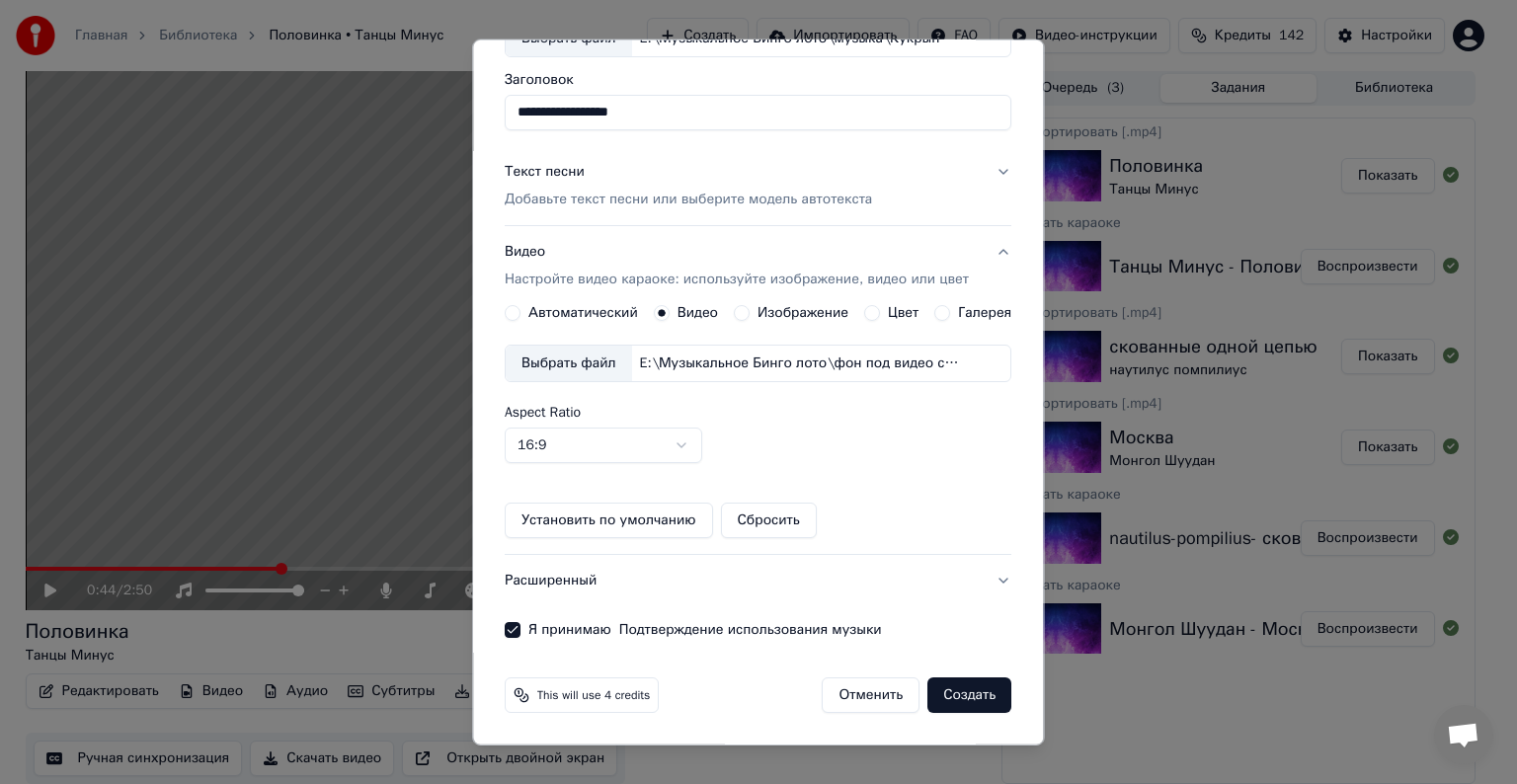 click on "Создать" at bounding box center (970, 695) 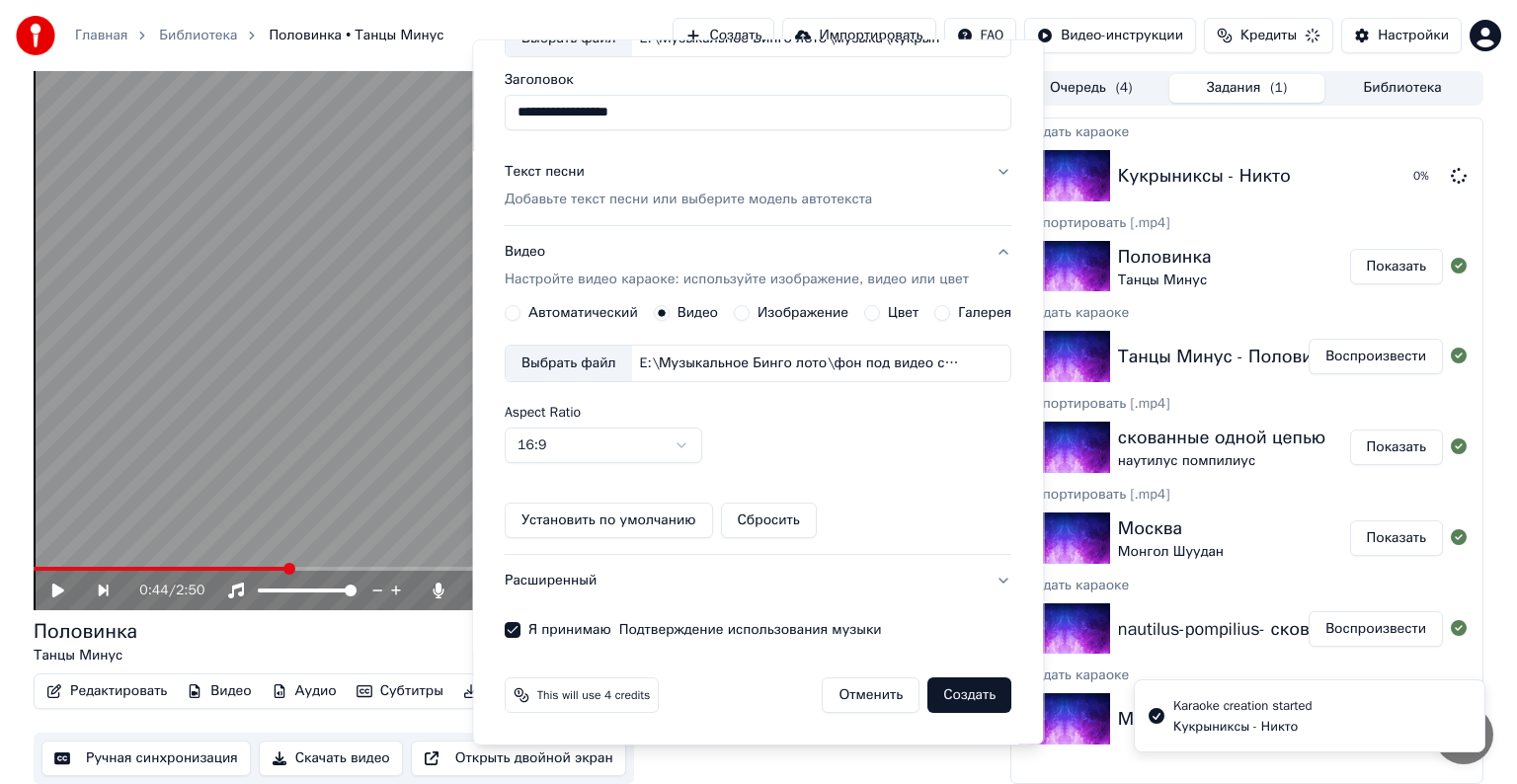 type 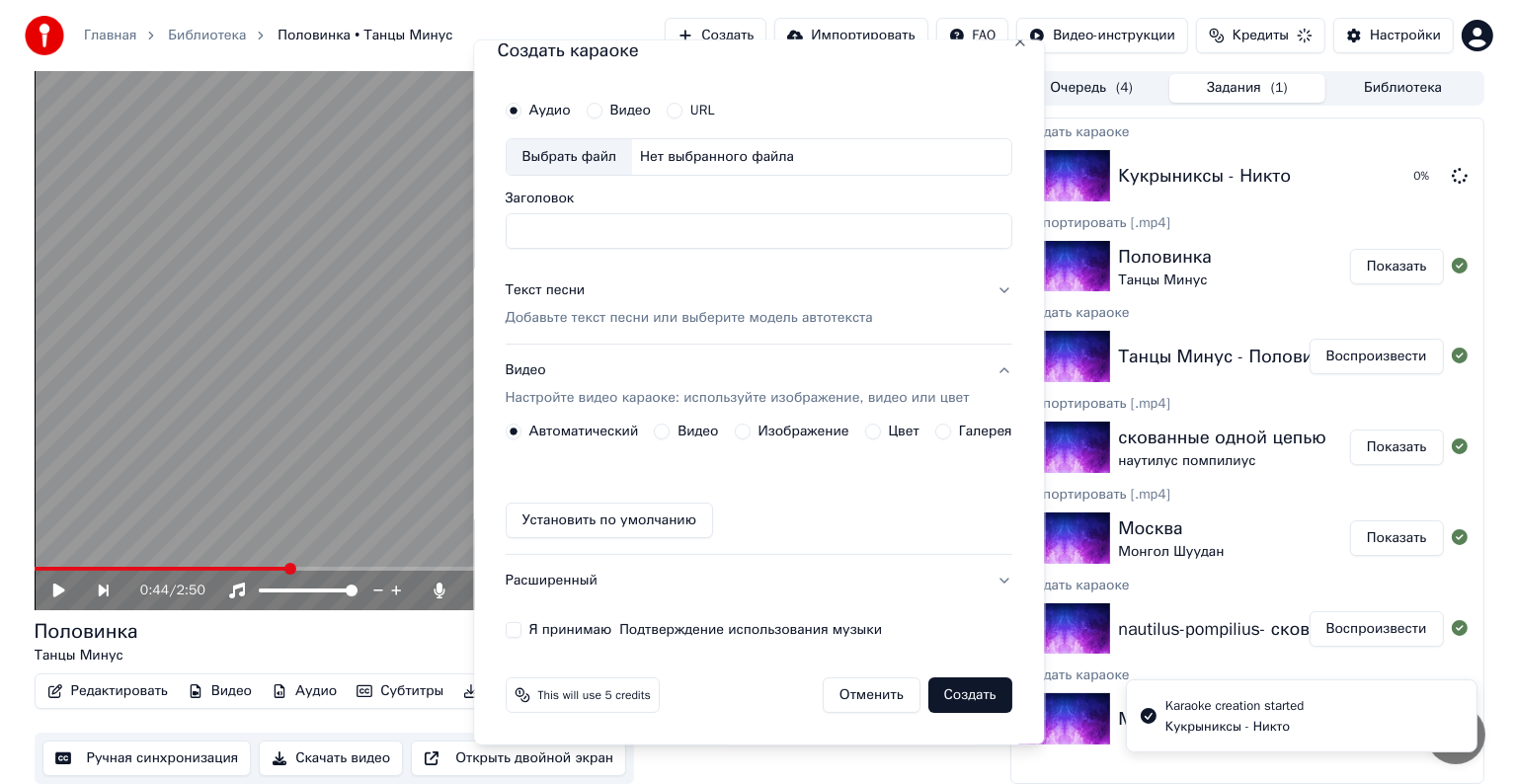 scroll, scrollTop: 23, scrollLeft: 0, axis: vertical 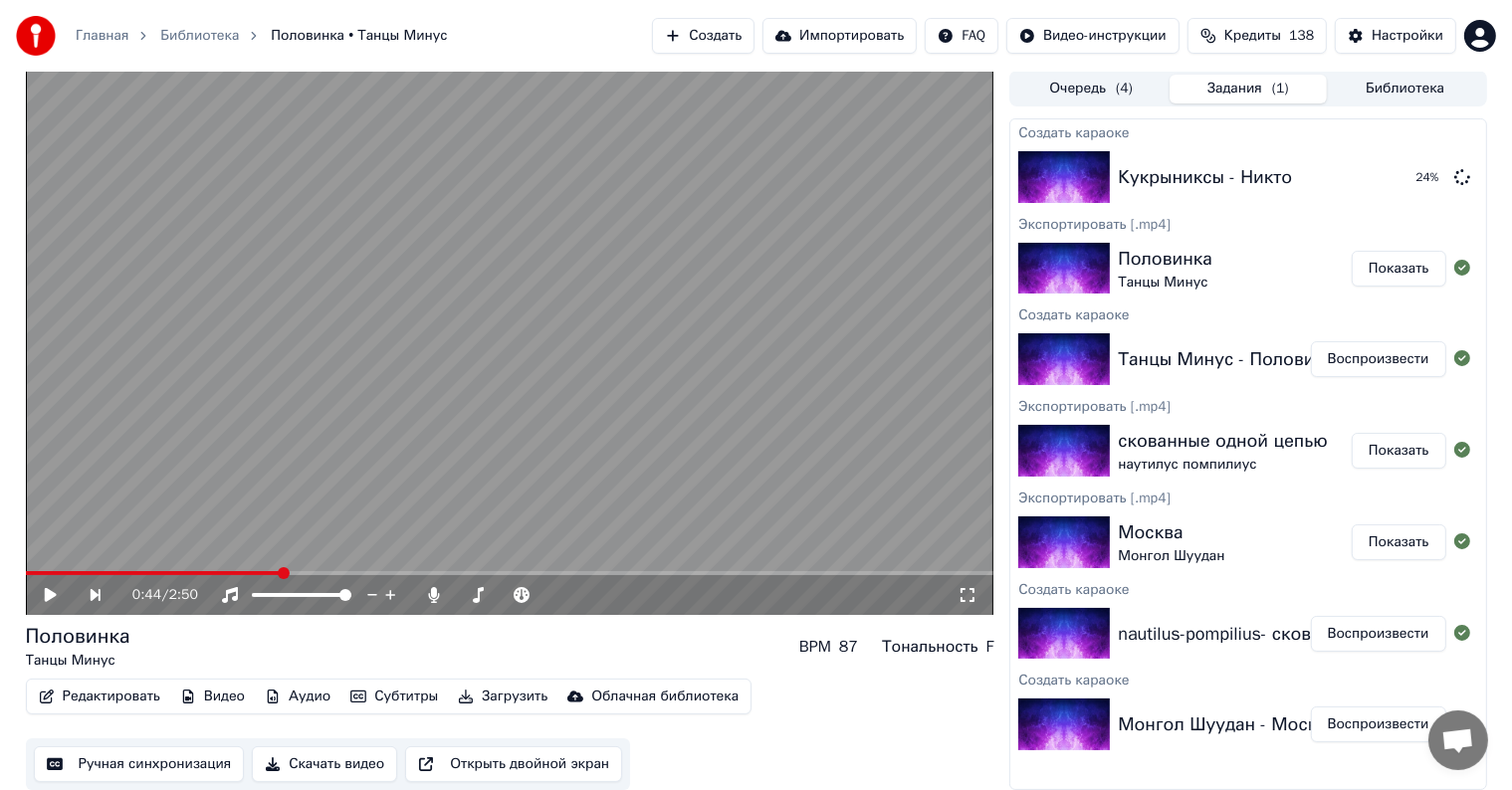 click on "Создать" at bounding box center [703, 36] 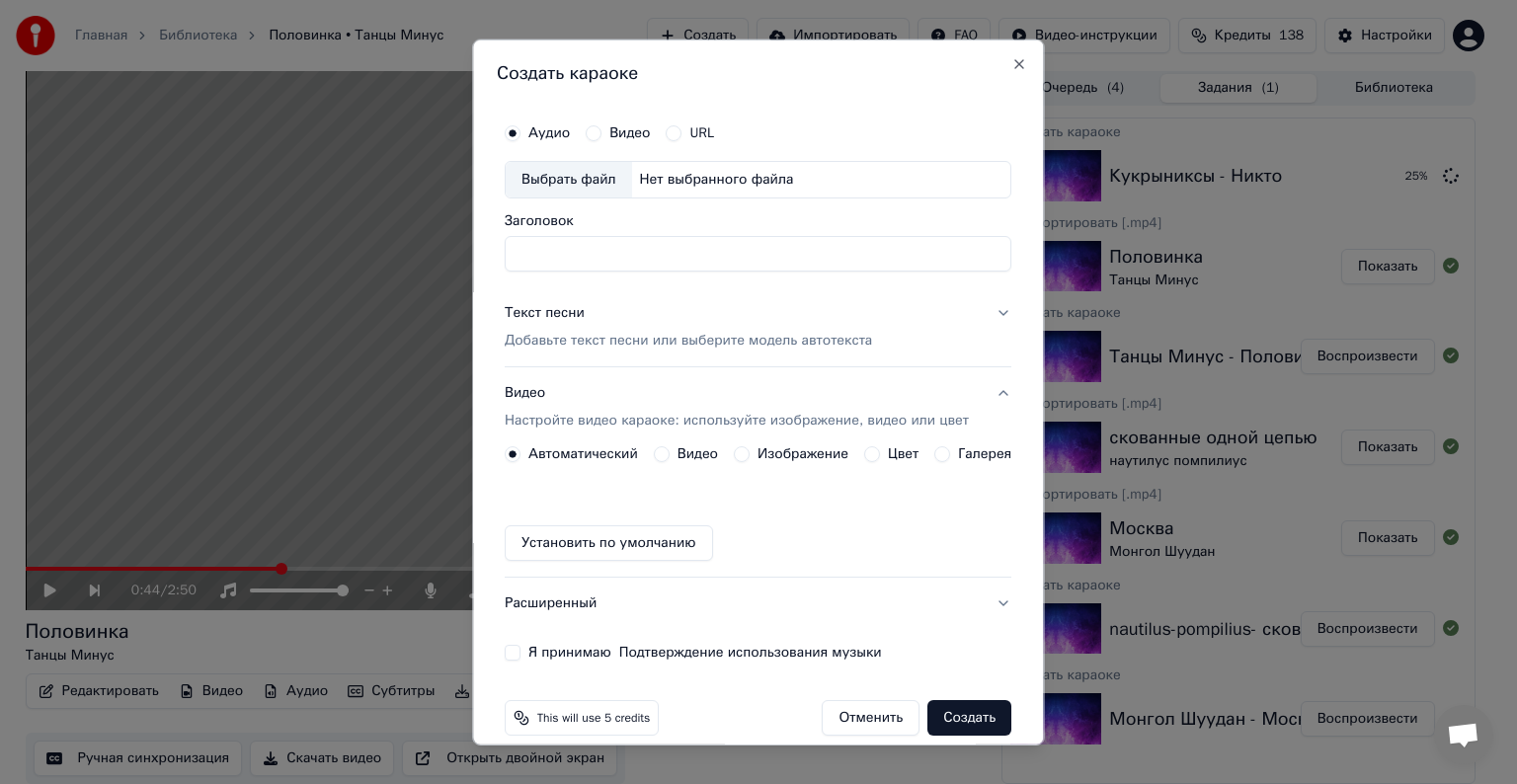 click on "Выбрать файл" at bounding box center (569, 180) 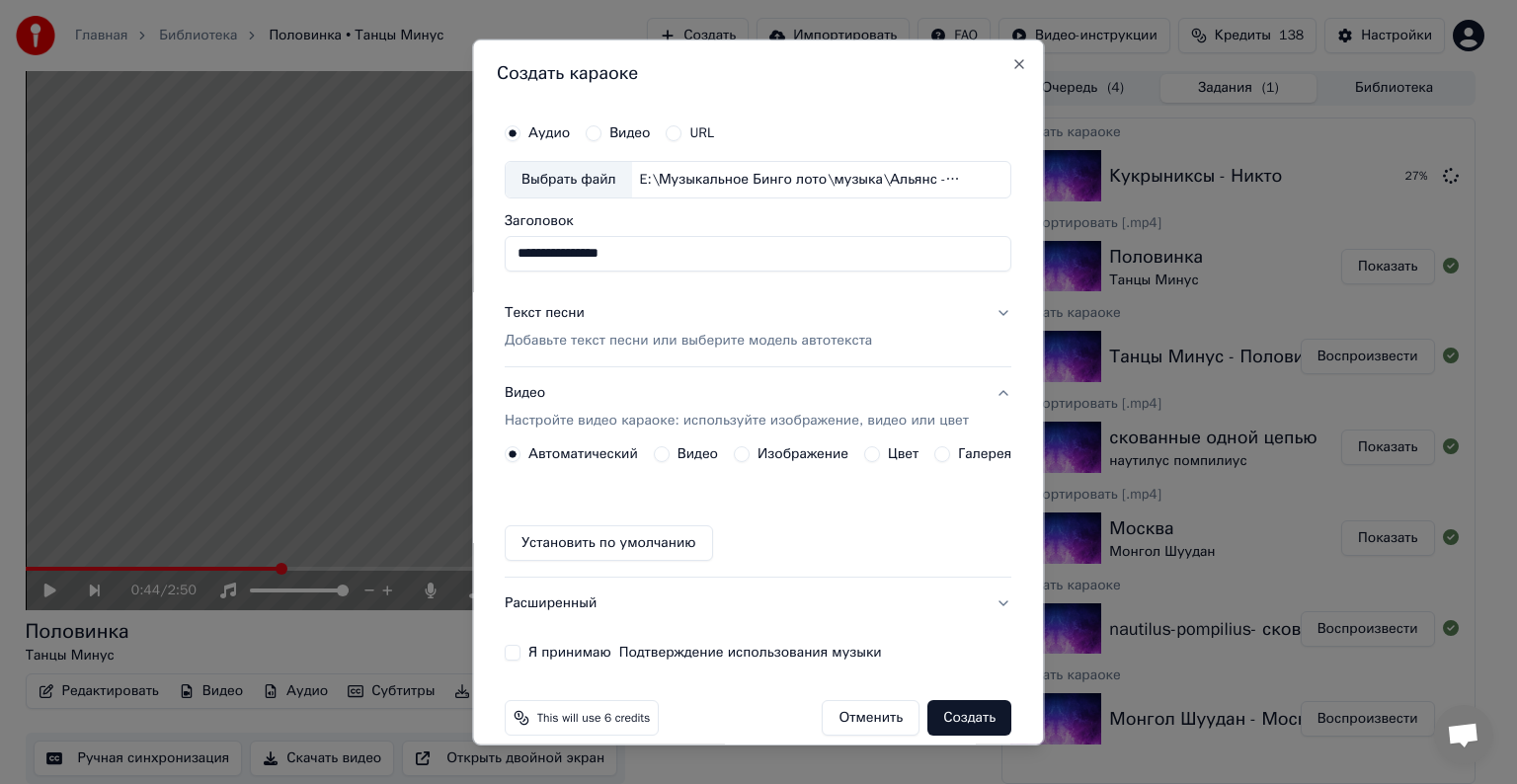 click on "**********" at bounding box center [758, 254] 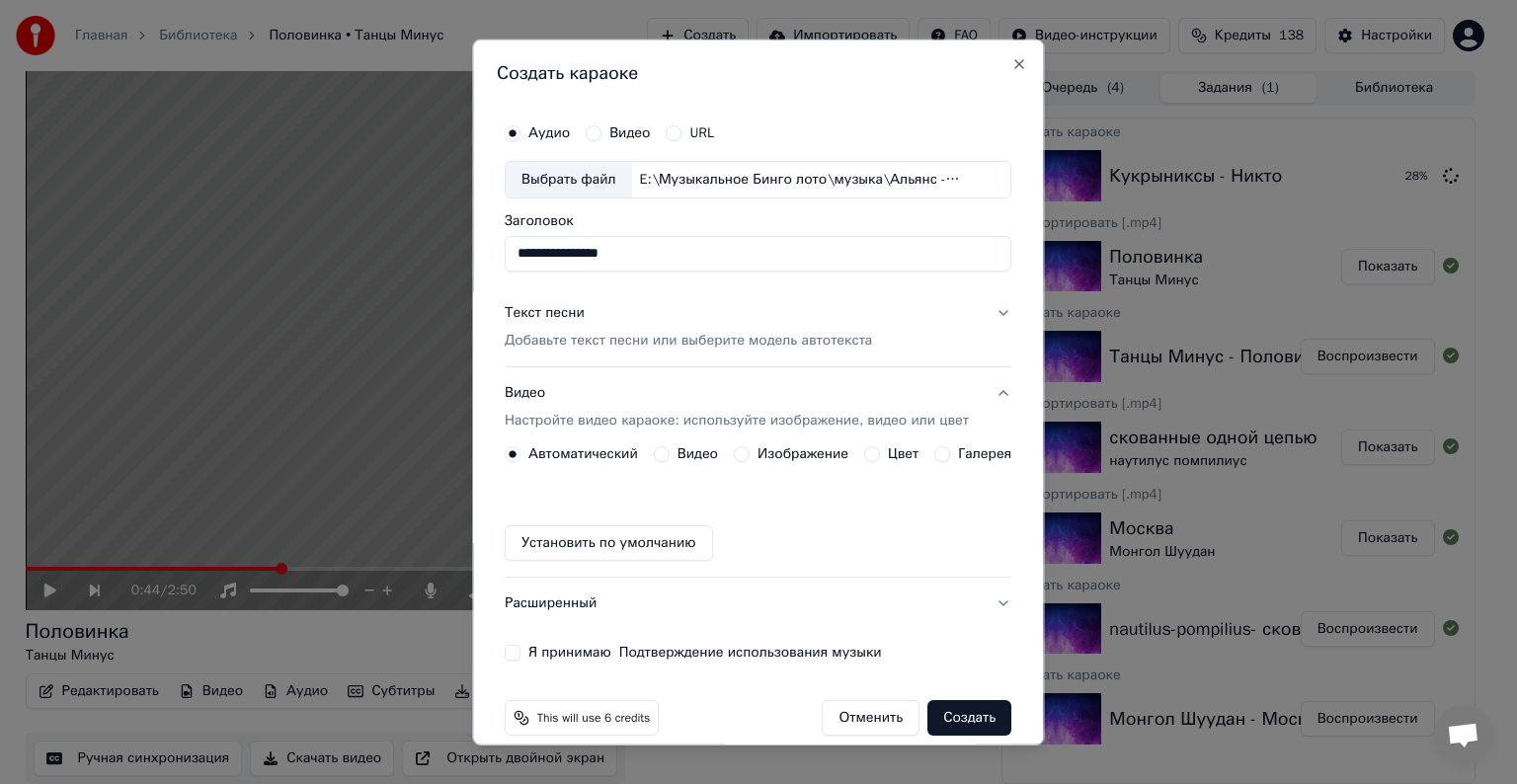 type on "**********" 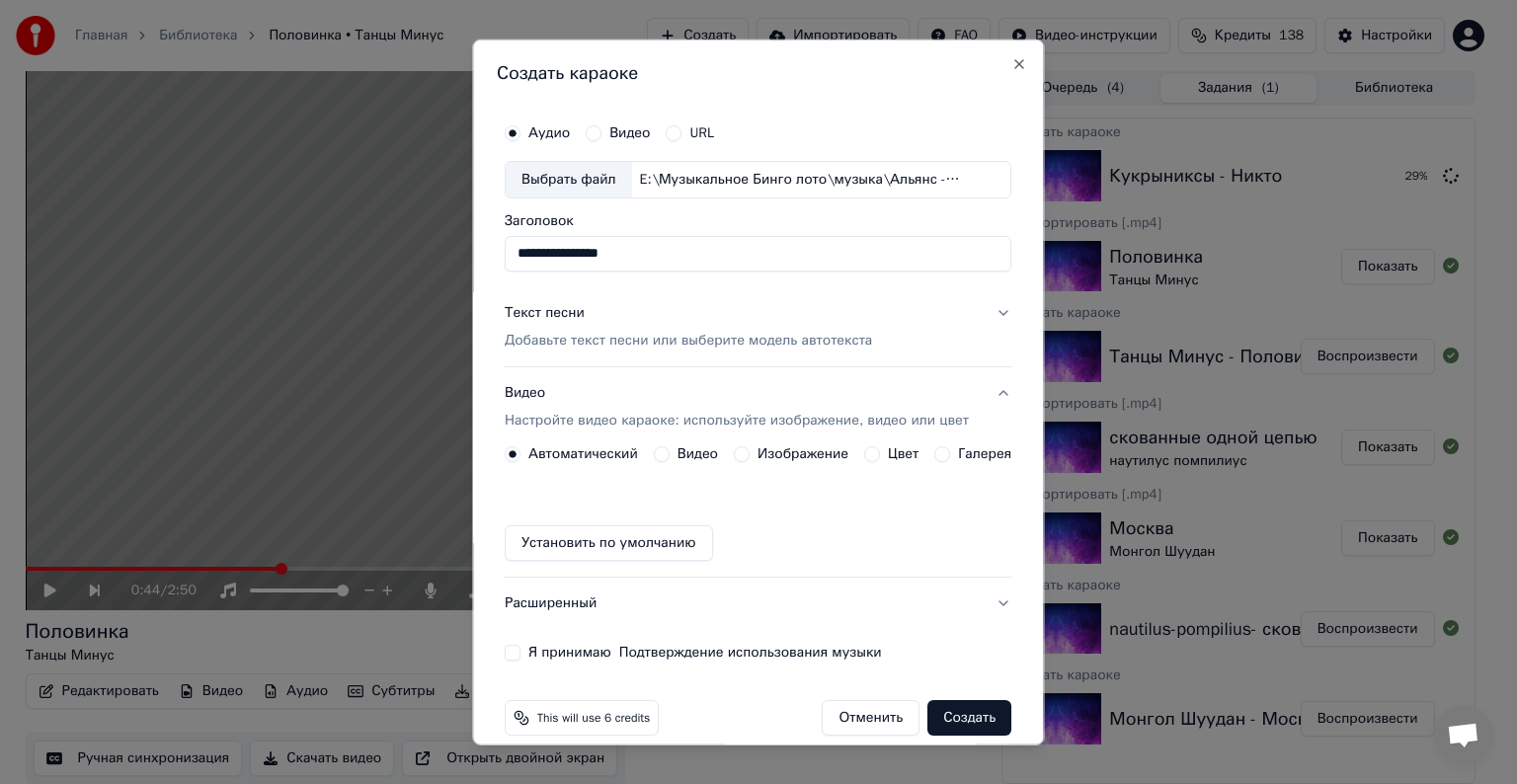 click on "Добавьте текст песни или выберите модель автотекста" at bounding box center [688, 341] 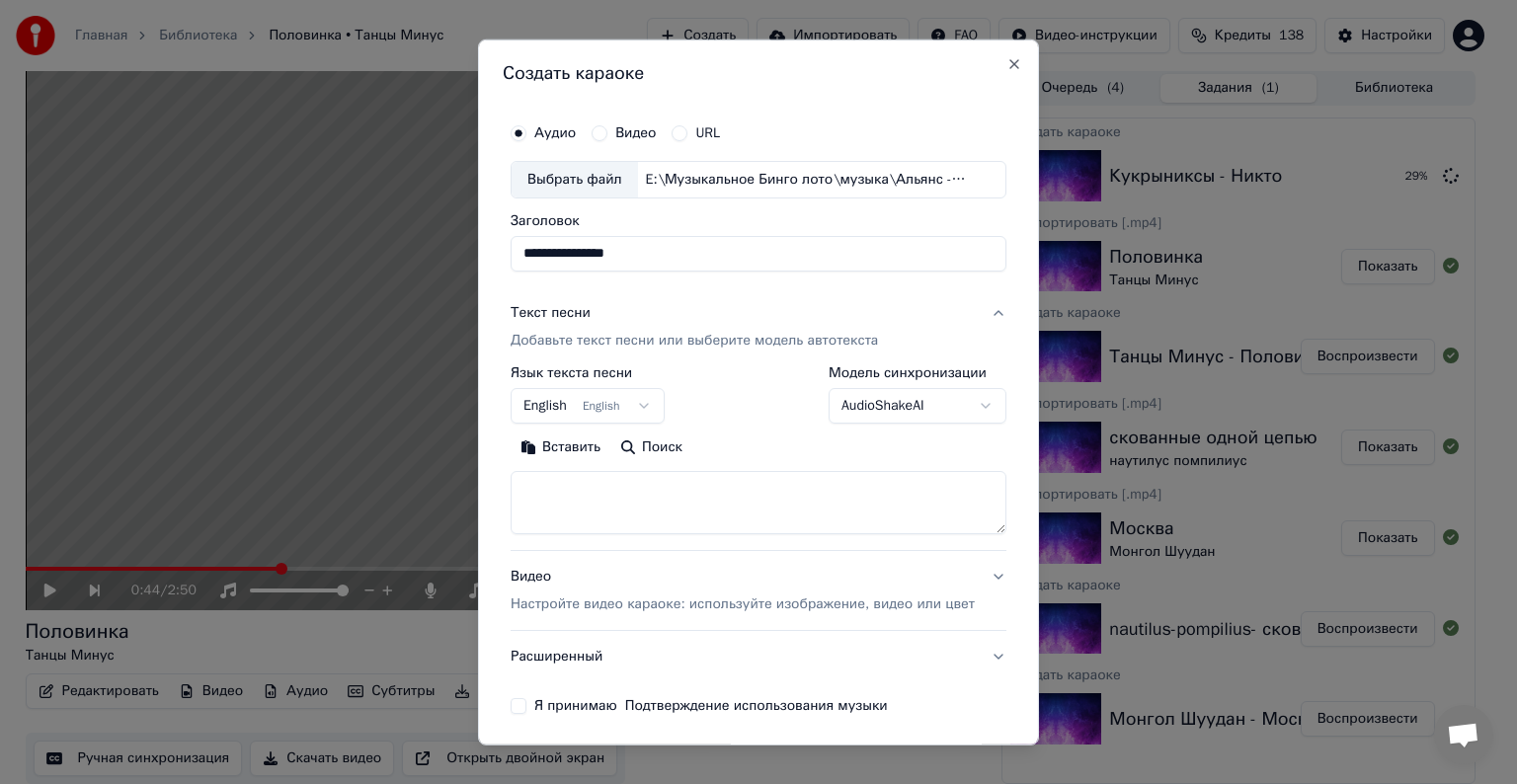 click at bounding box center [758, 503] 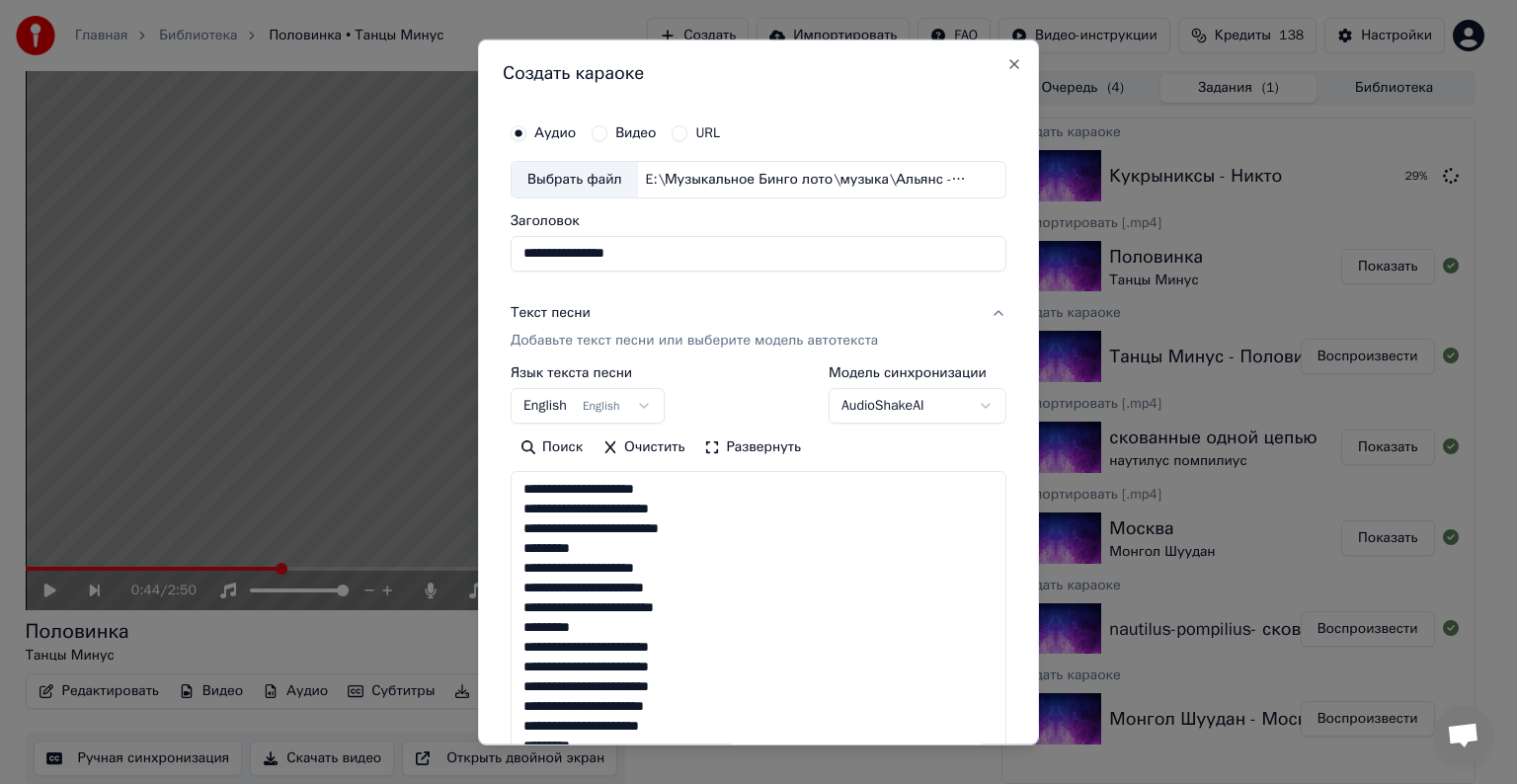scroll, scrollTop: 320, scrollLeft: 0, axis: vertical 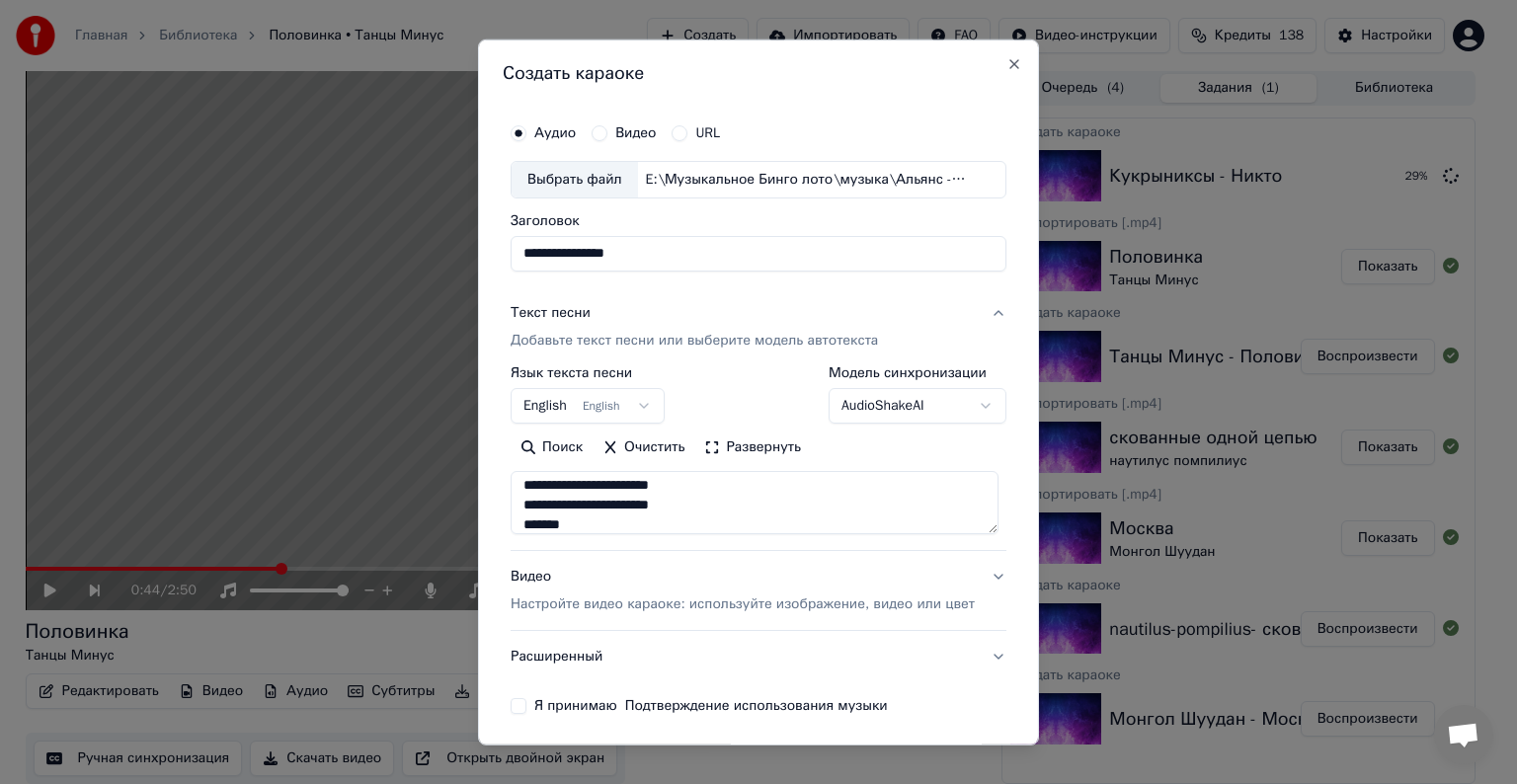 type on "**********" 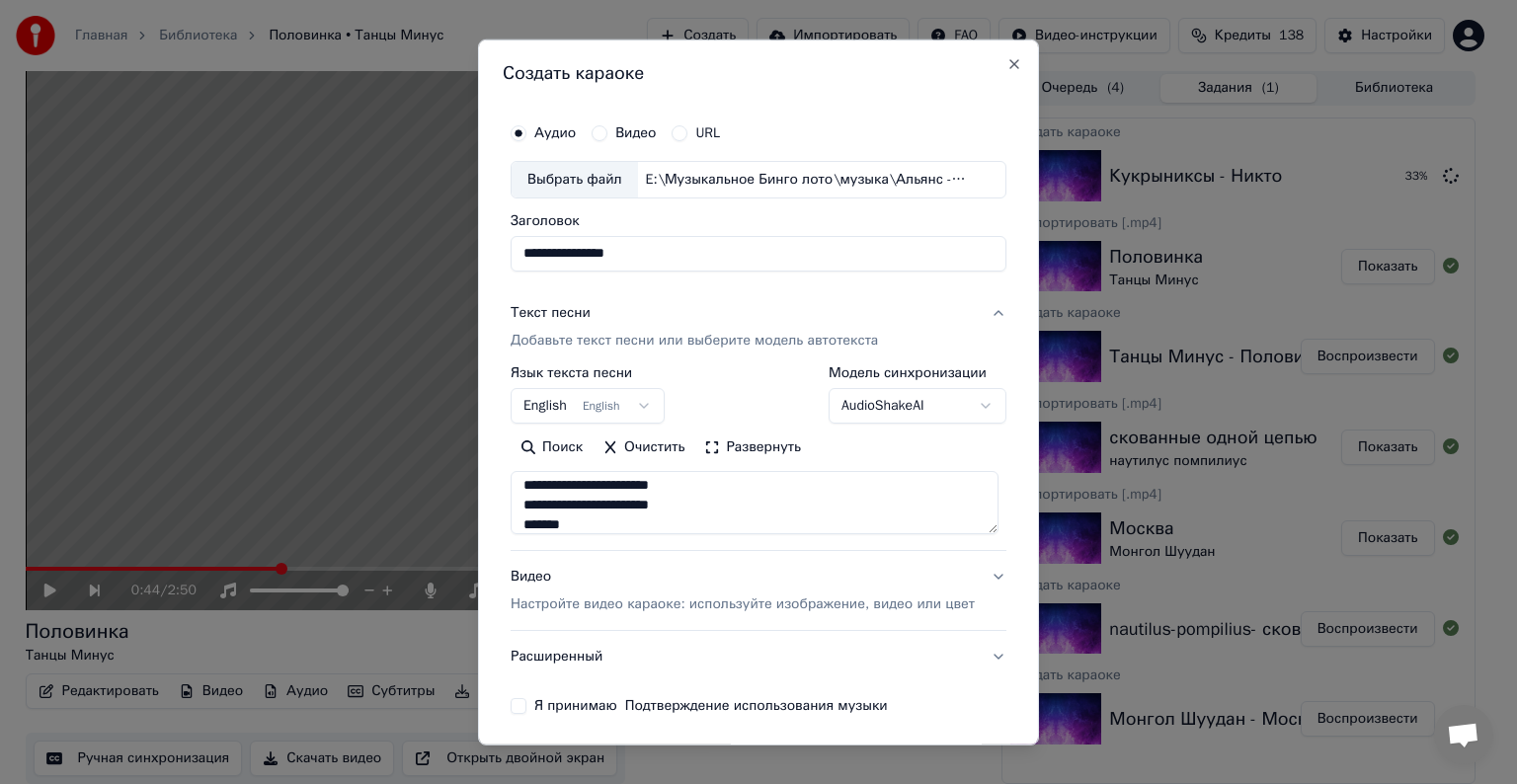 click on "Видео Настройте видео караоке: используйте изображение, видео или цвет" at bounding box center [743, 590] 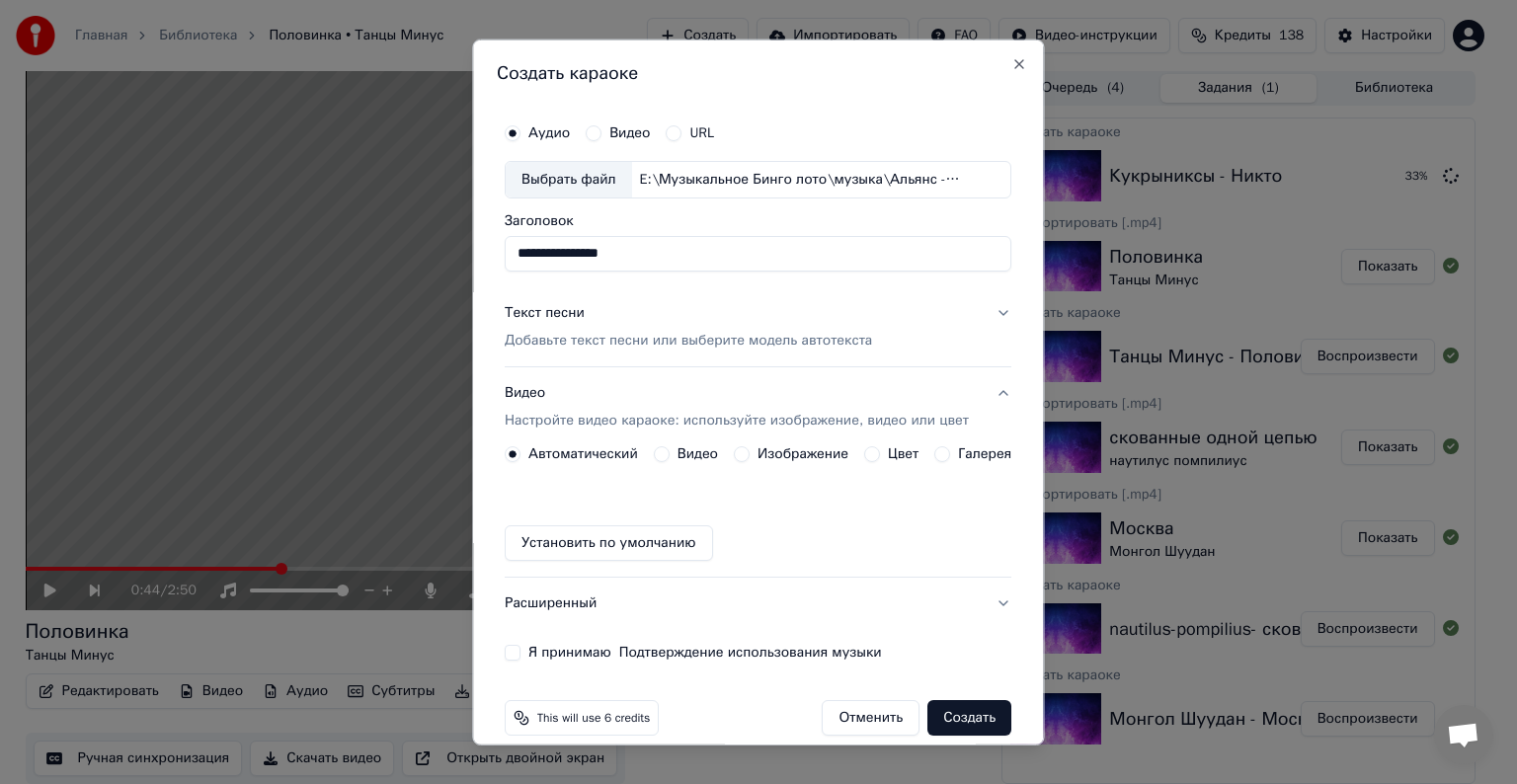 click on "Видео" at bounding box center [685, 454] 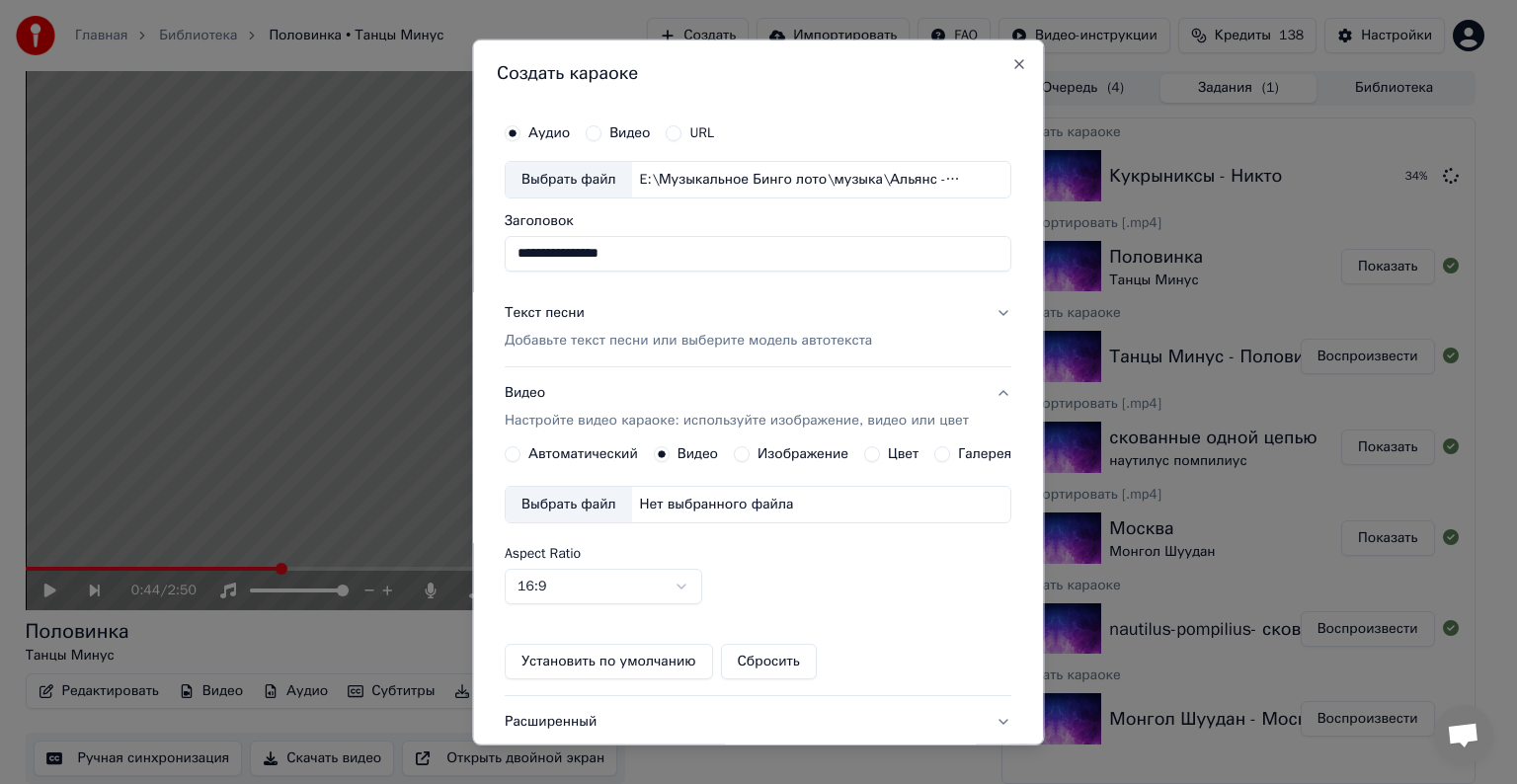 click on "Выбрать файл" at bounding box center [569, 505] 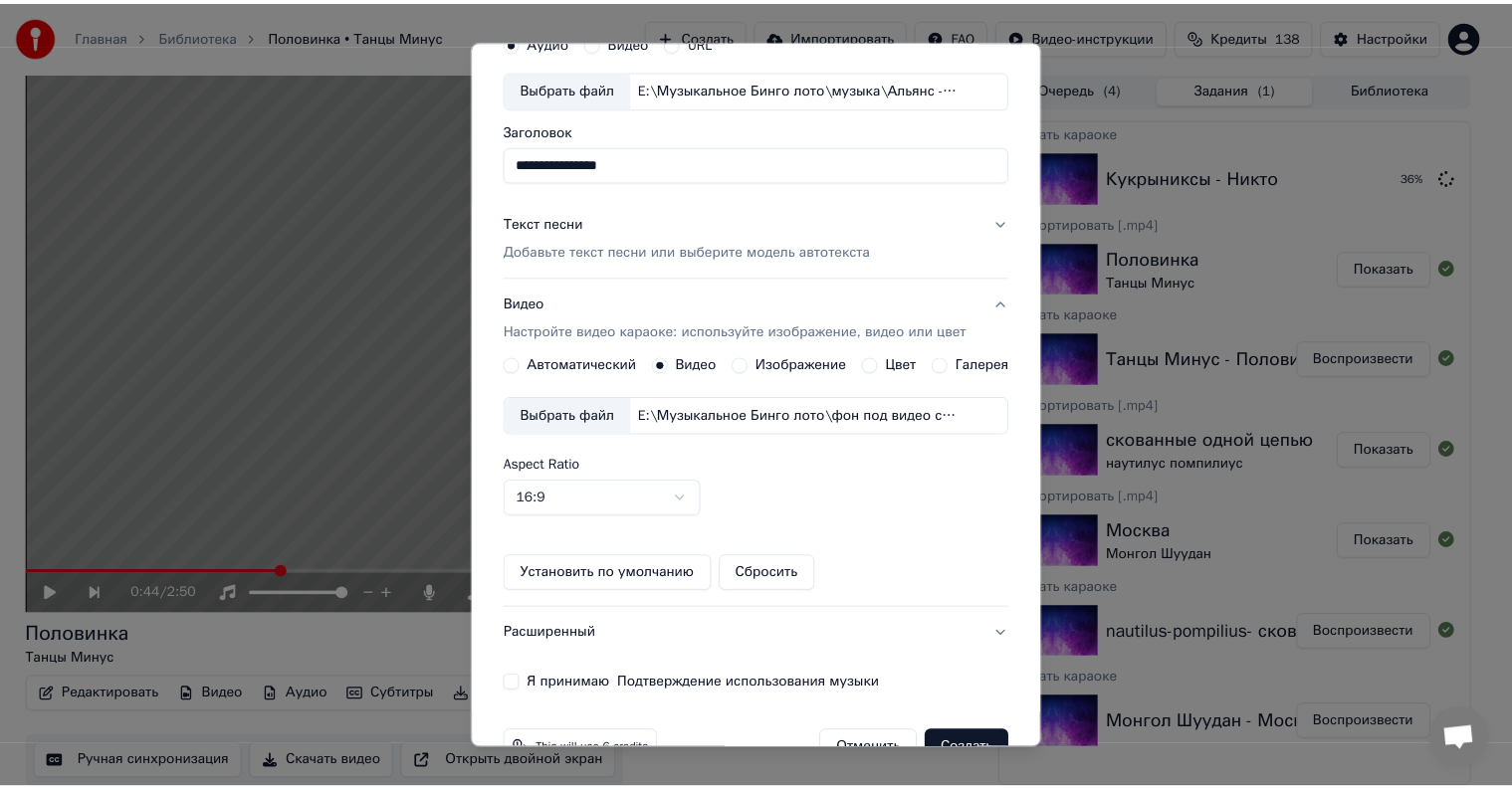 scroll, scrollTop: 142, scrollLeft: 0, axis: vertical 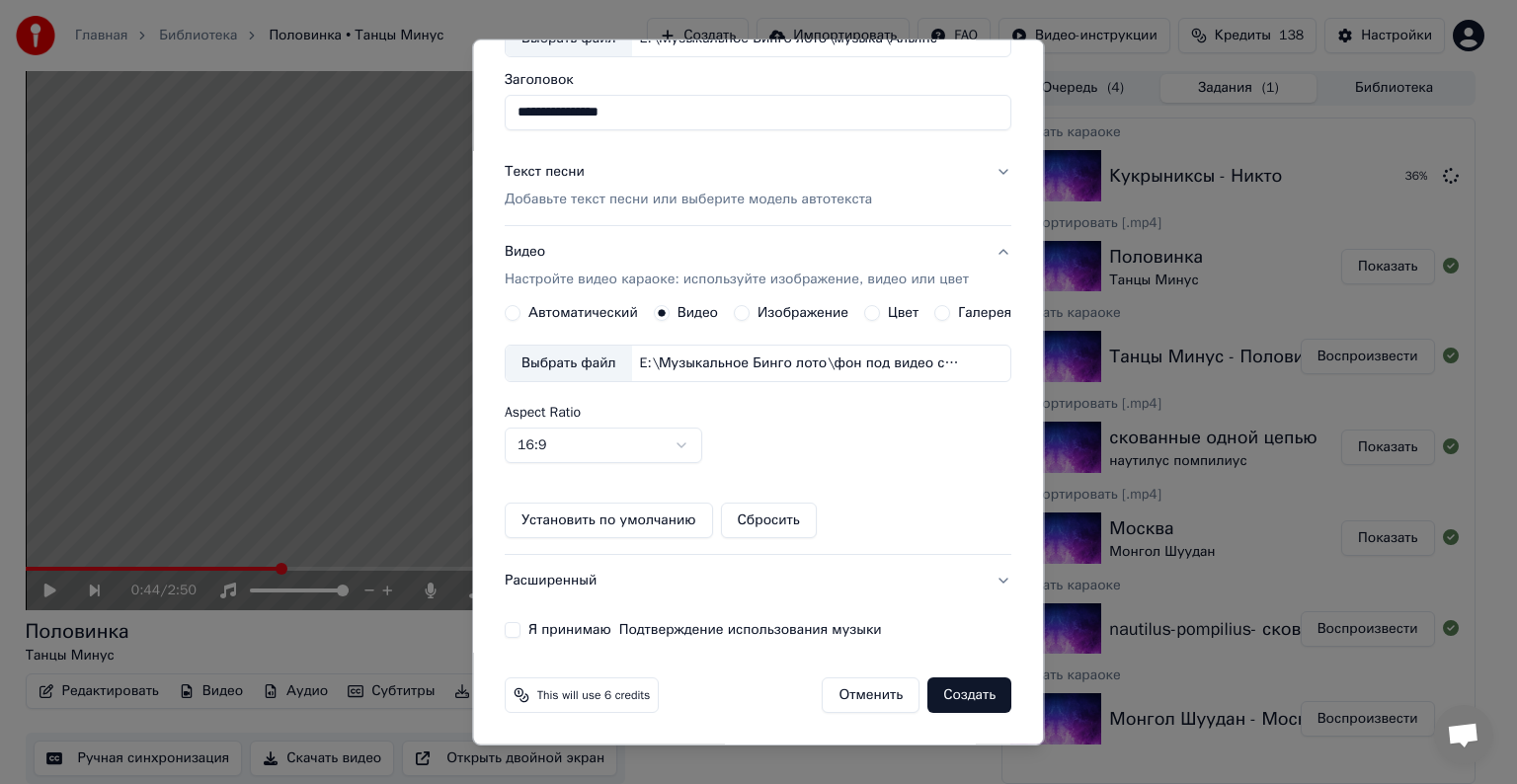 click on "Я принимаю   Подтверждение использования музыки" at bounding box center (513, 630) 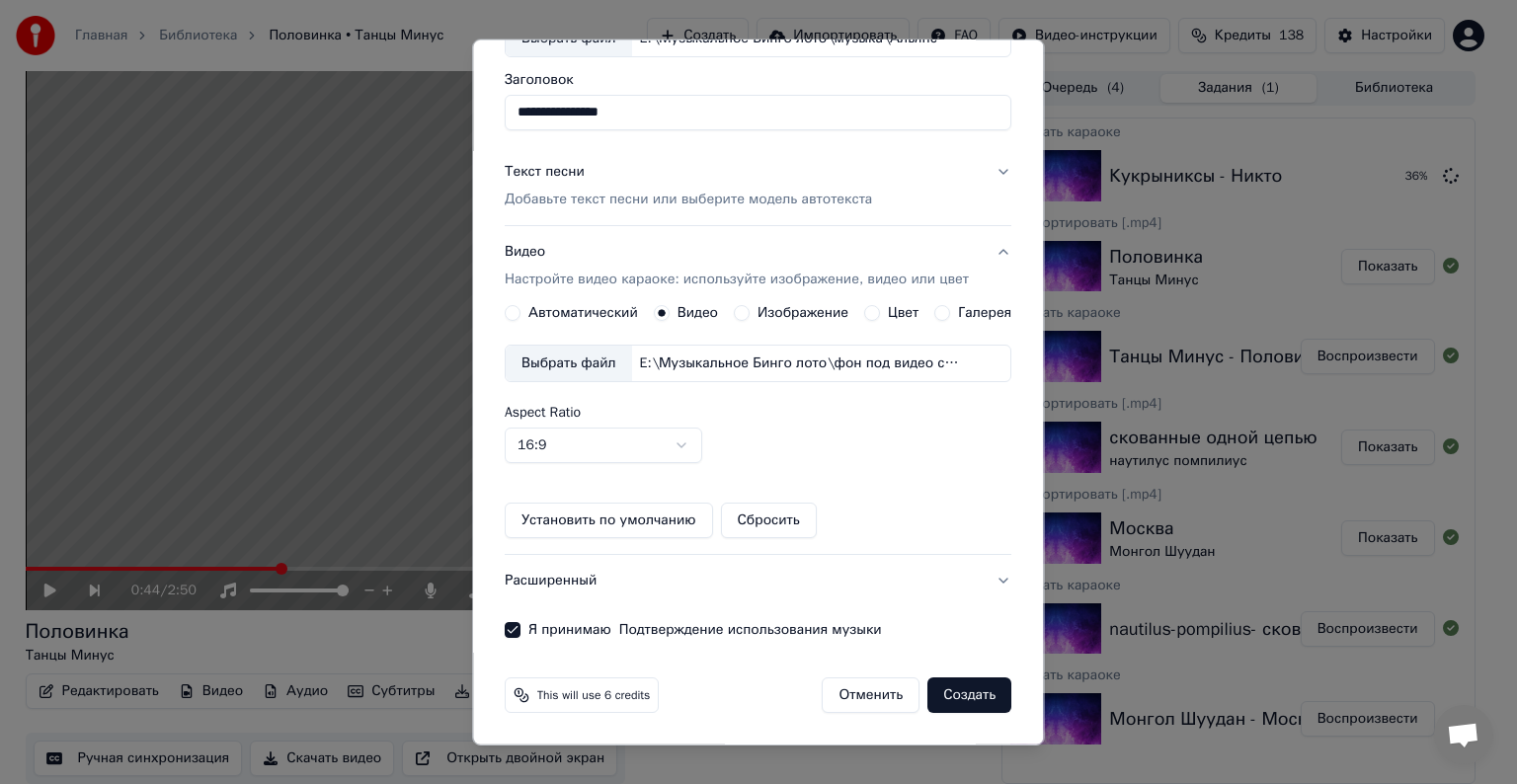 click on "Создать" at bounding box center [970, 695] 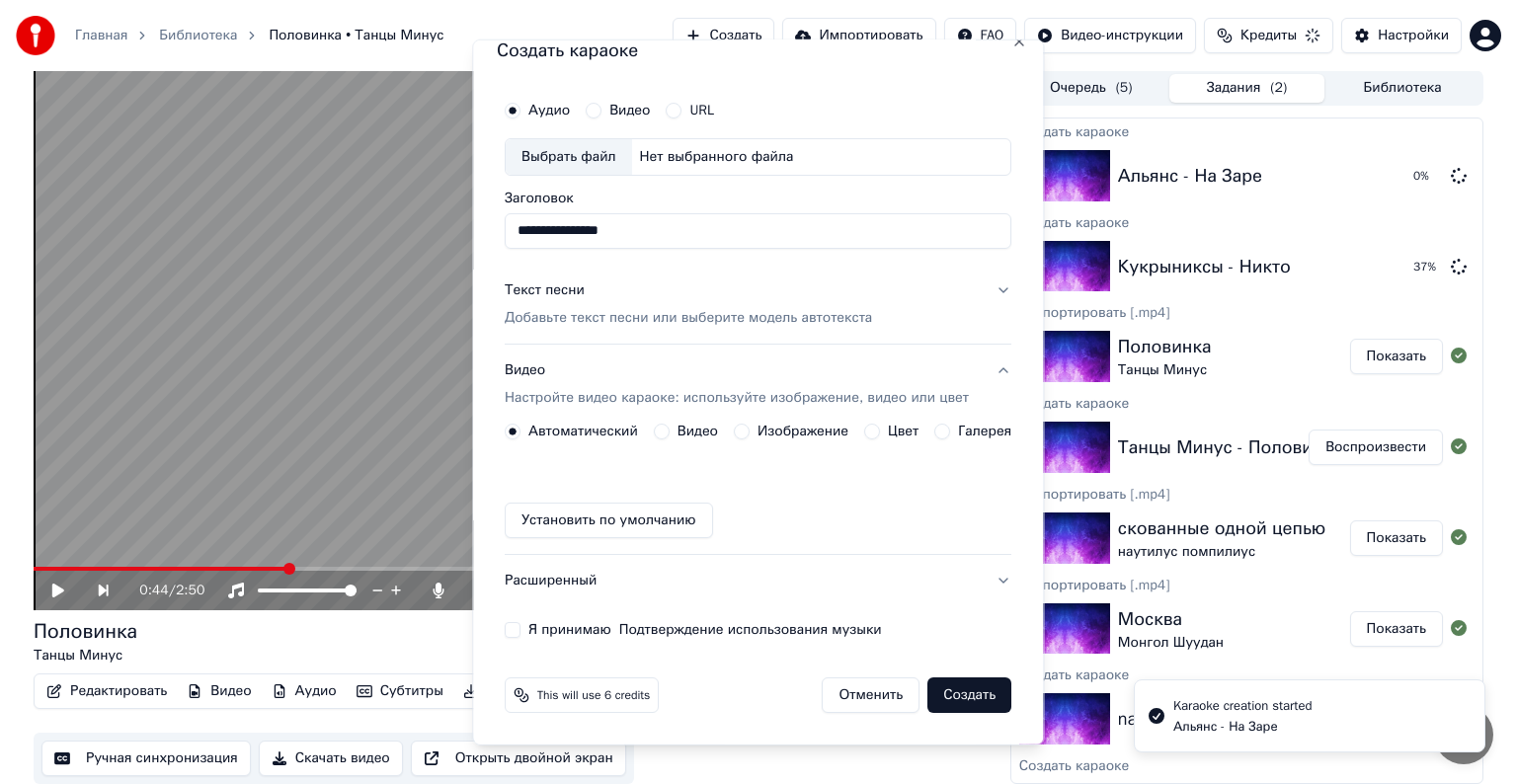 type 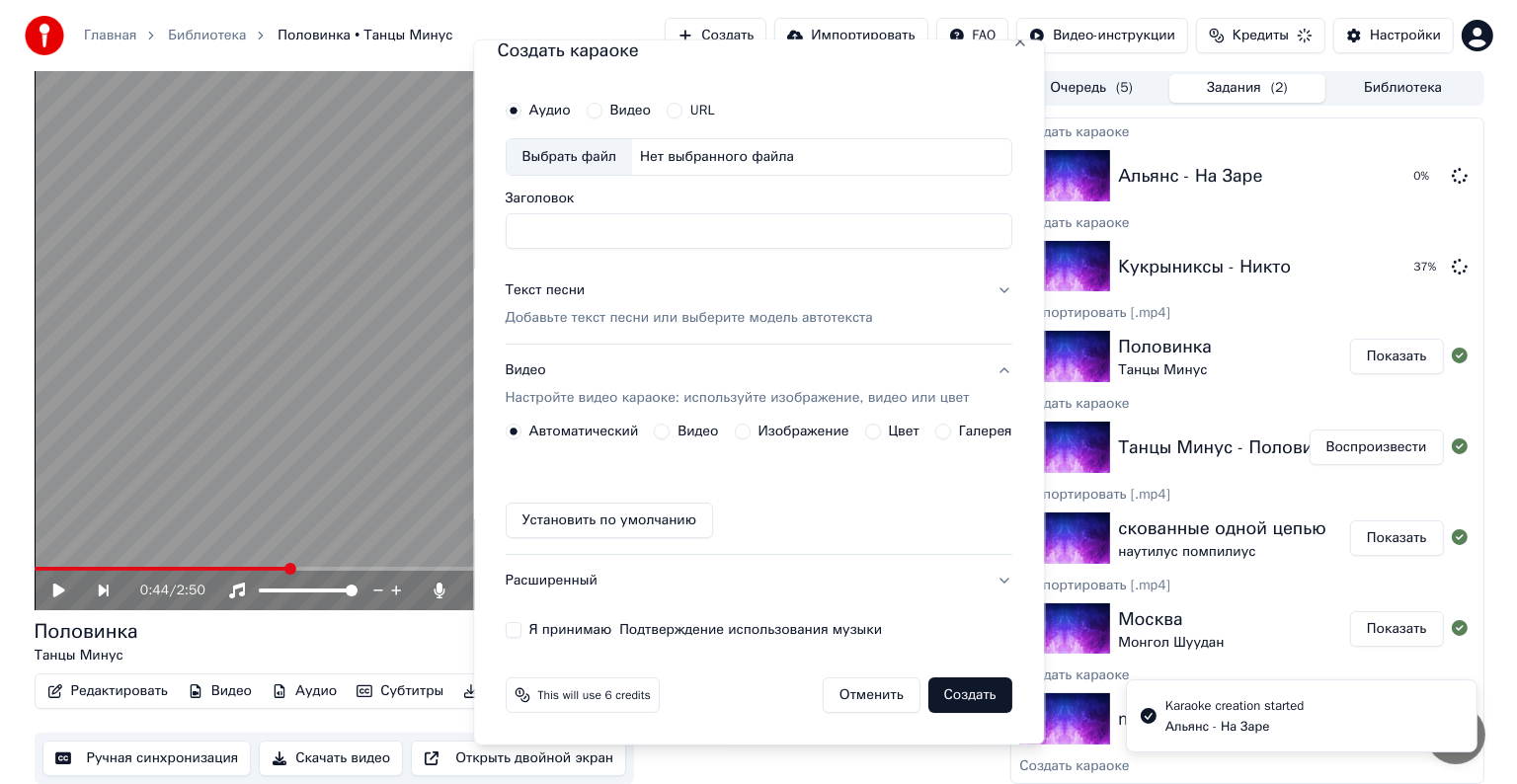 scroll, scrollTop: 23, scrollLeft: 0, axis: vertical 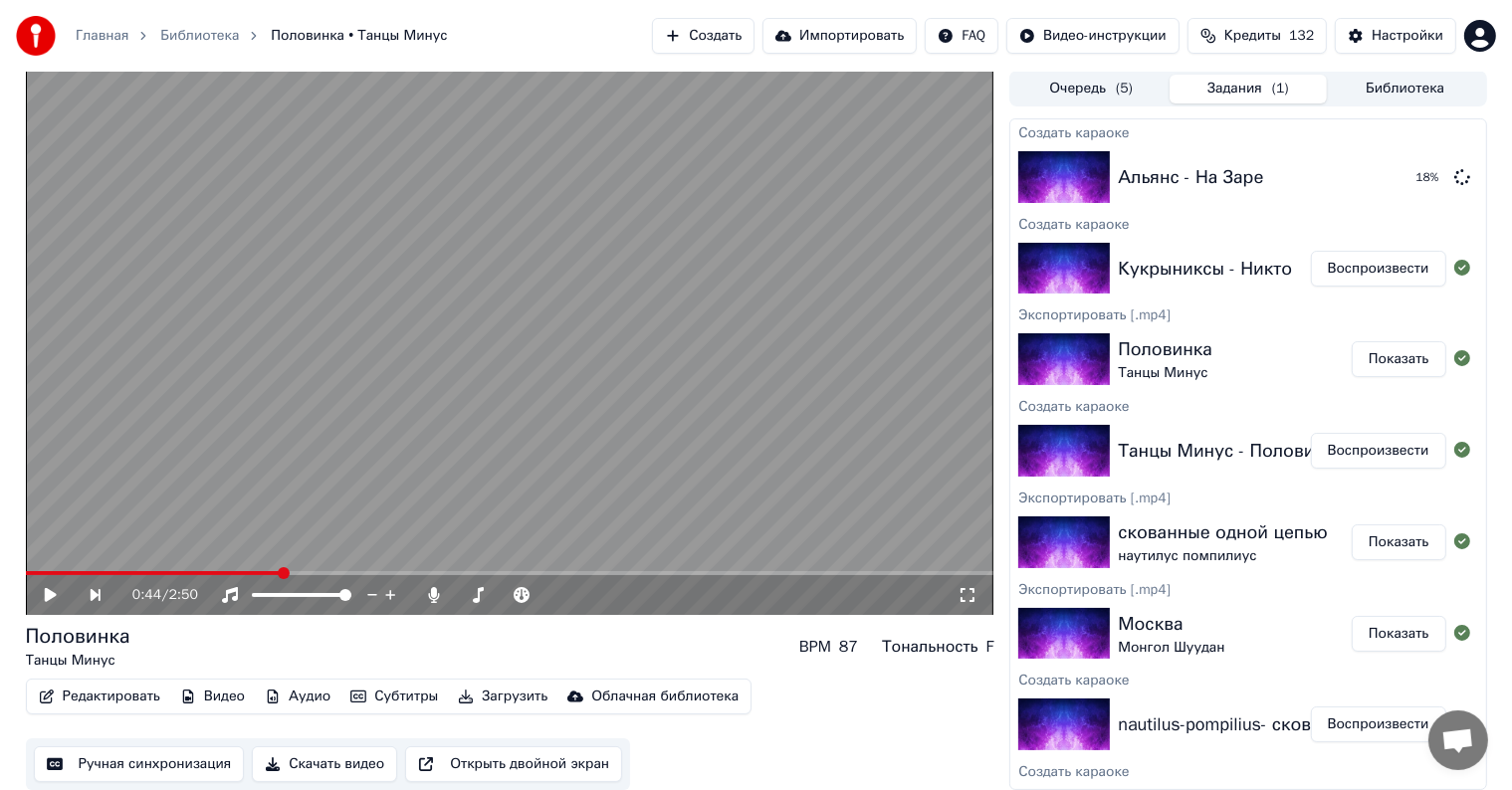 click on "Воспроизвести" at bounding box center [1379, 269] 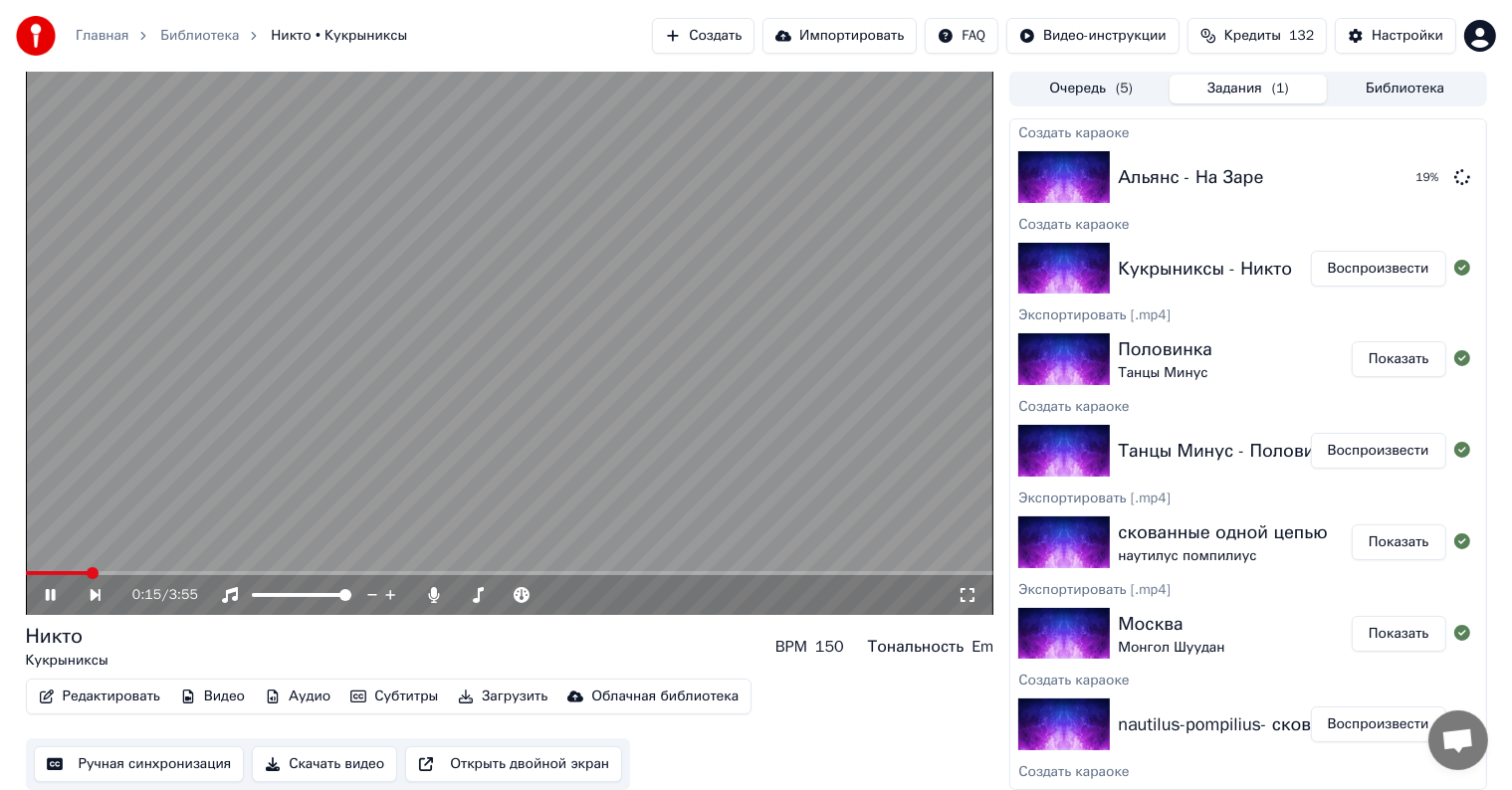 click at bounding box center [510, 573] 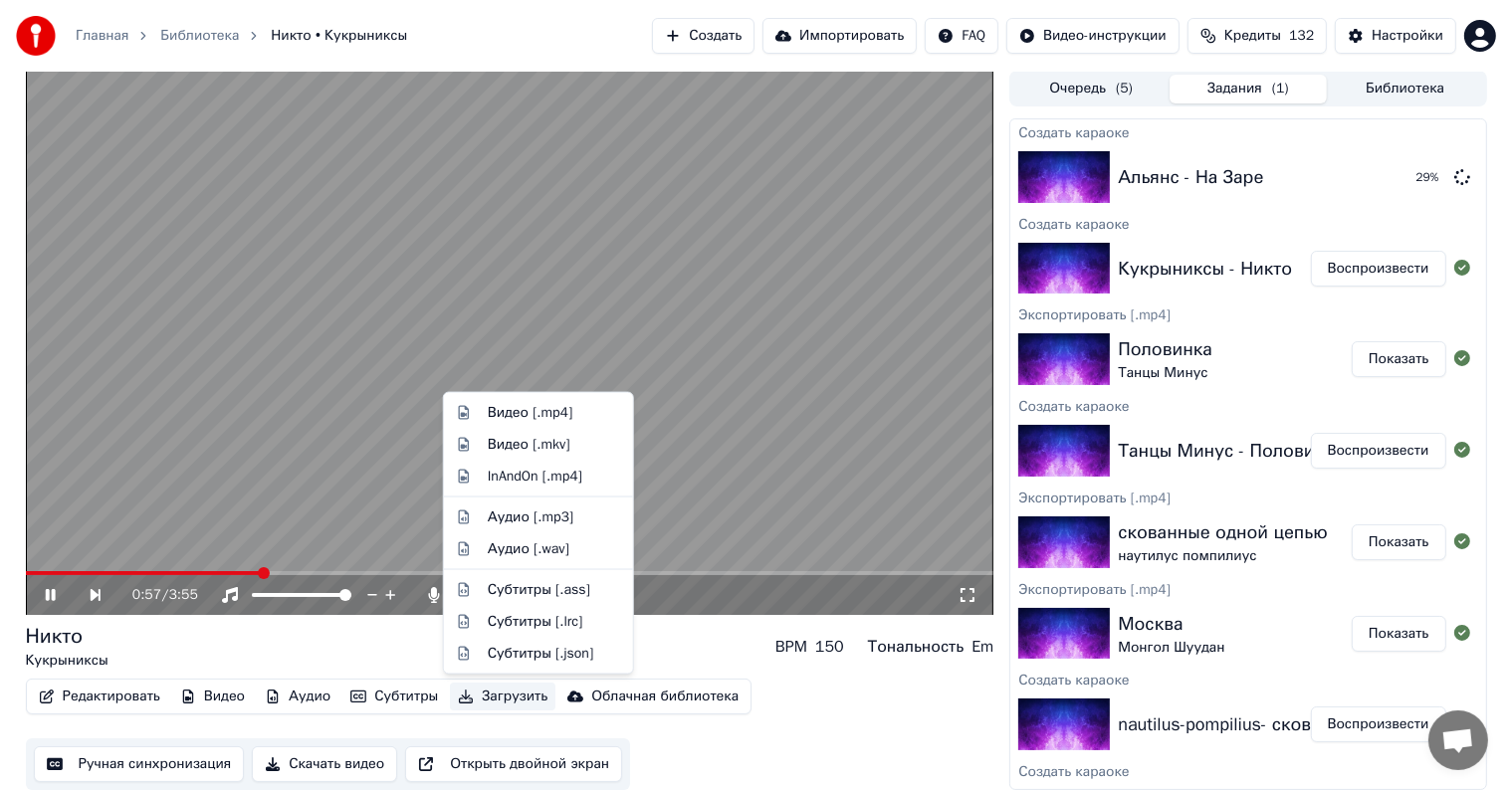 click on "Загрузить" at bounding box center [503, 696] 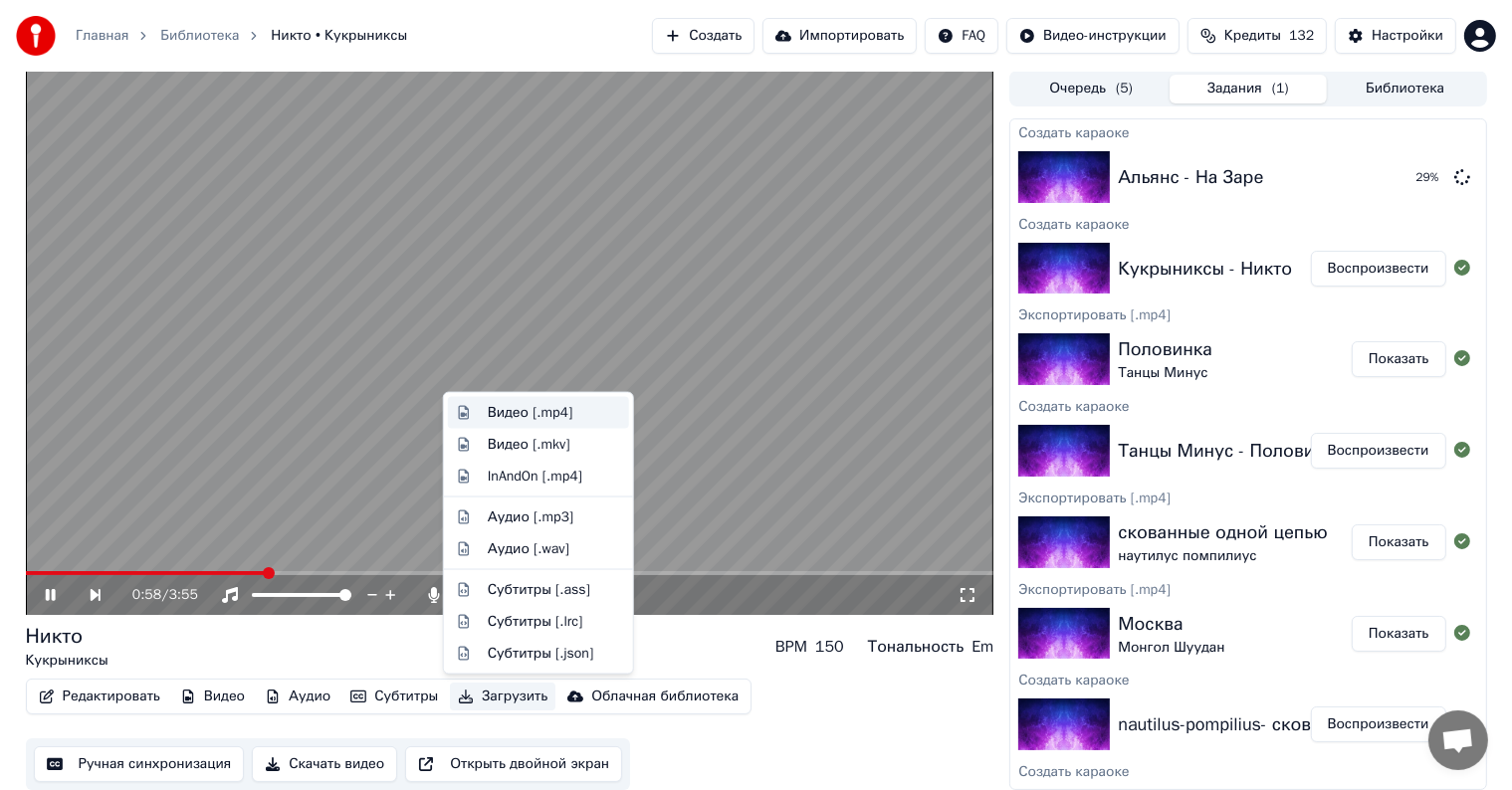 click on "Видео [.mp4]" at bounding box center (530, 413) 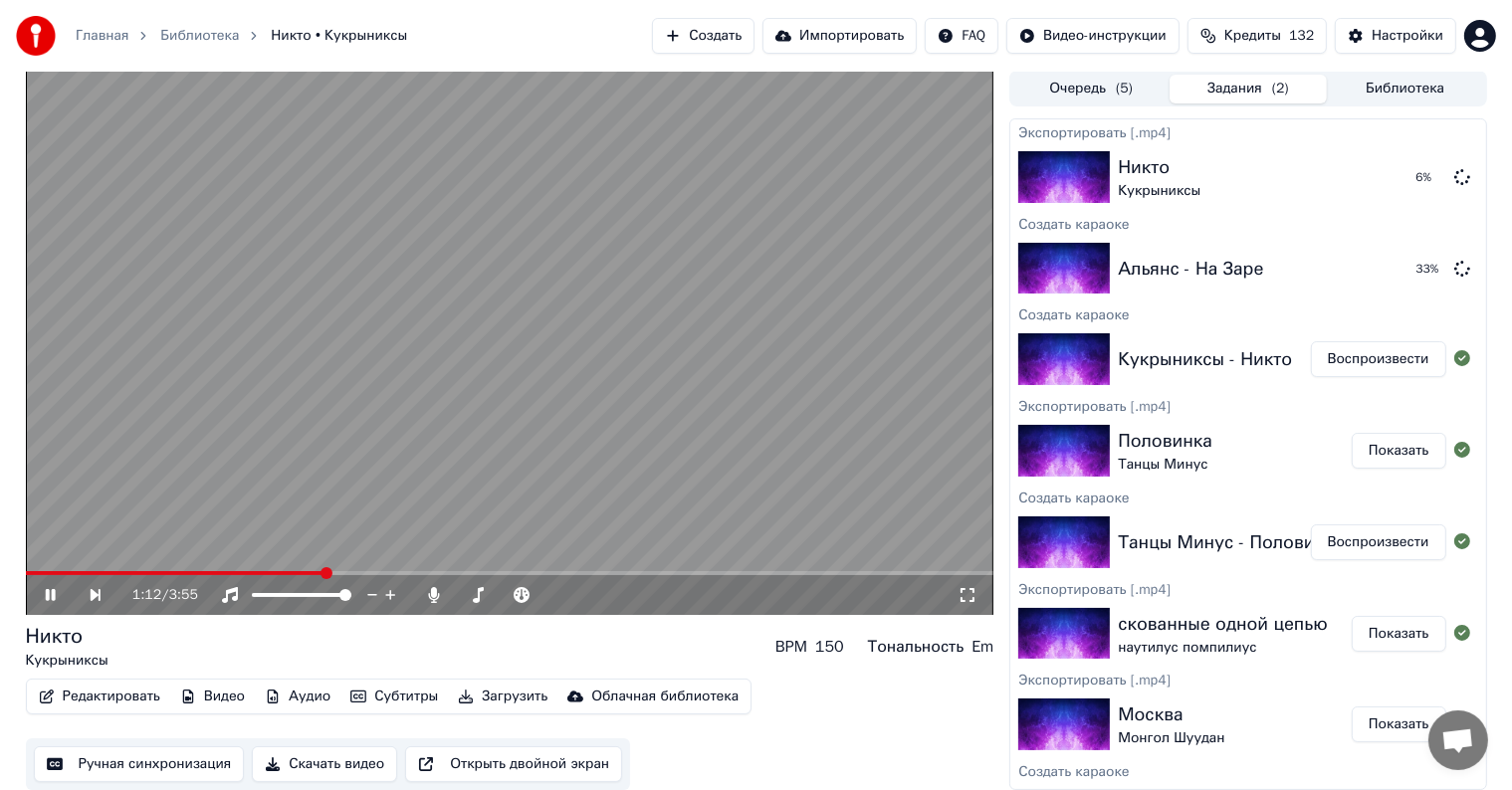 click at bounding box center (510, 342) 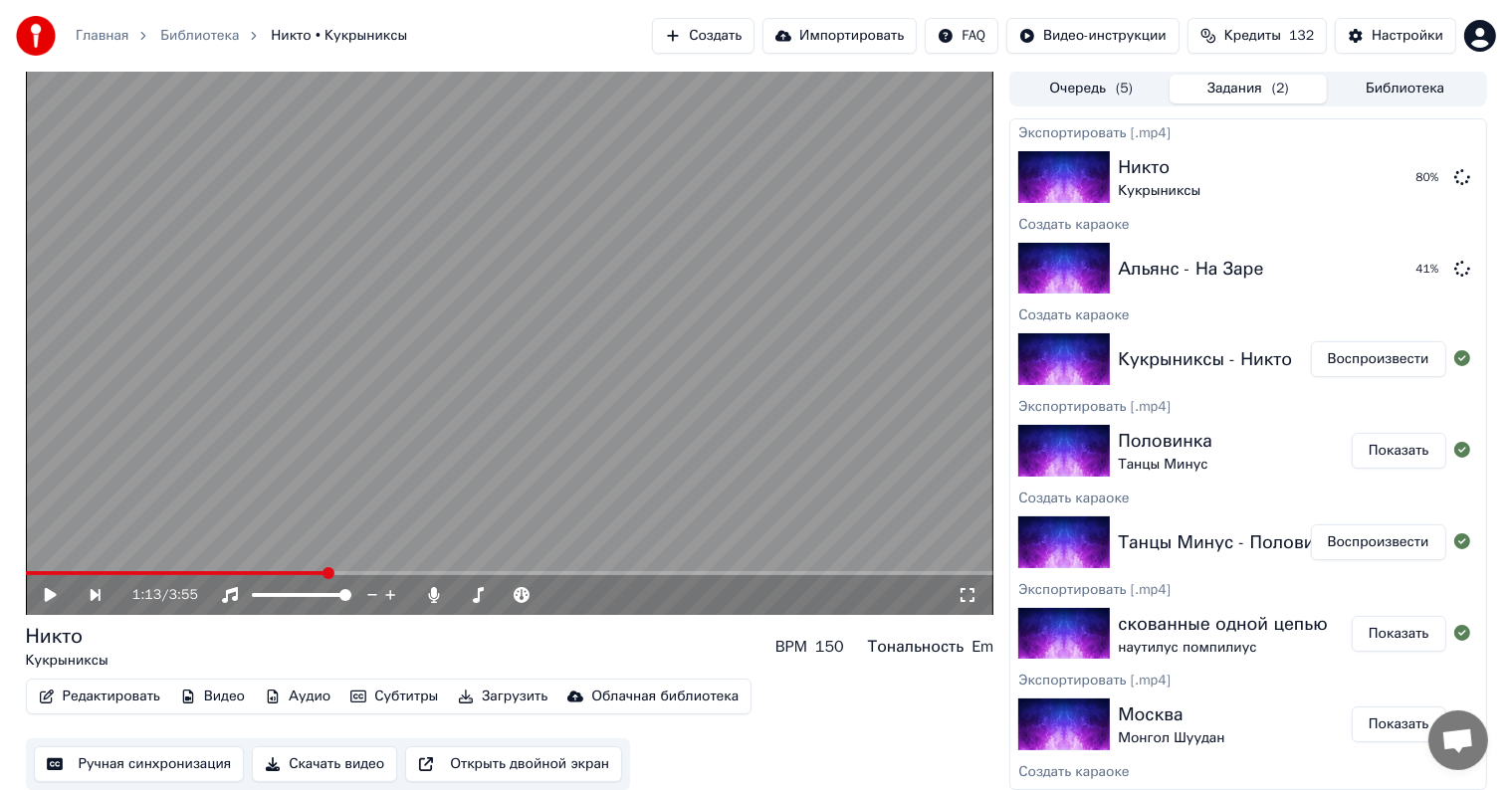click on "Создать" at bounding box center [703, 36] 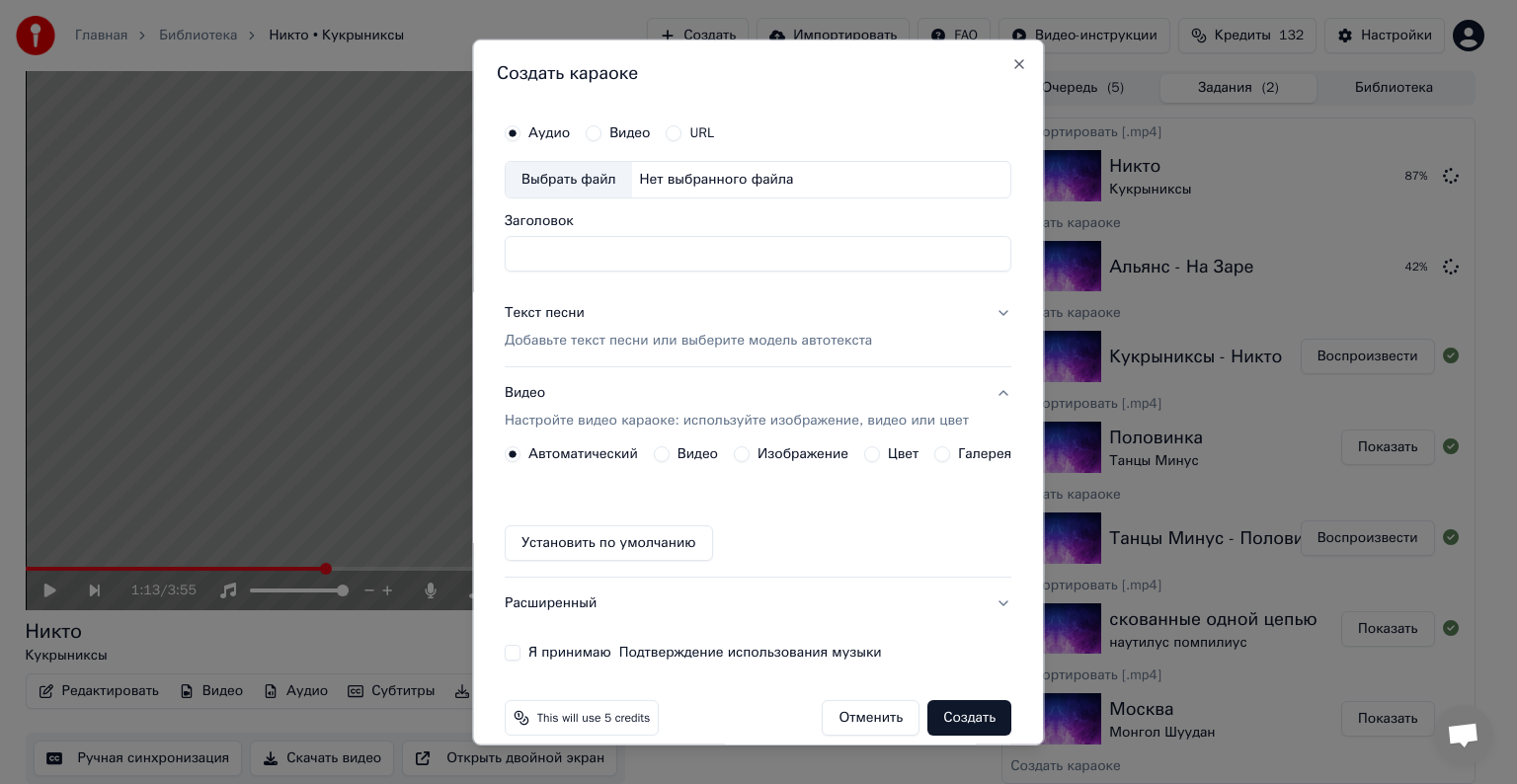 click on "Выбрать файл" at bounding box center (569, 180) 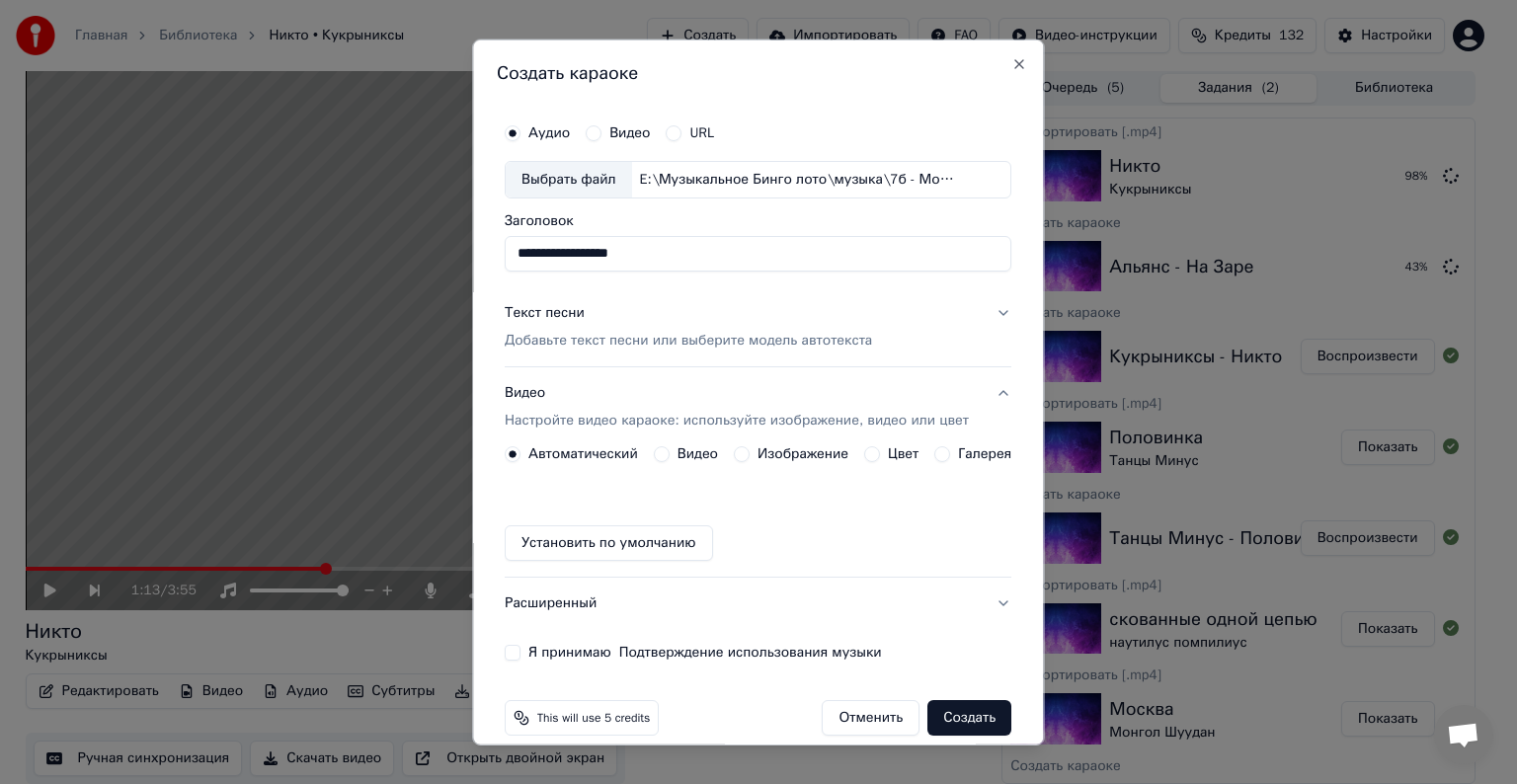 type on "**********" 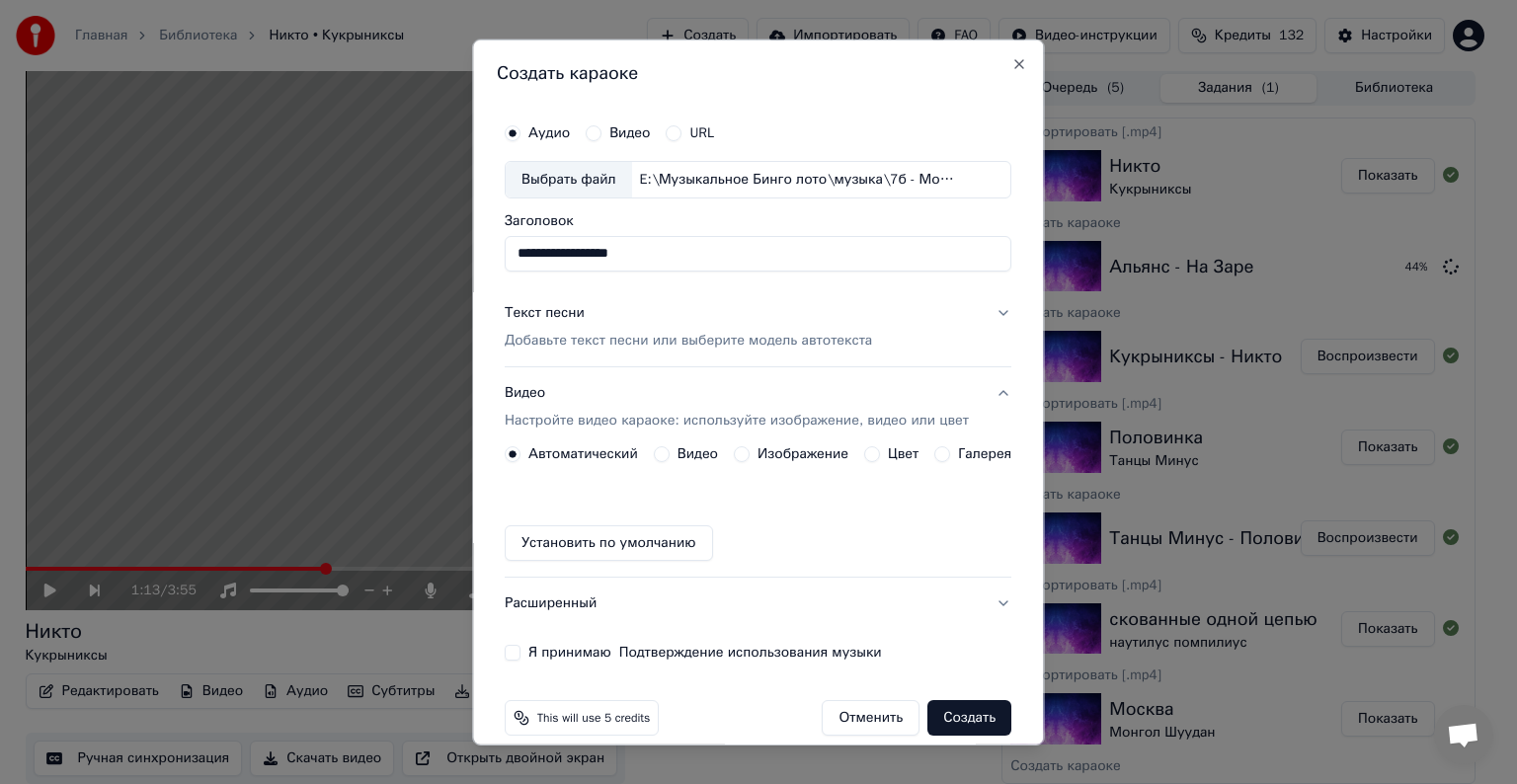 click on "Добавьте текст песни или выберите модель автотекста" at bounding box center (688, 341) 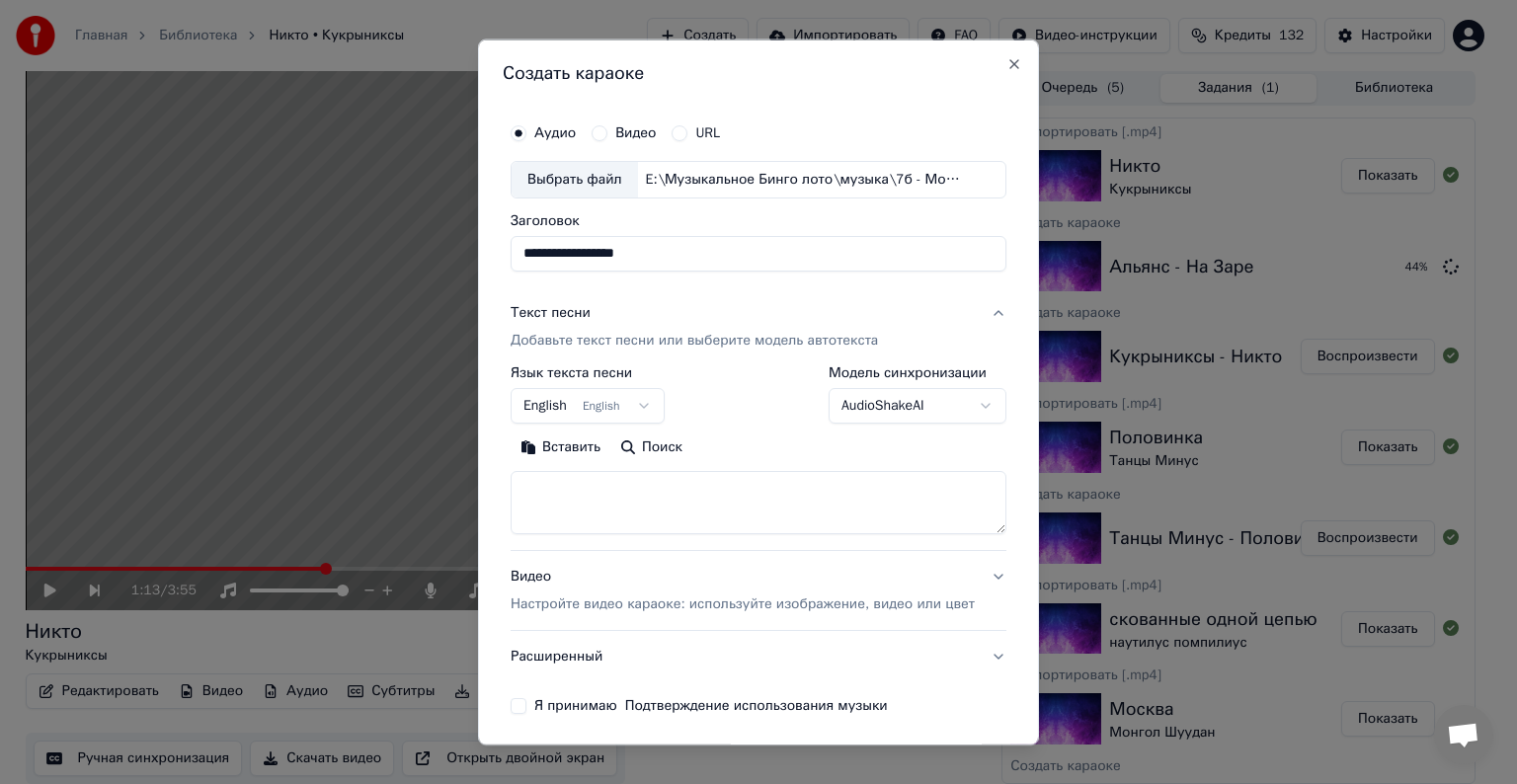 click at bounding box center [758, 503] 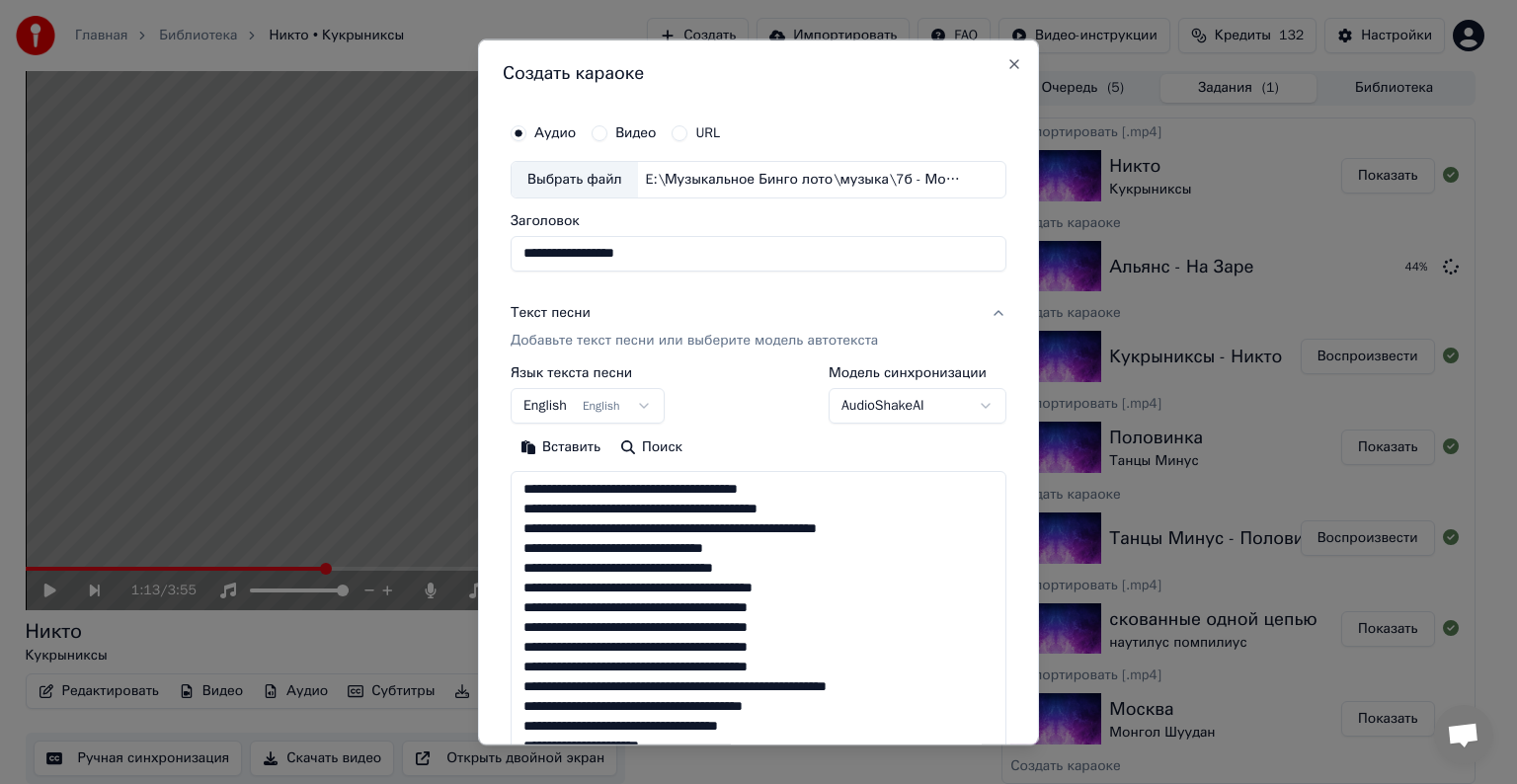 scroll, scrollTop: 438, scrollLeft: 0, axis: vertical 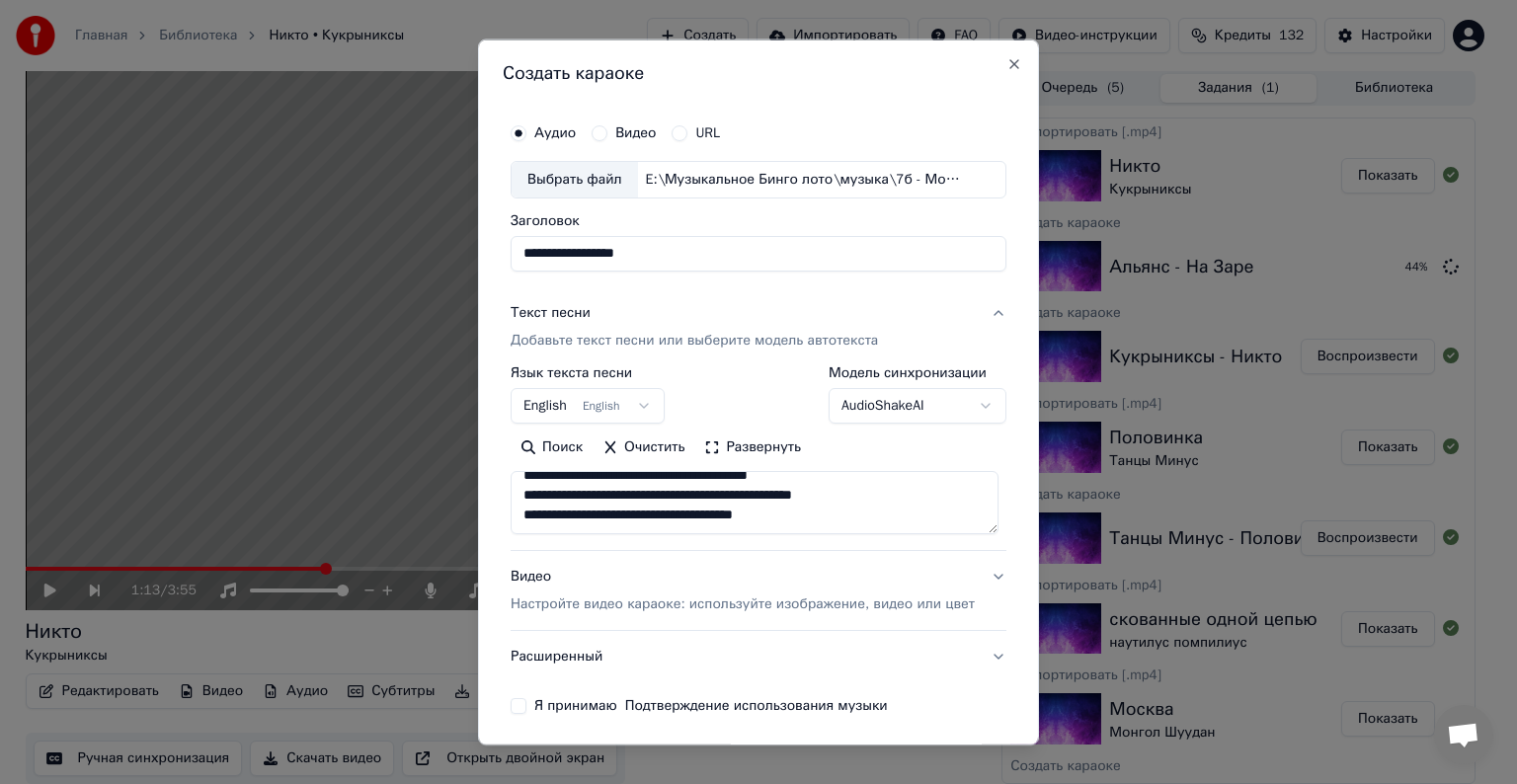 type on "**********" 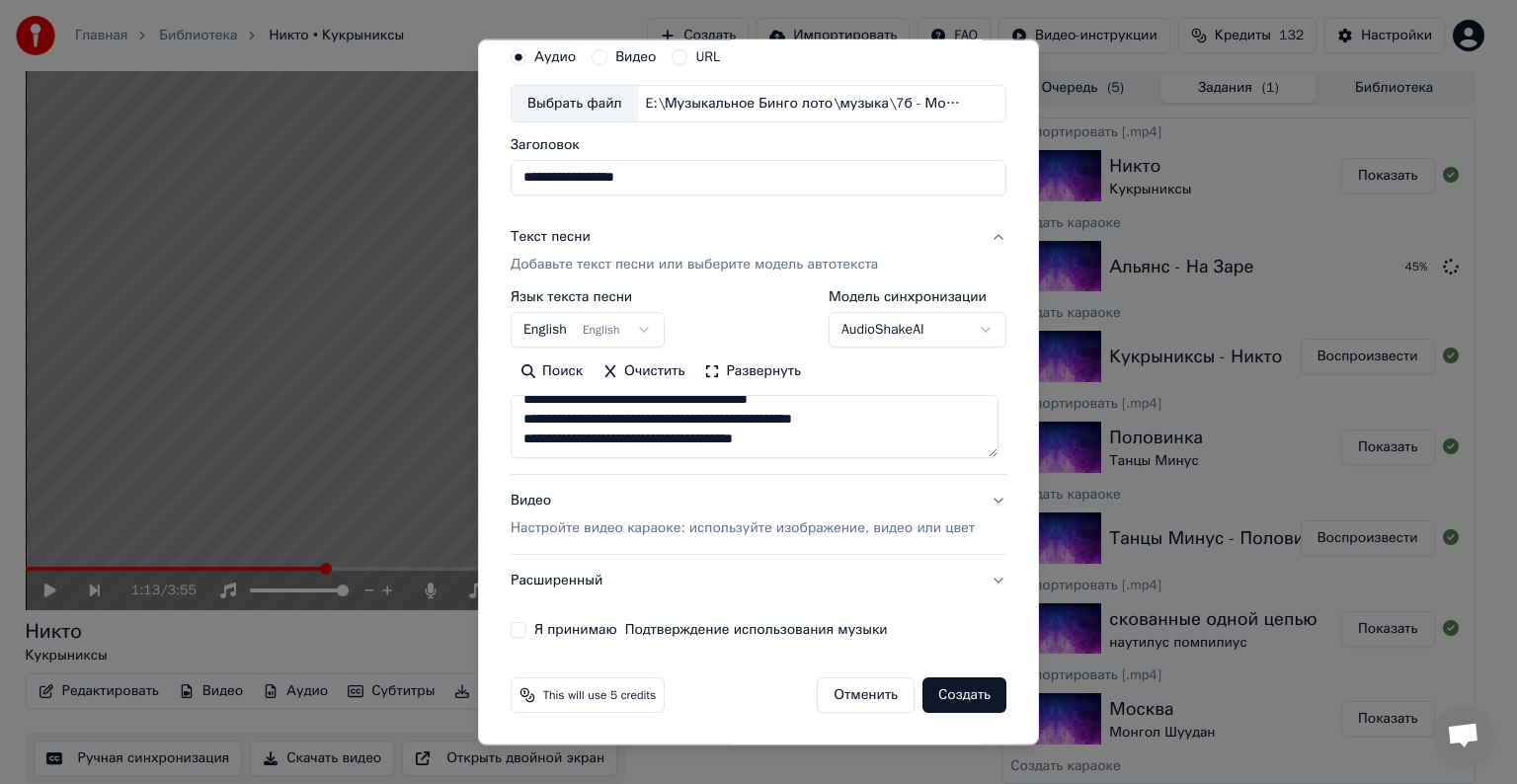 click on "Видео Настройте видео караоке: используйте изображение, видео или цвет" at bounding box center (743, 514) 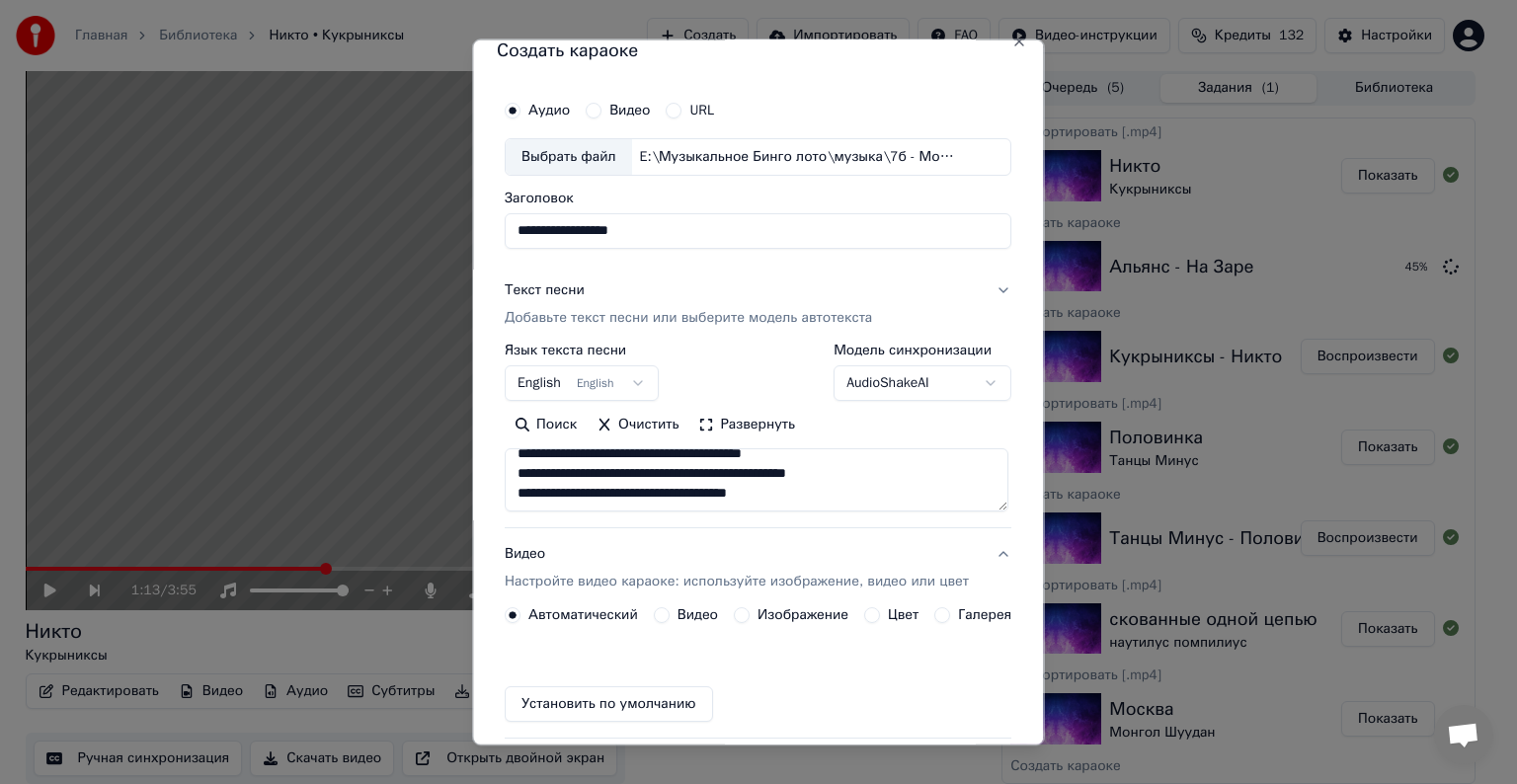 scroll, scrollTop: 23, scrollLeft: 0, axis: vertical 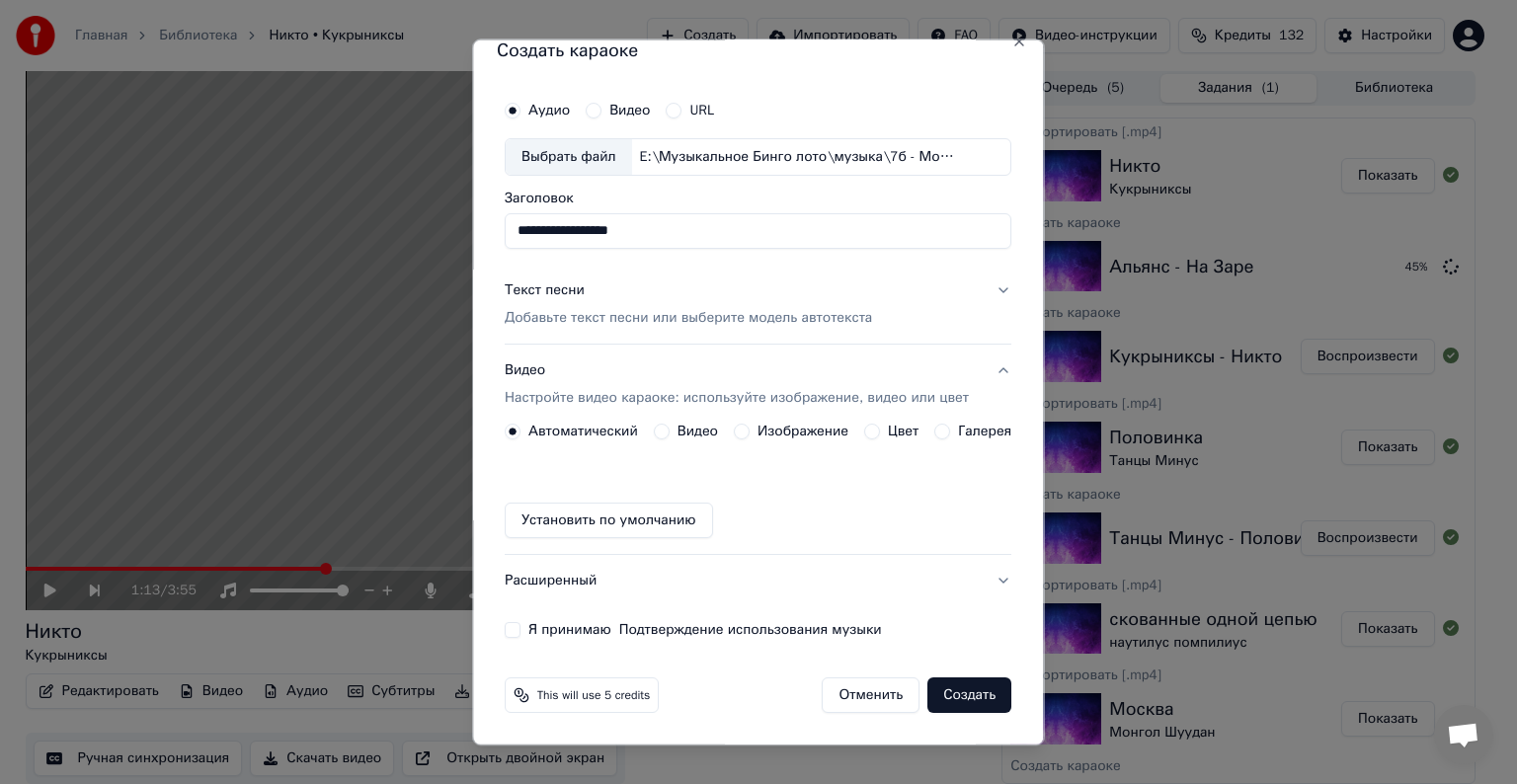 click on "Видео" at bounding box center (662, 431) 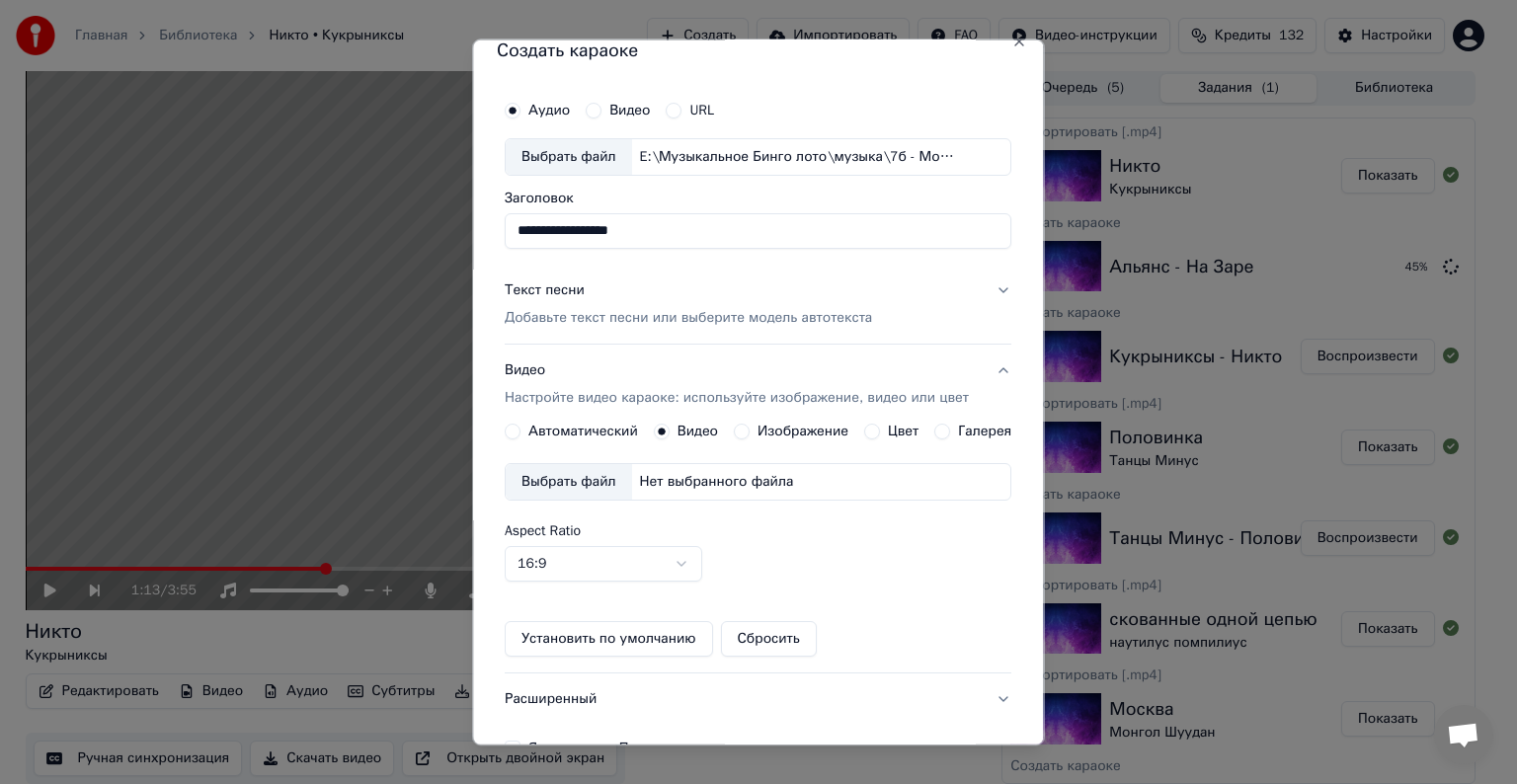 click on "Выбрать файл" at bounding box center [569, 482] 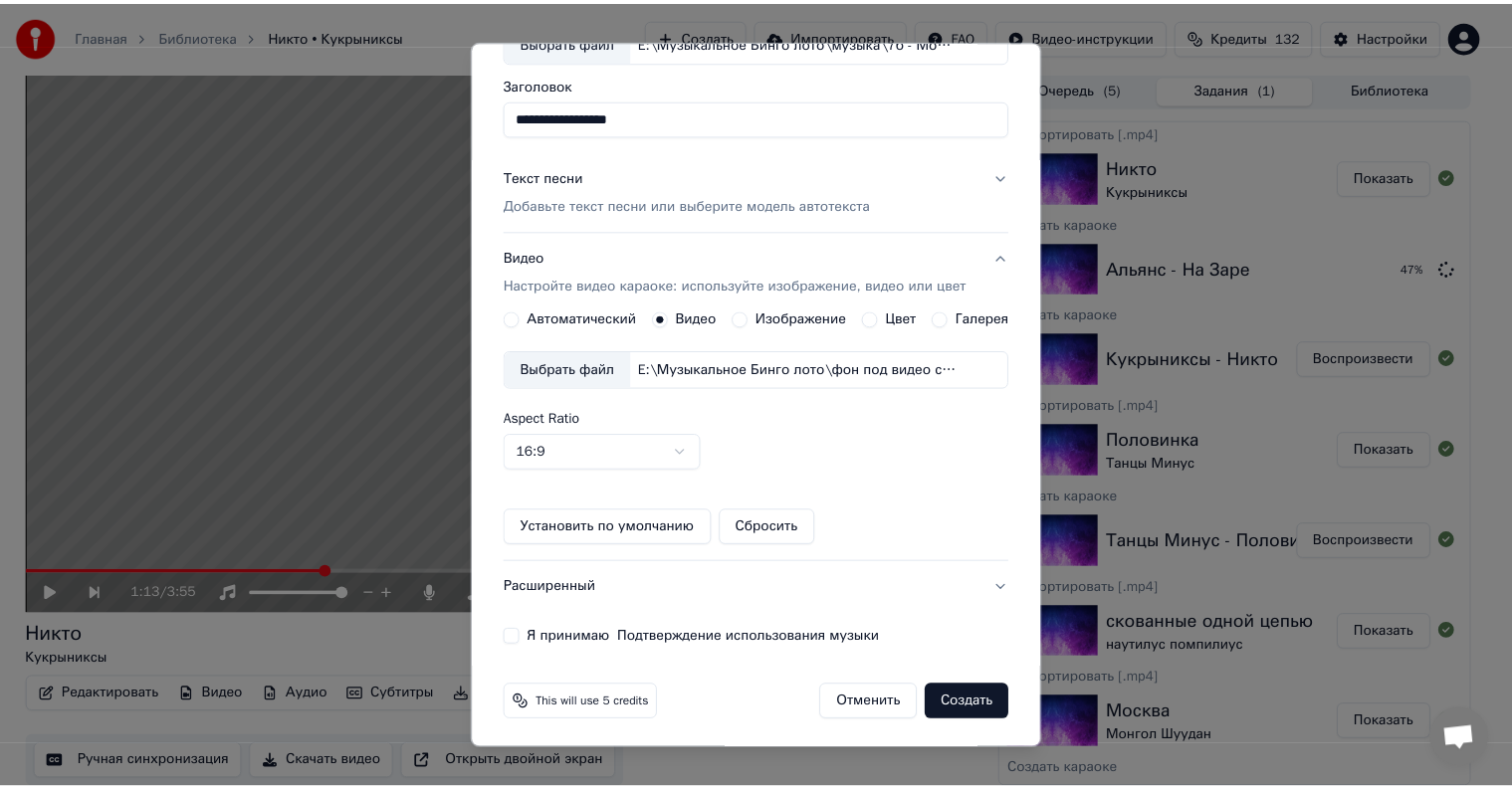 scroll, scrollTop: 142, scrollLeft: 0, axis: vertical 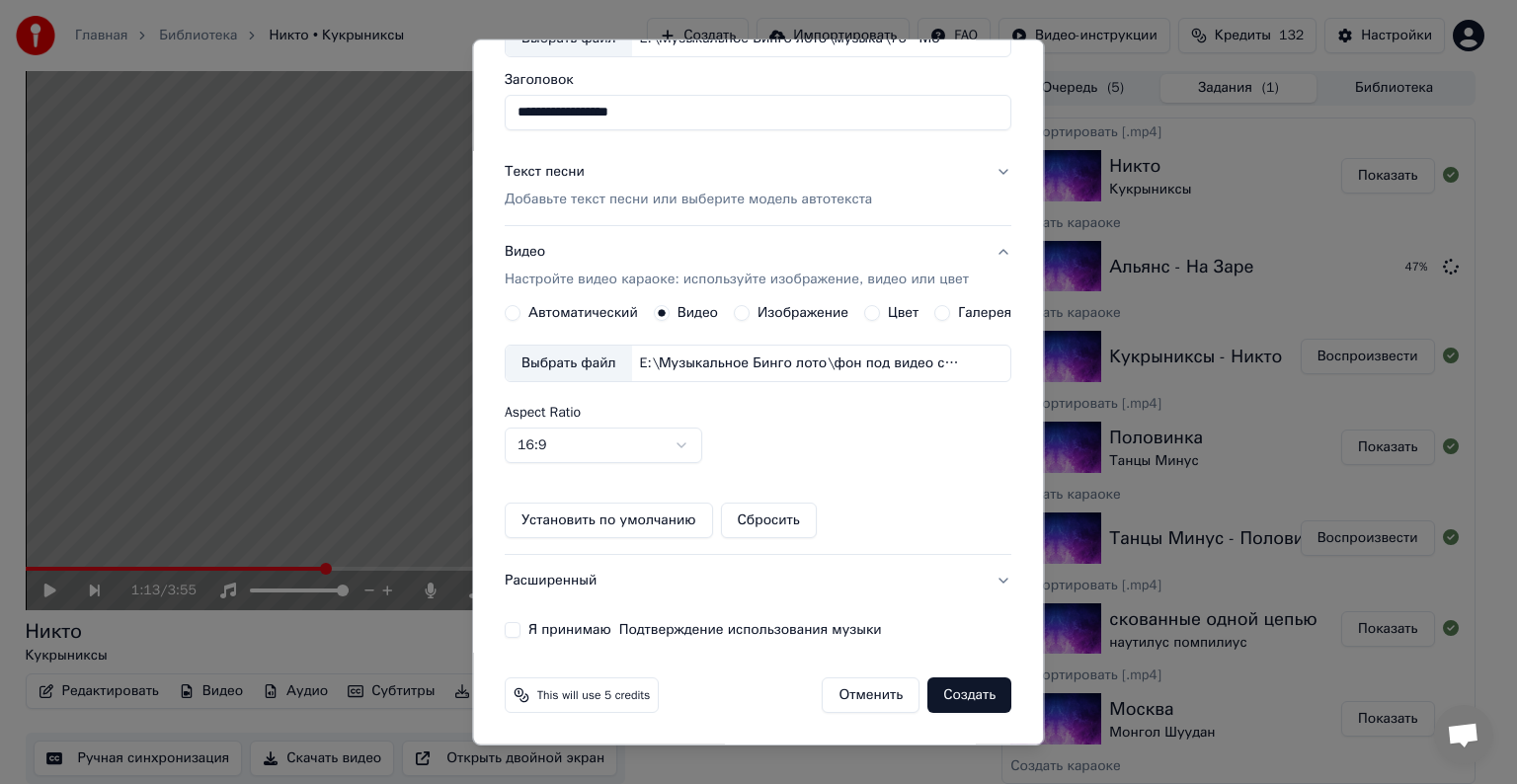 click on "Я принимаю   Подтверждение использования музыки" at bounding box center (513, 630) 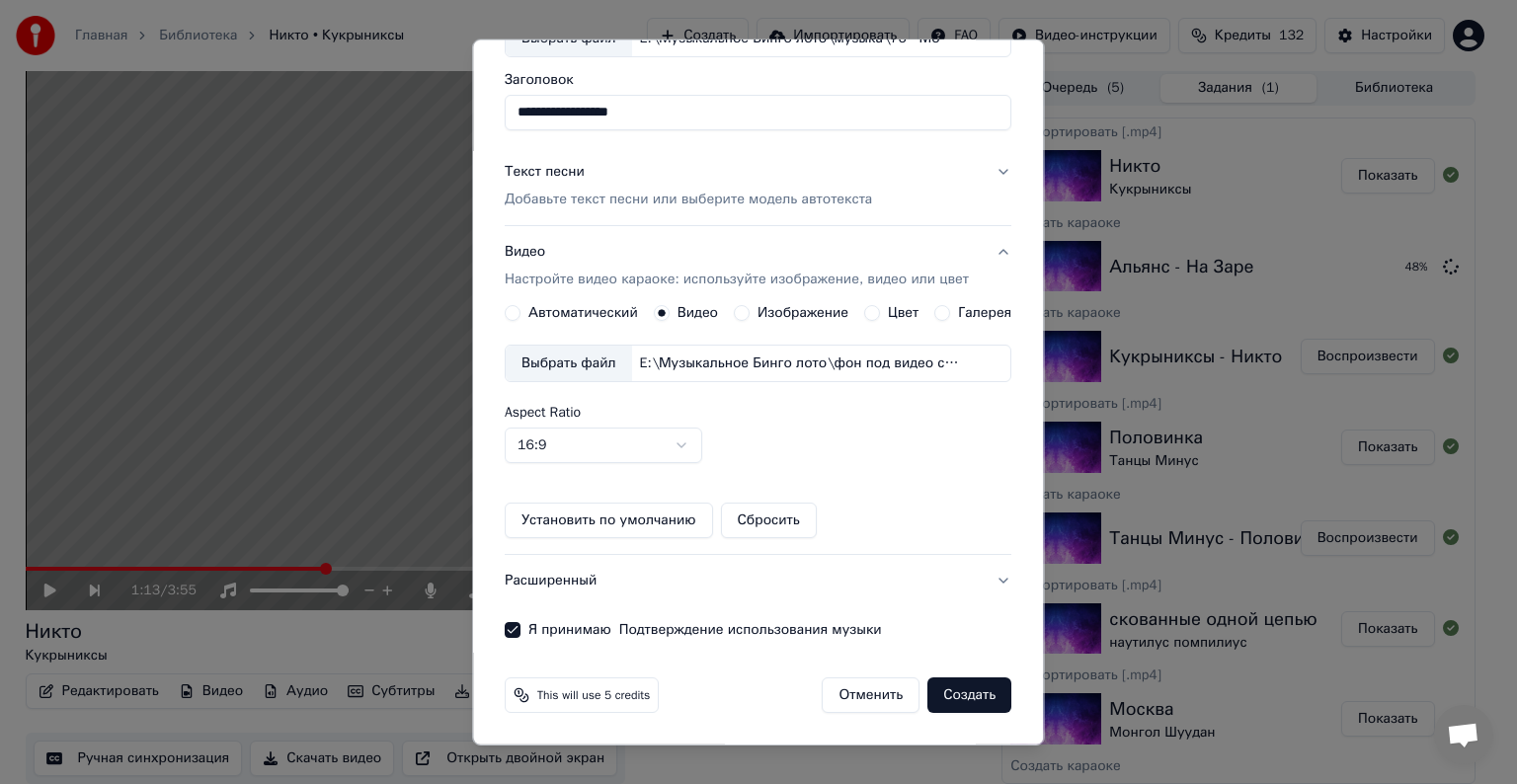 click on "Создать" at bounding box center (970, 695) 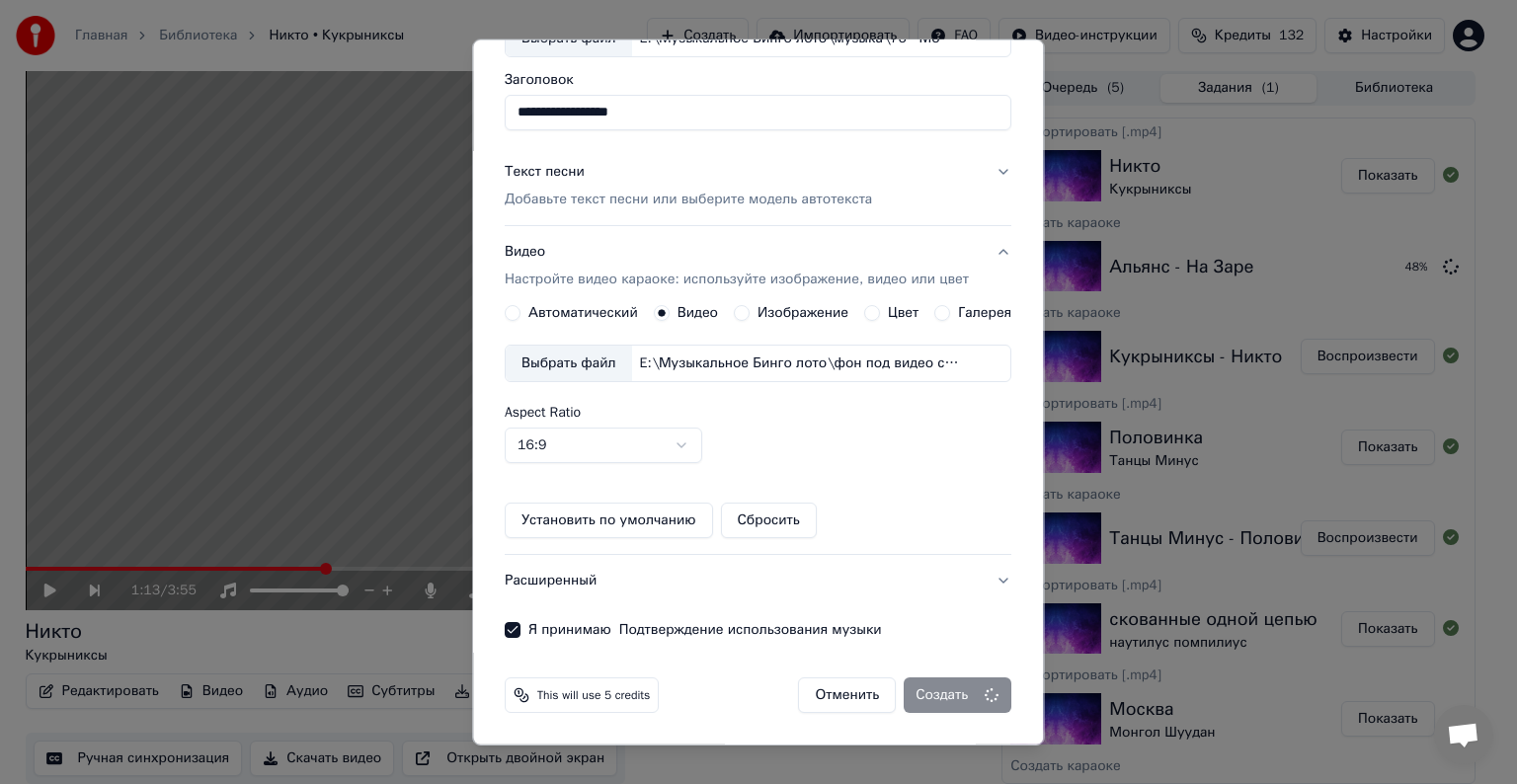 type 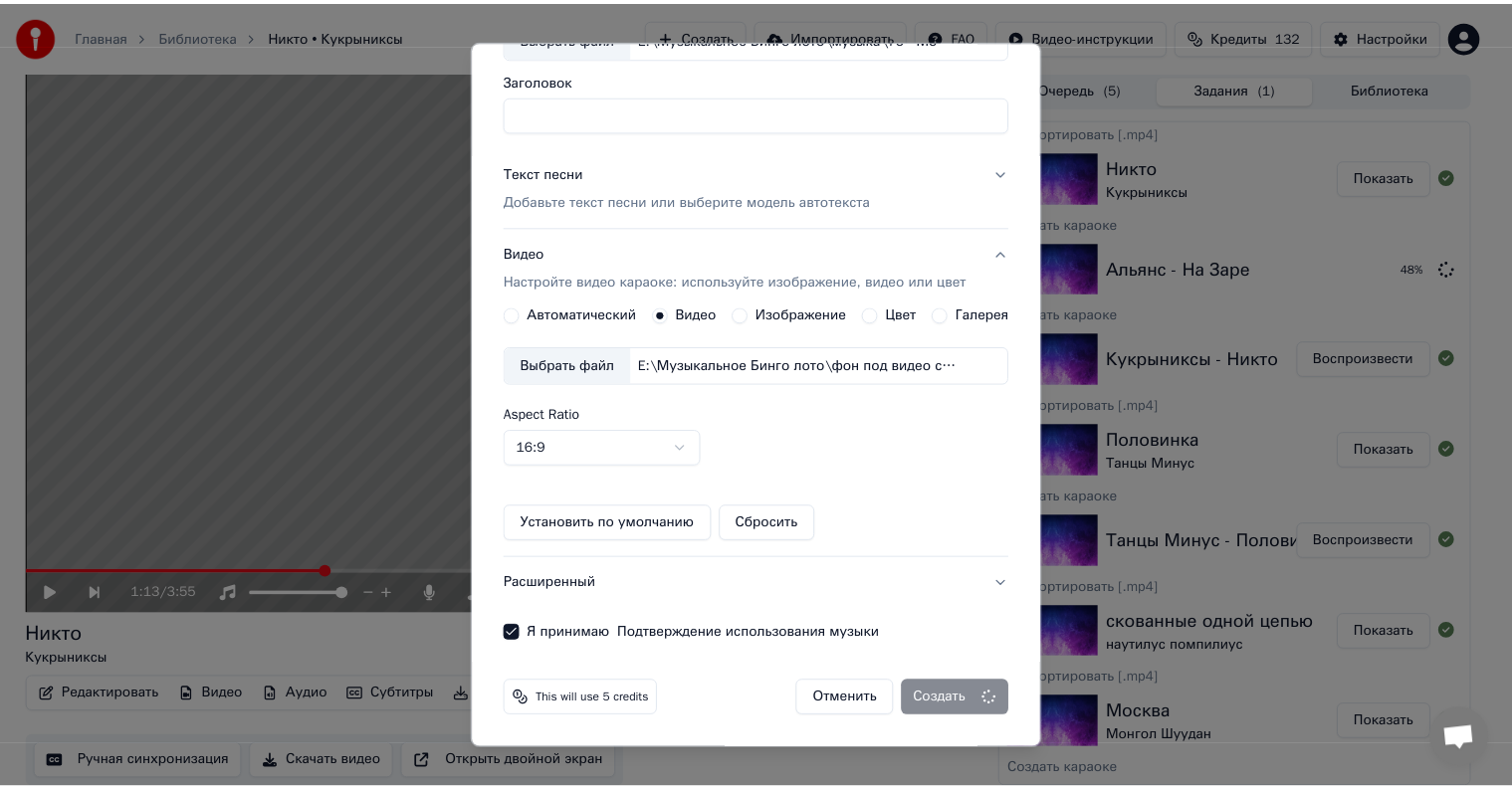 scroll, scrollTop: 23, scrollLeft: 0, axis: vertical 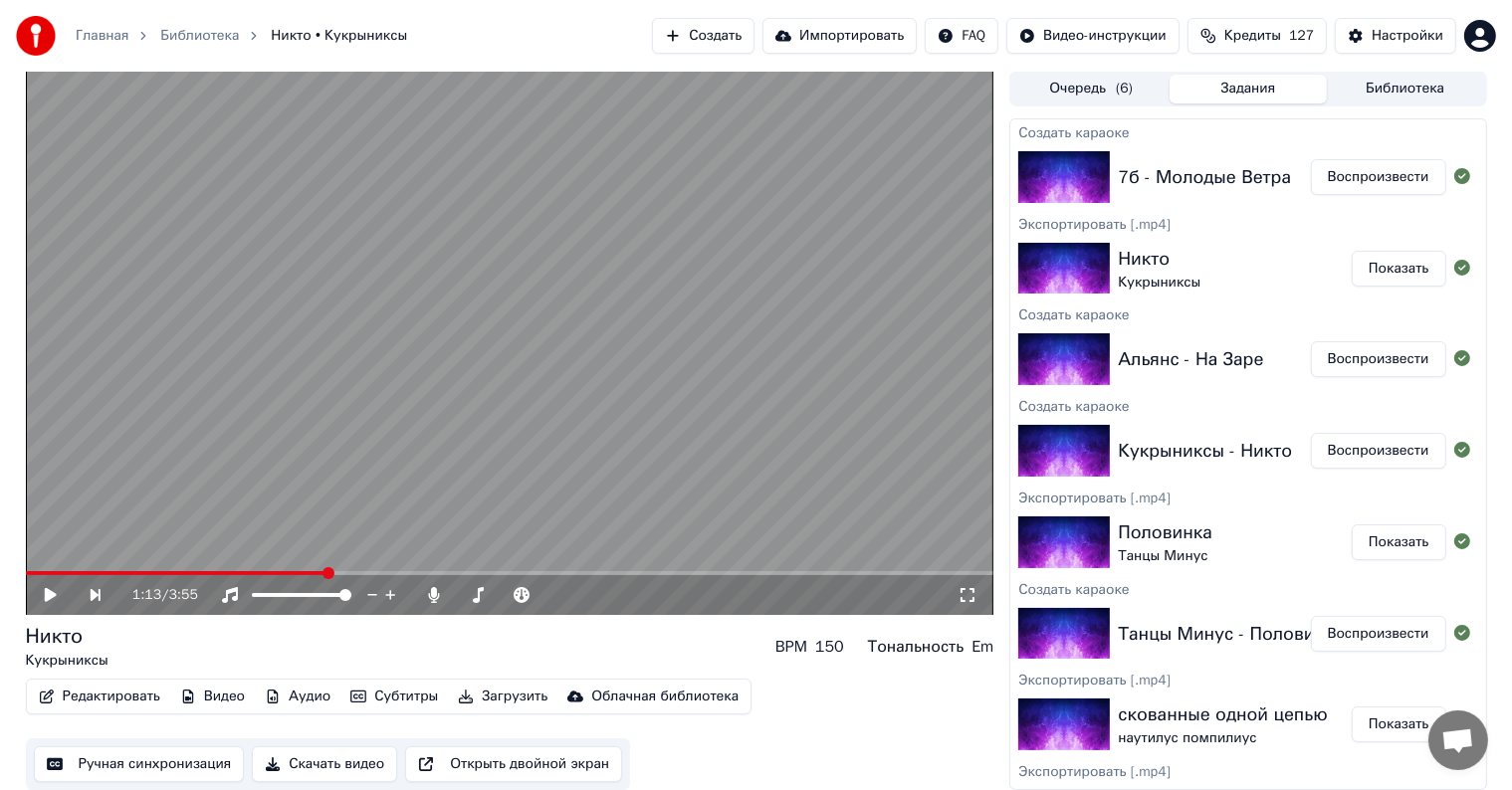 click on "Воспроизвести" at bounding box center [1379, 359] 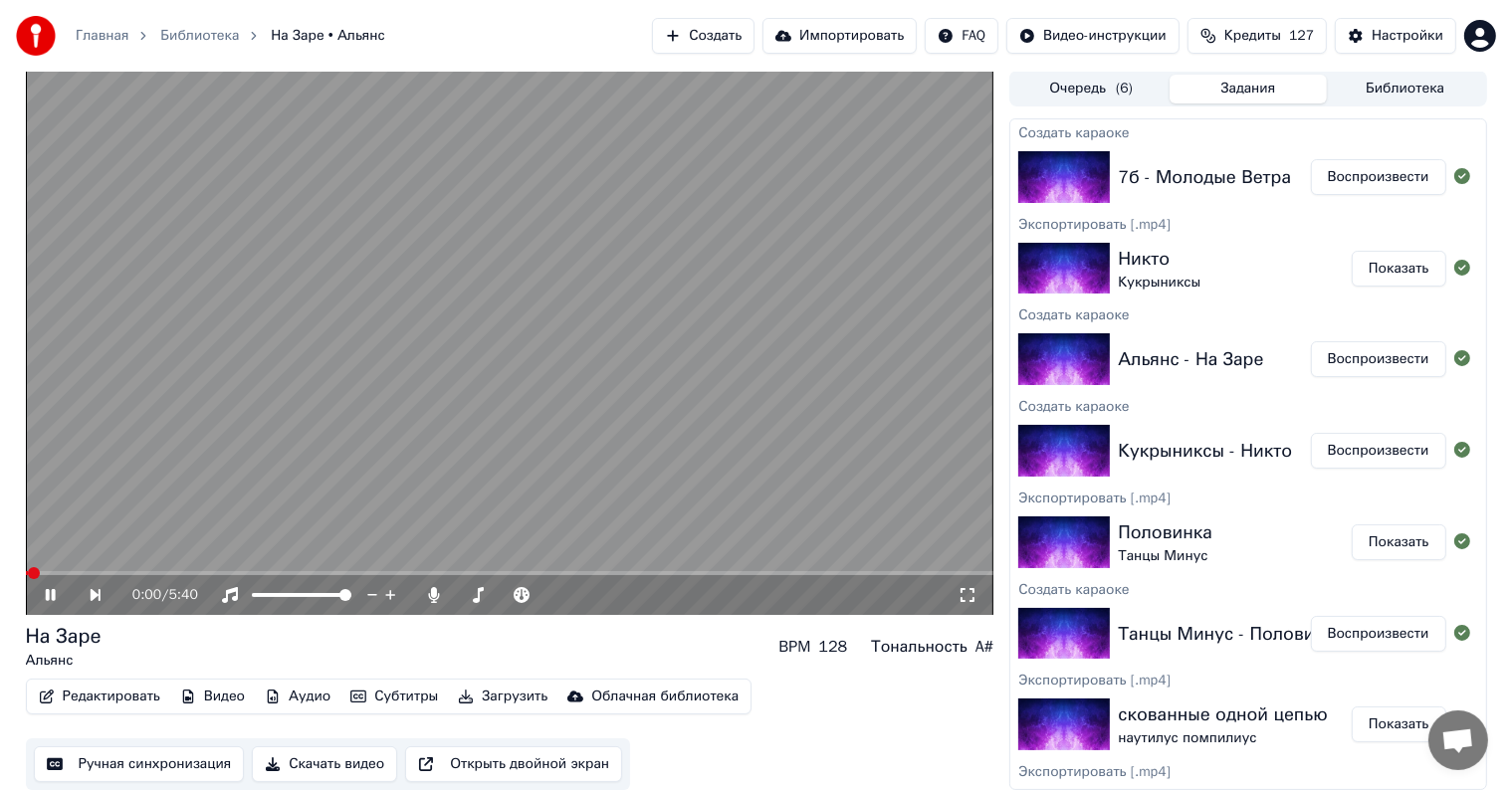 click at bounding box center [510, 342] 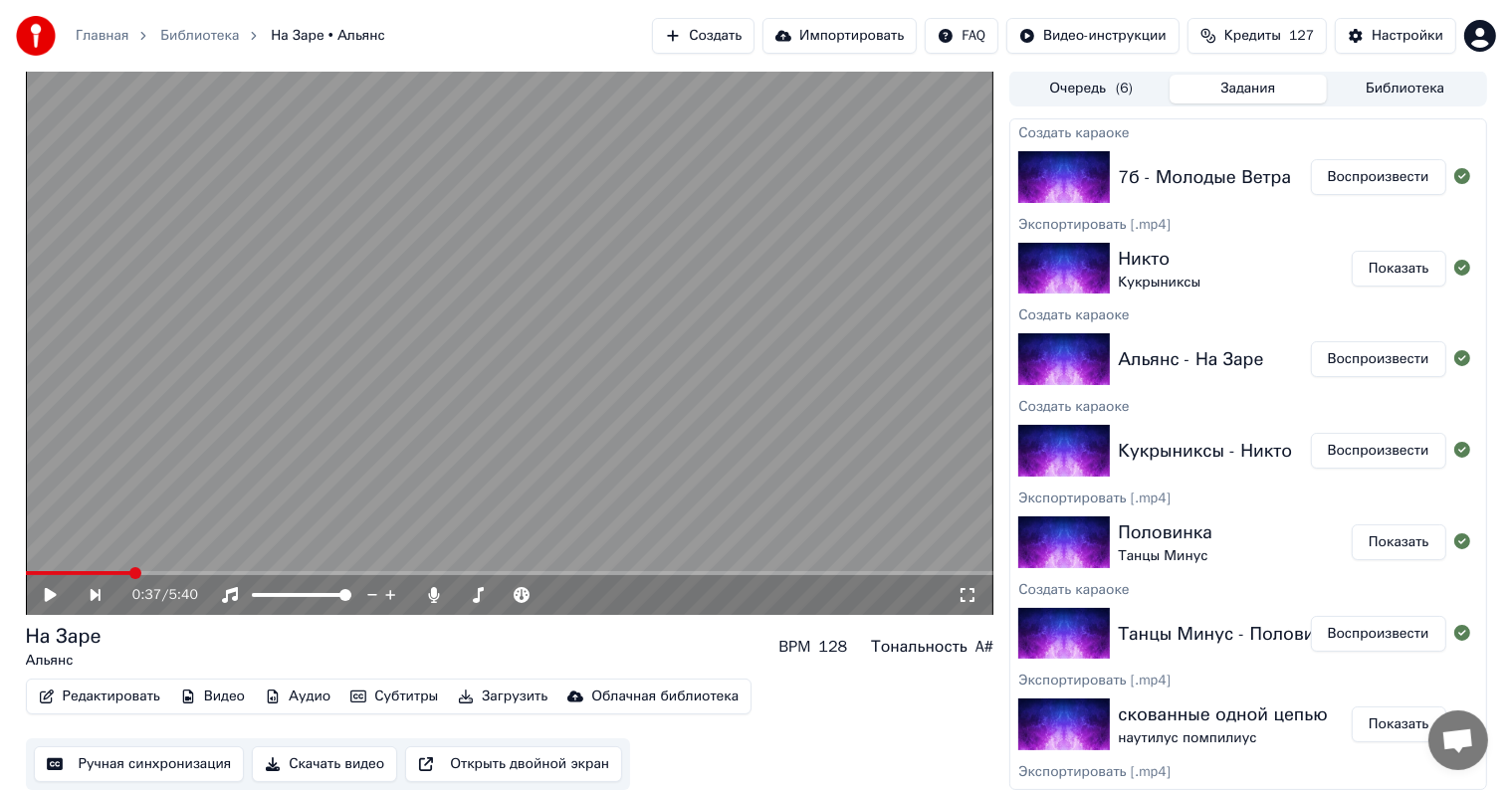 click at bounding box center [510, 573] 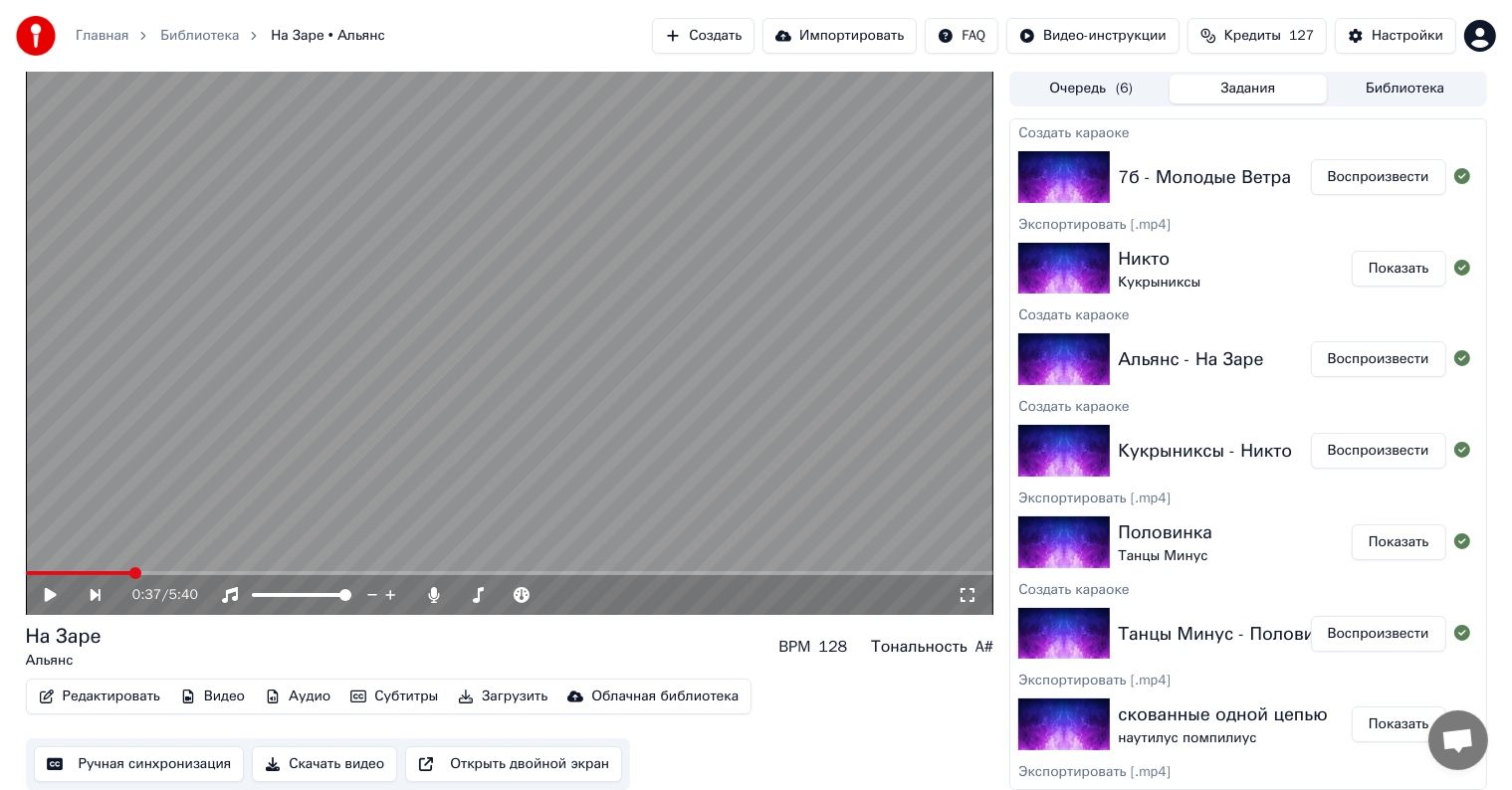 click on "0:37  /  5:40" at bounding box center [510, 595] 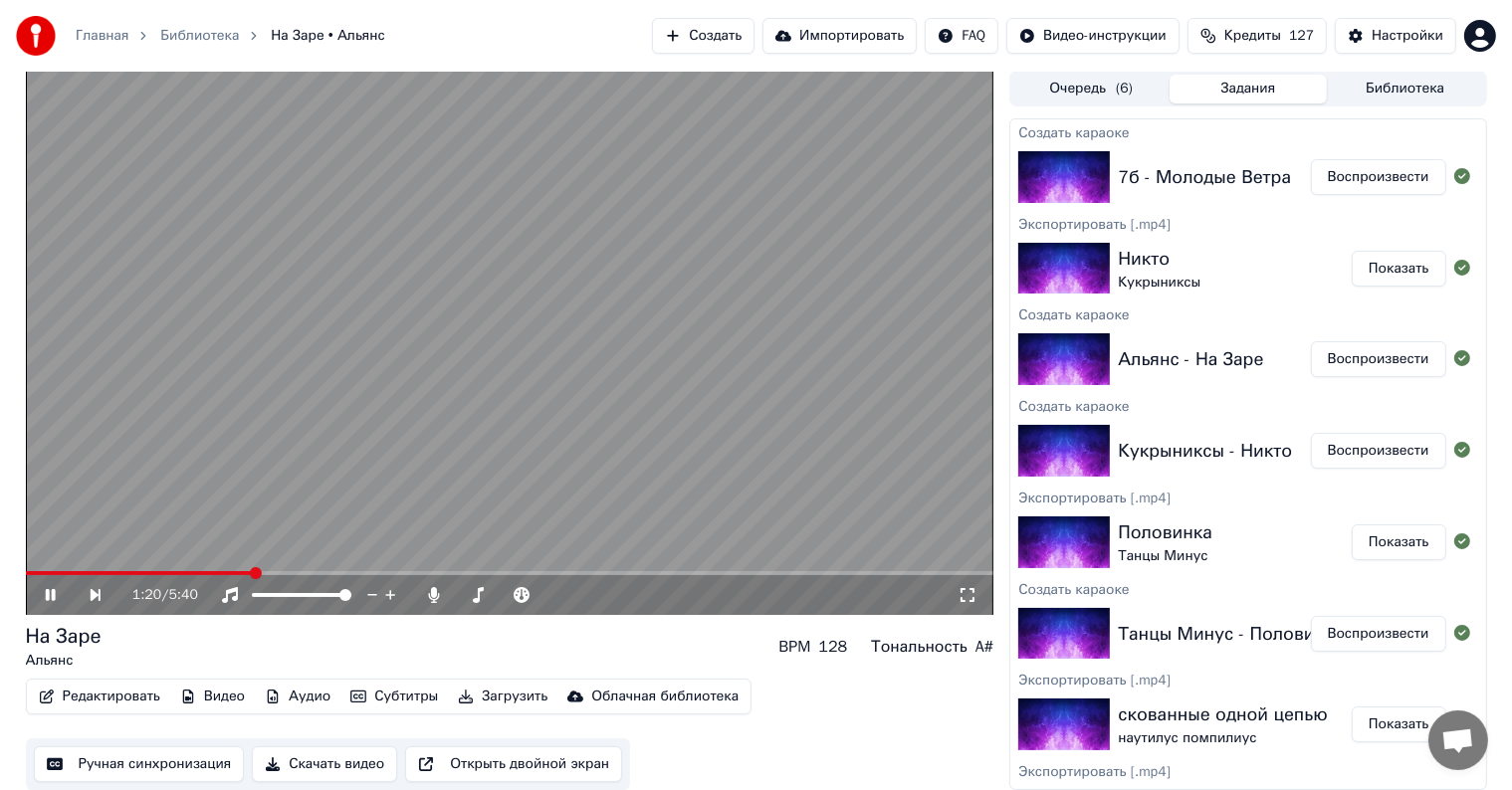 click at bounding box center (510, 573) 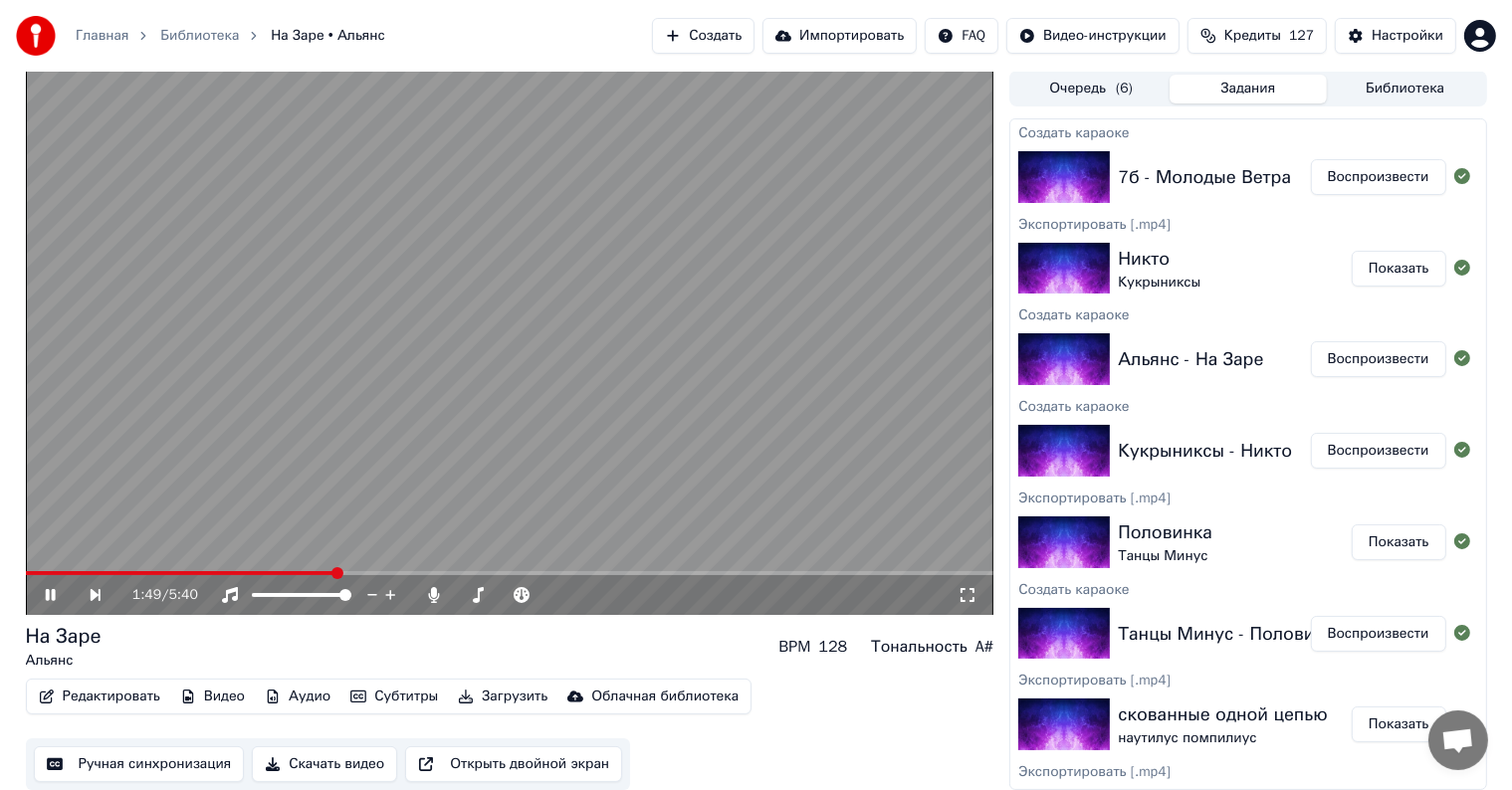 click at bounding box center (510, 573) 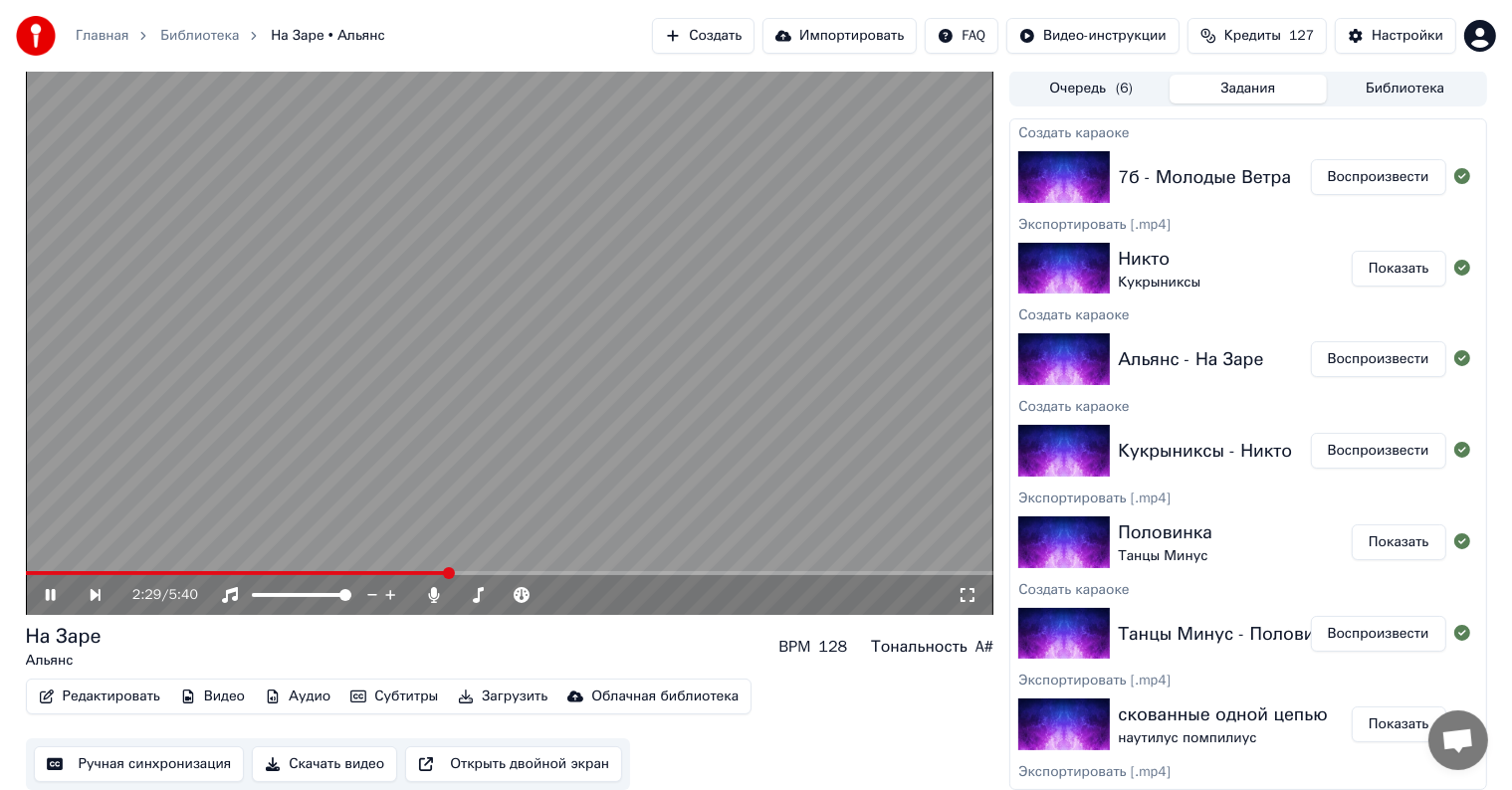 click at bounding box center (510, 573) 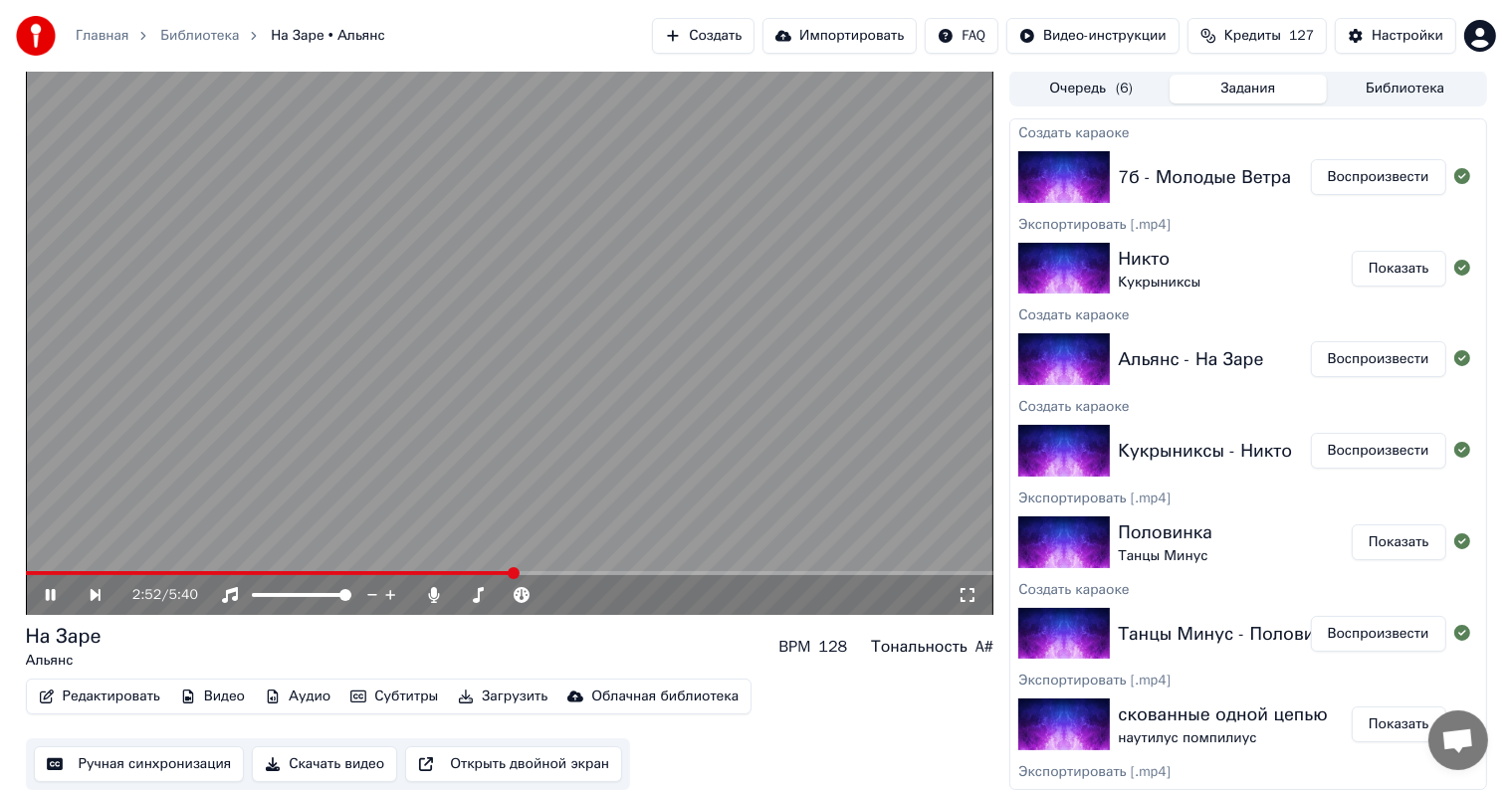 click at bounding box center [510, 573] 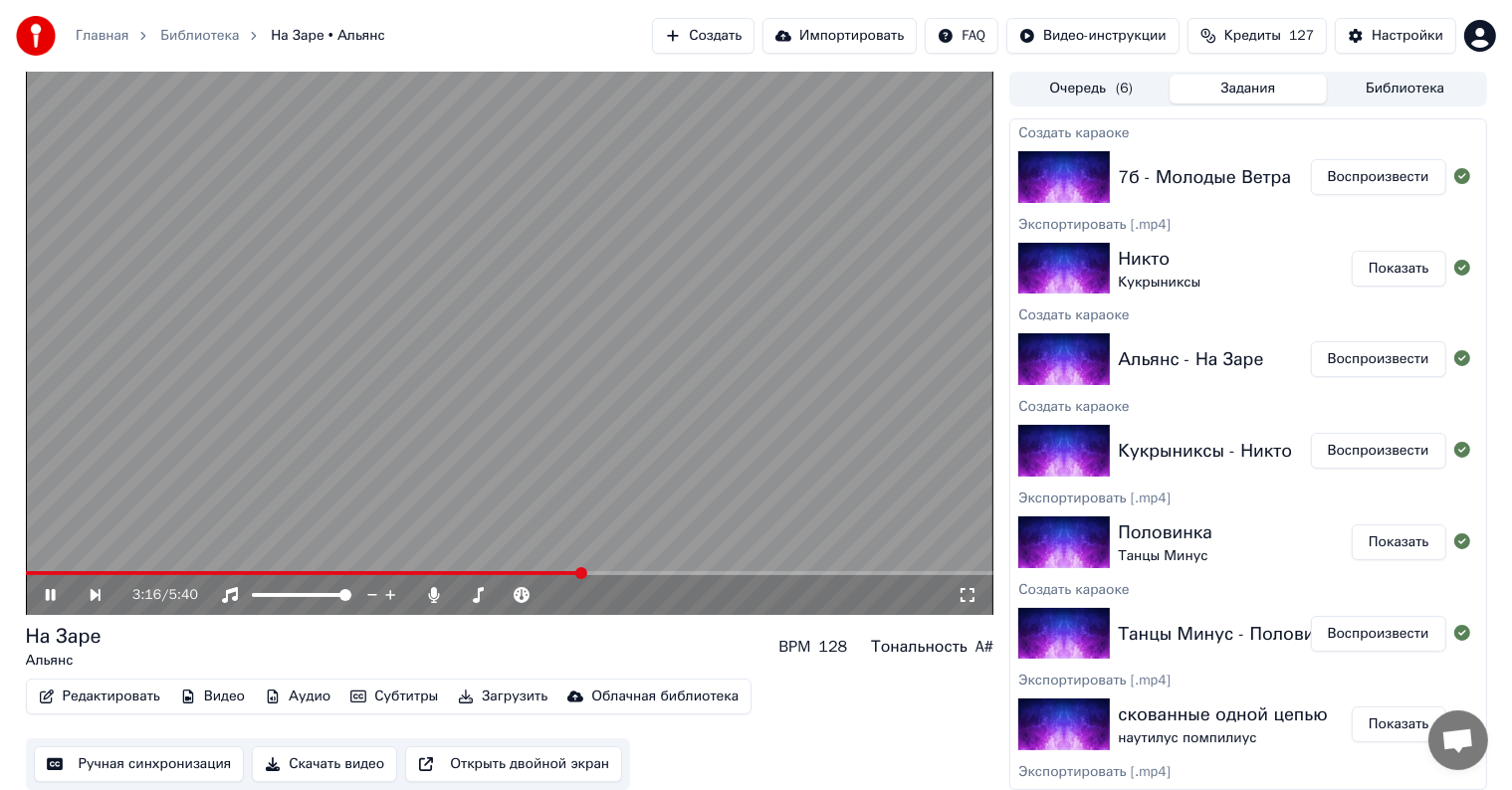click at bounding box center [510, 573] 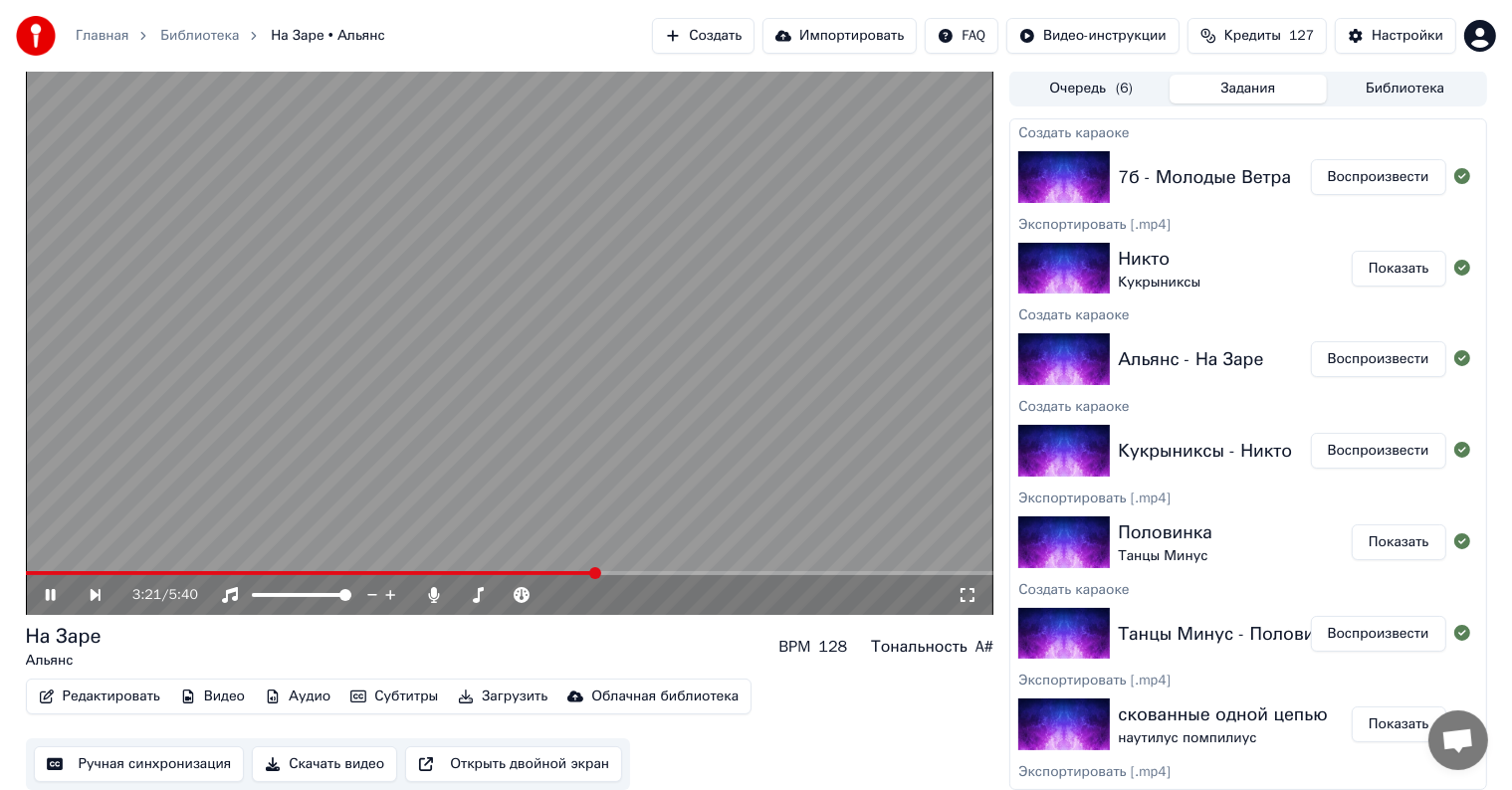 click on "Загрузить" at bounding box center [503, 696] 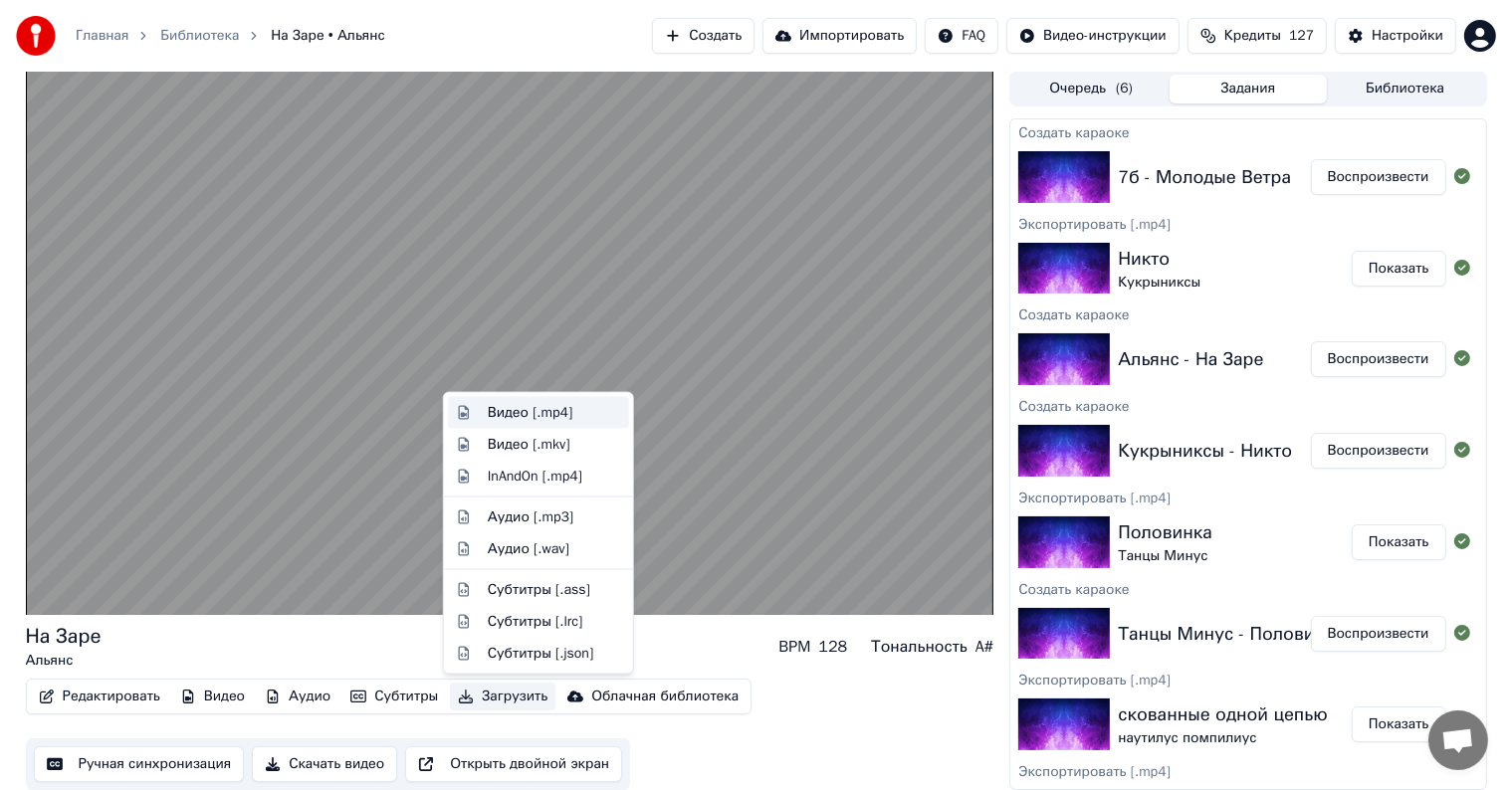 click on "Видео [.mp4]" at bounding box center (530, 413) 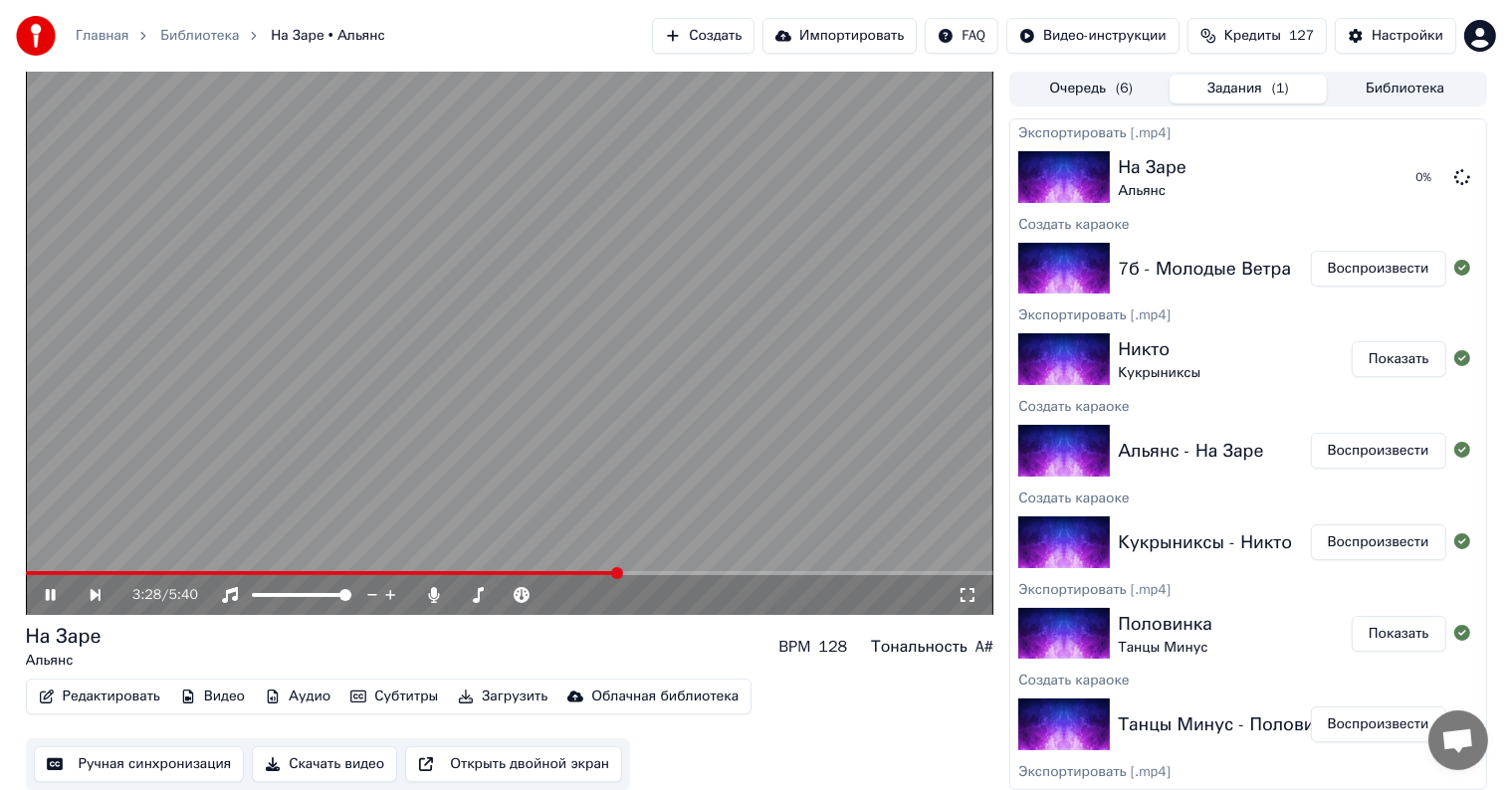 click on "Воспроизвести" at bounding box center (1379, 269) 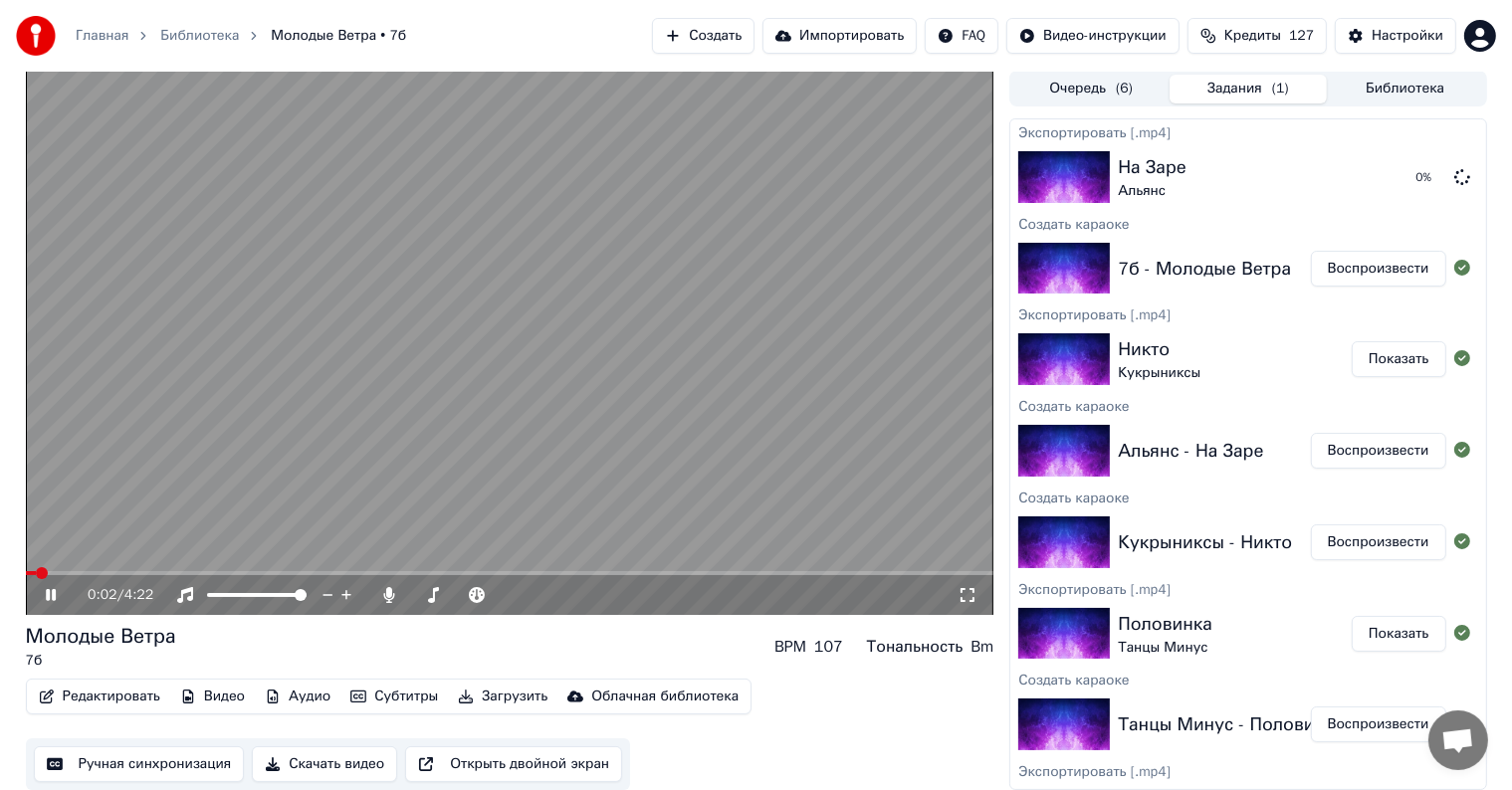 click on "0:02  /  4:22" at bounding box center [510, 595] 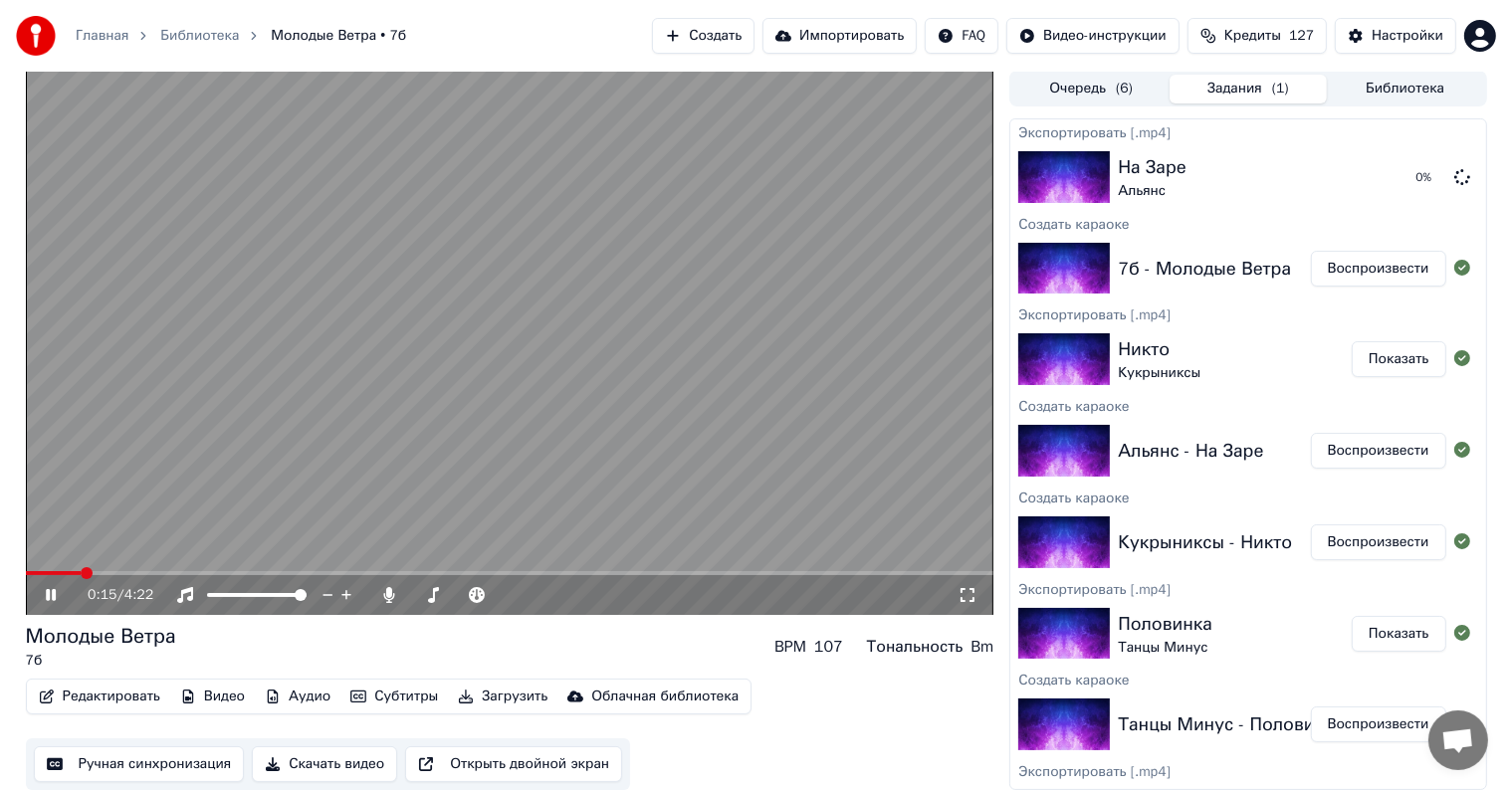 click at bounding box center [510, 573] 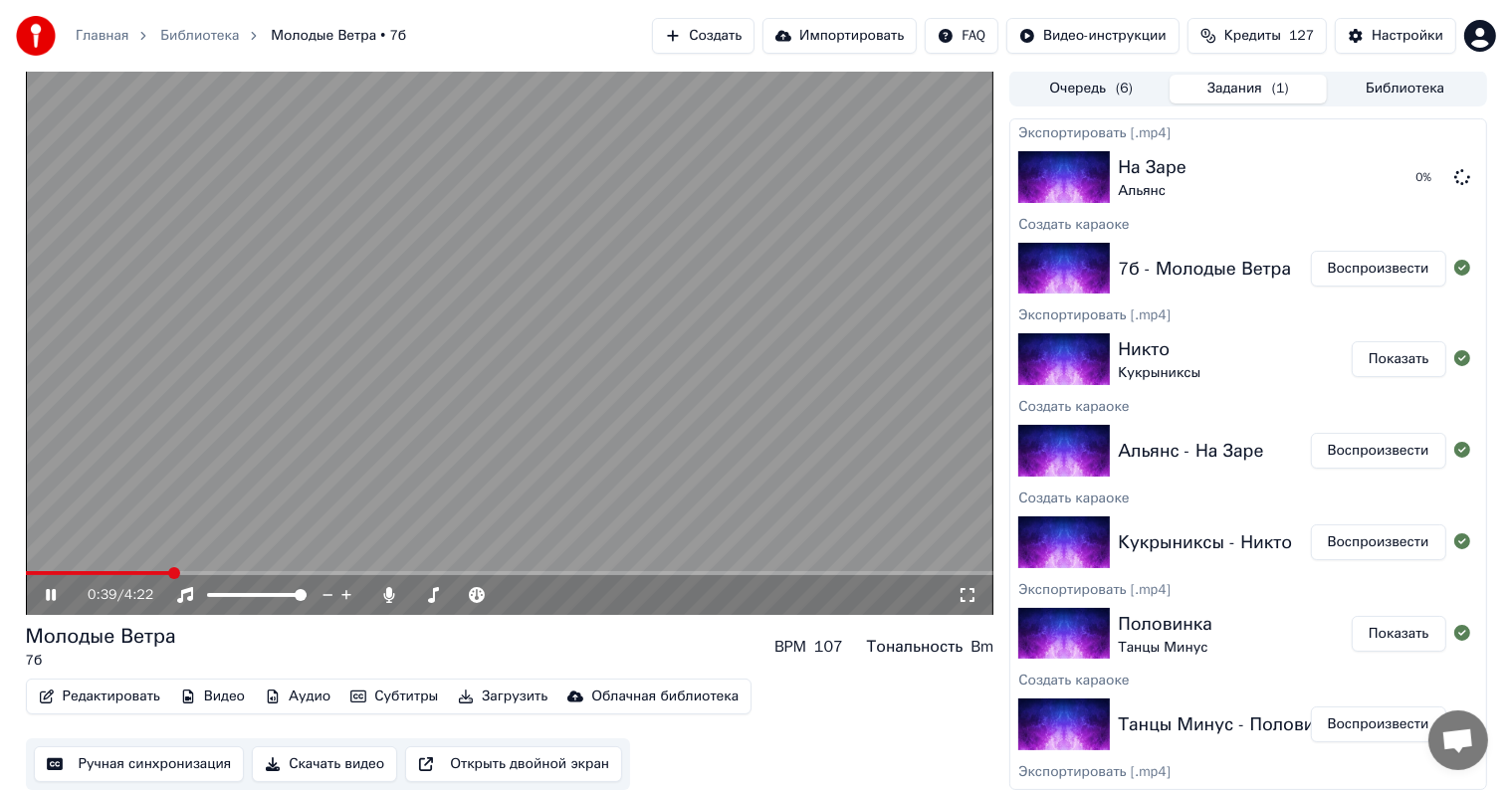 click at bounding box center [510, 573] 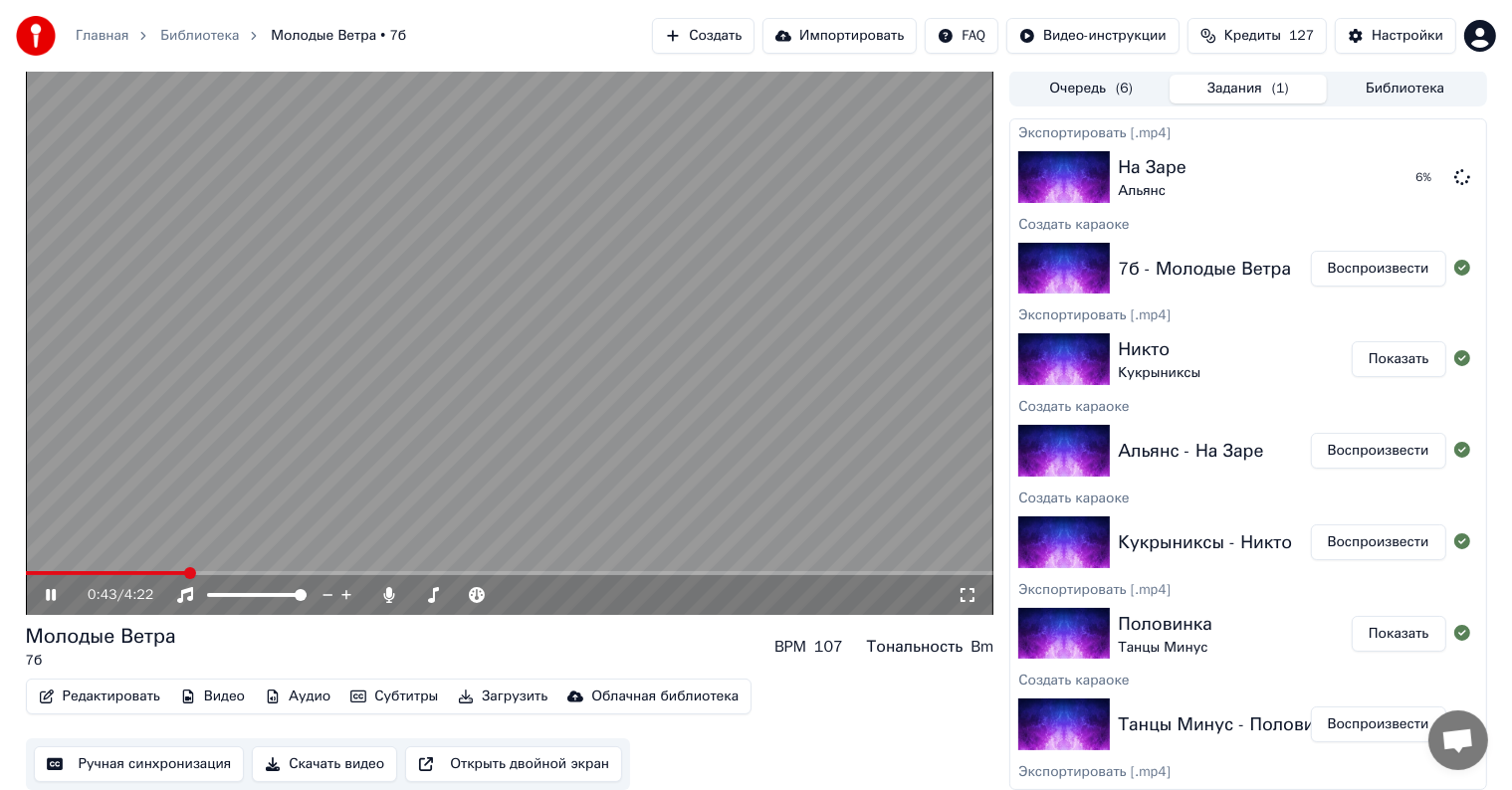 click at bounding box center [510, 342] 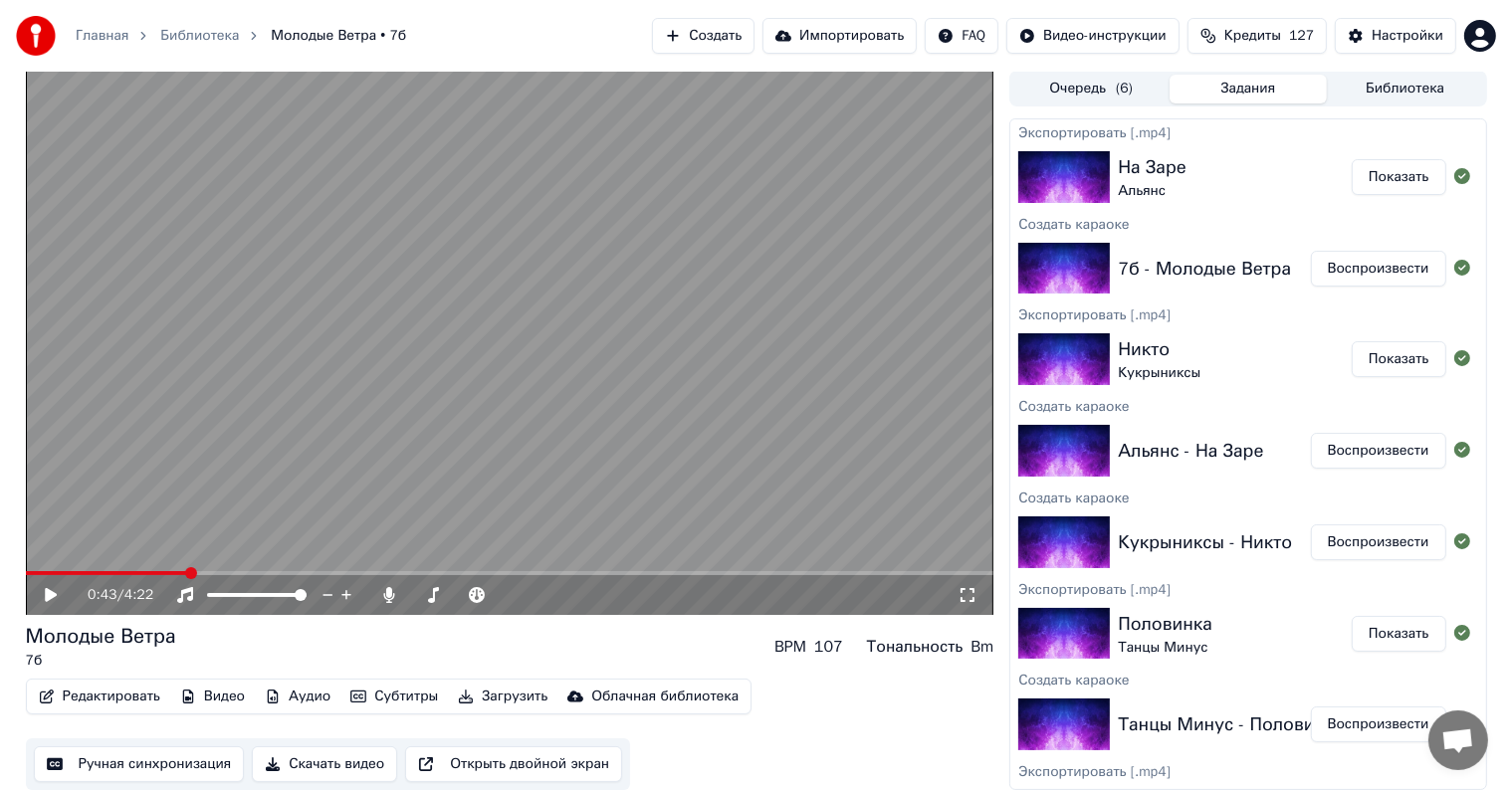 click on "Воспроизвести" at bounding box center (1379, 269) 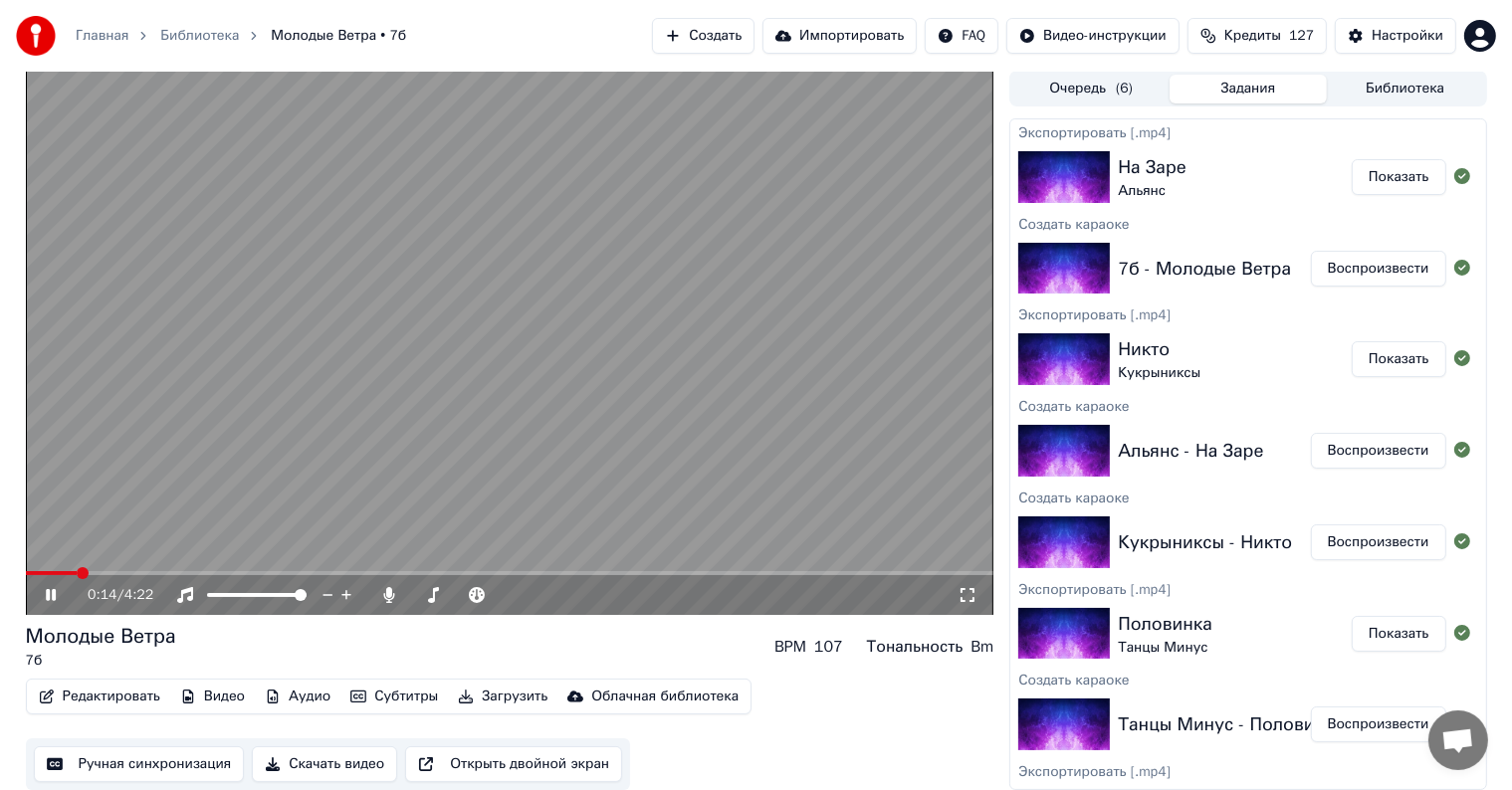 click at bounding box center (510, 573) 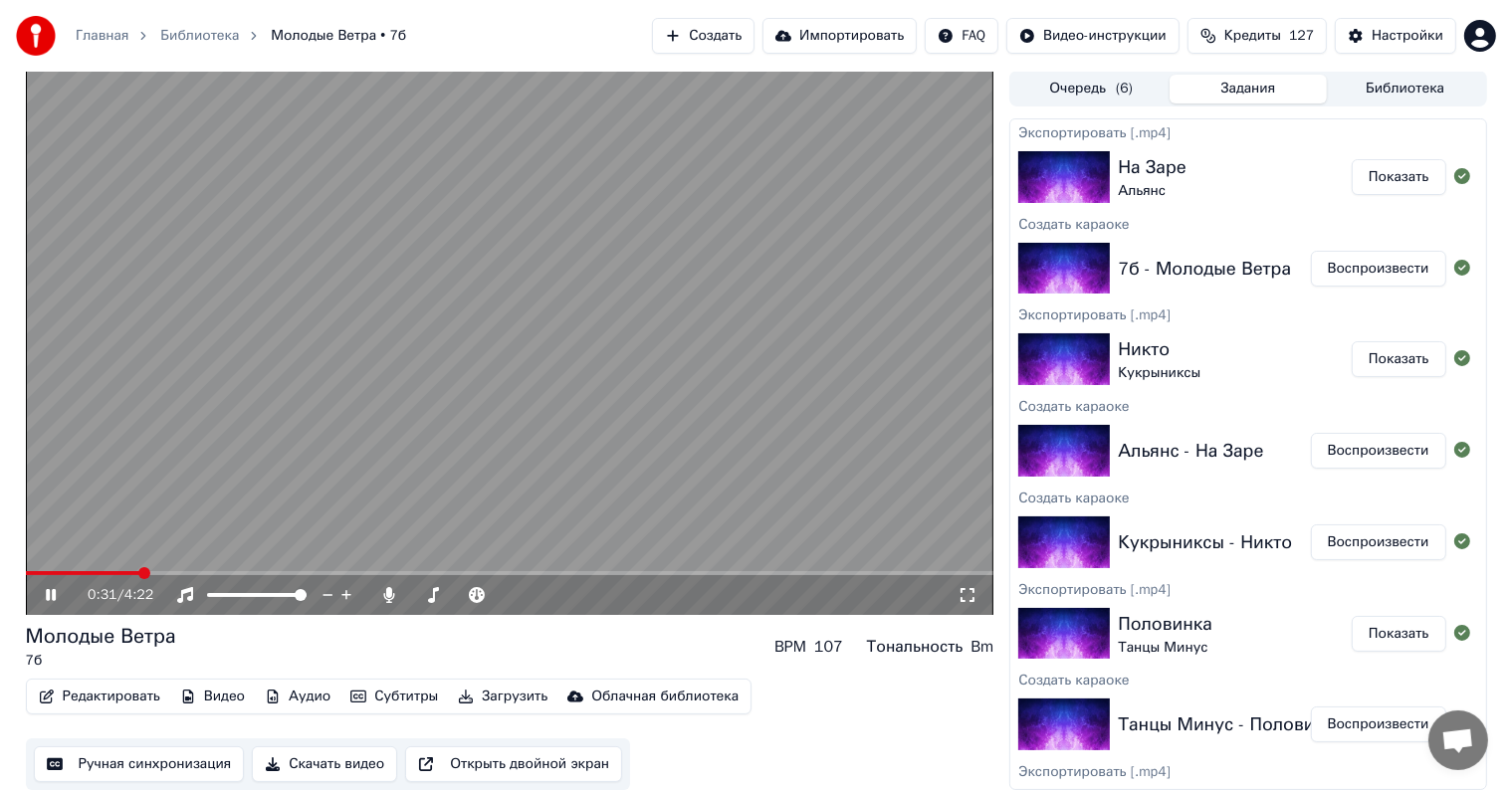 click at bounding box center (510, 573) 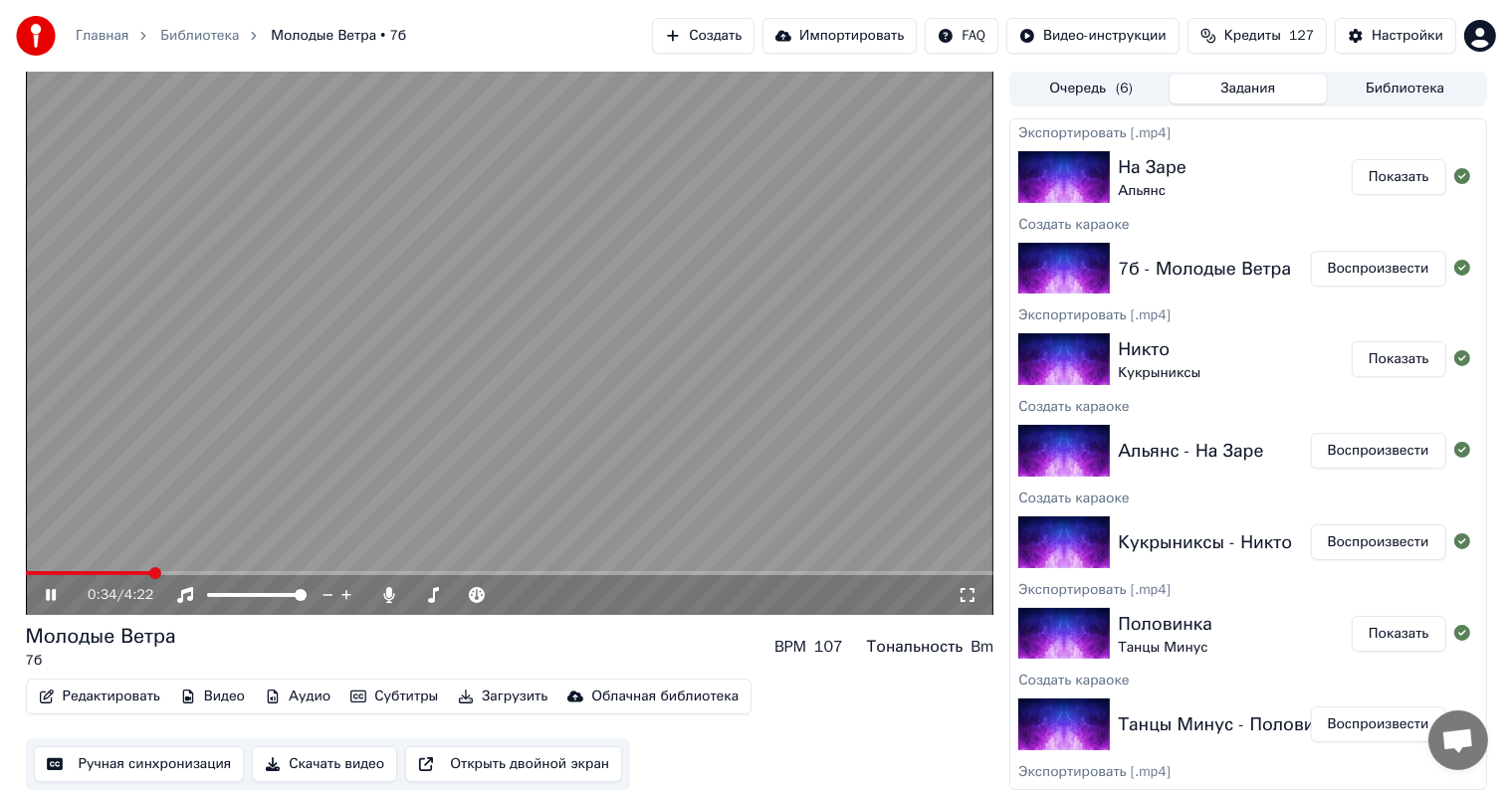 click at bounding box center [510, 573] 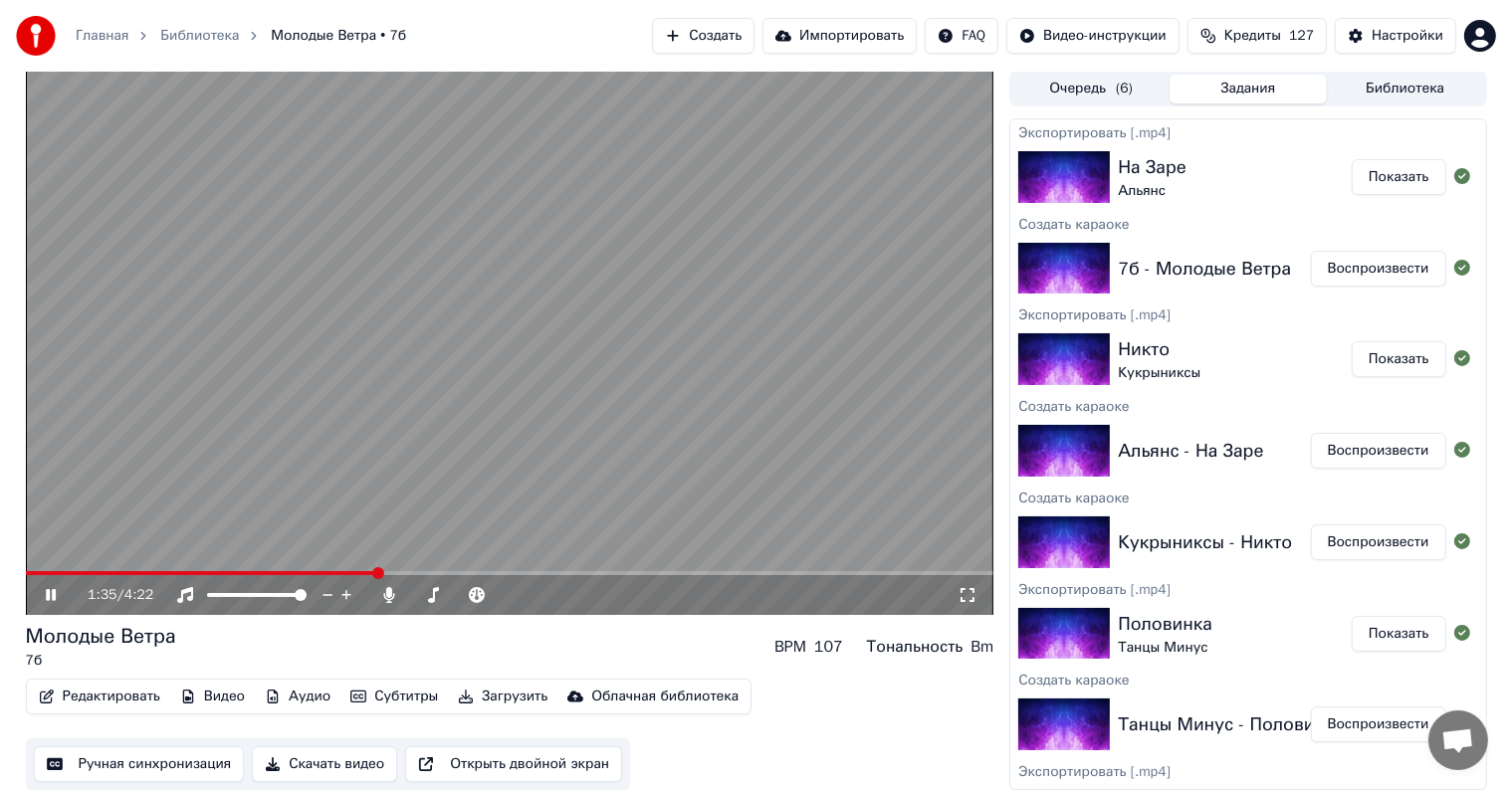 click at bounding box center [510, 573] 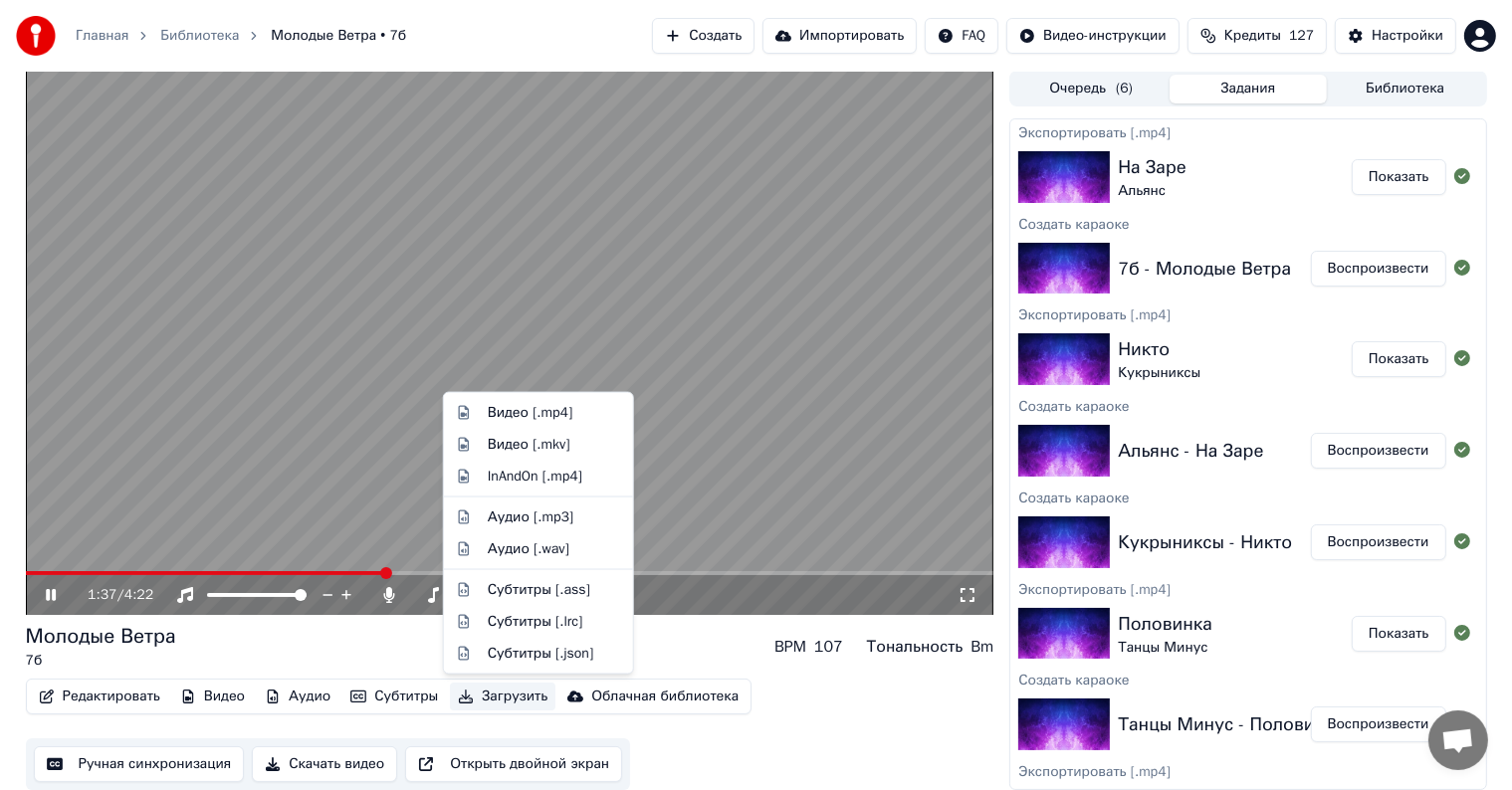 click on "Загрузить" at bounding box center (503, 696) 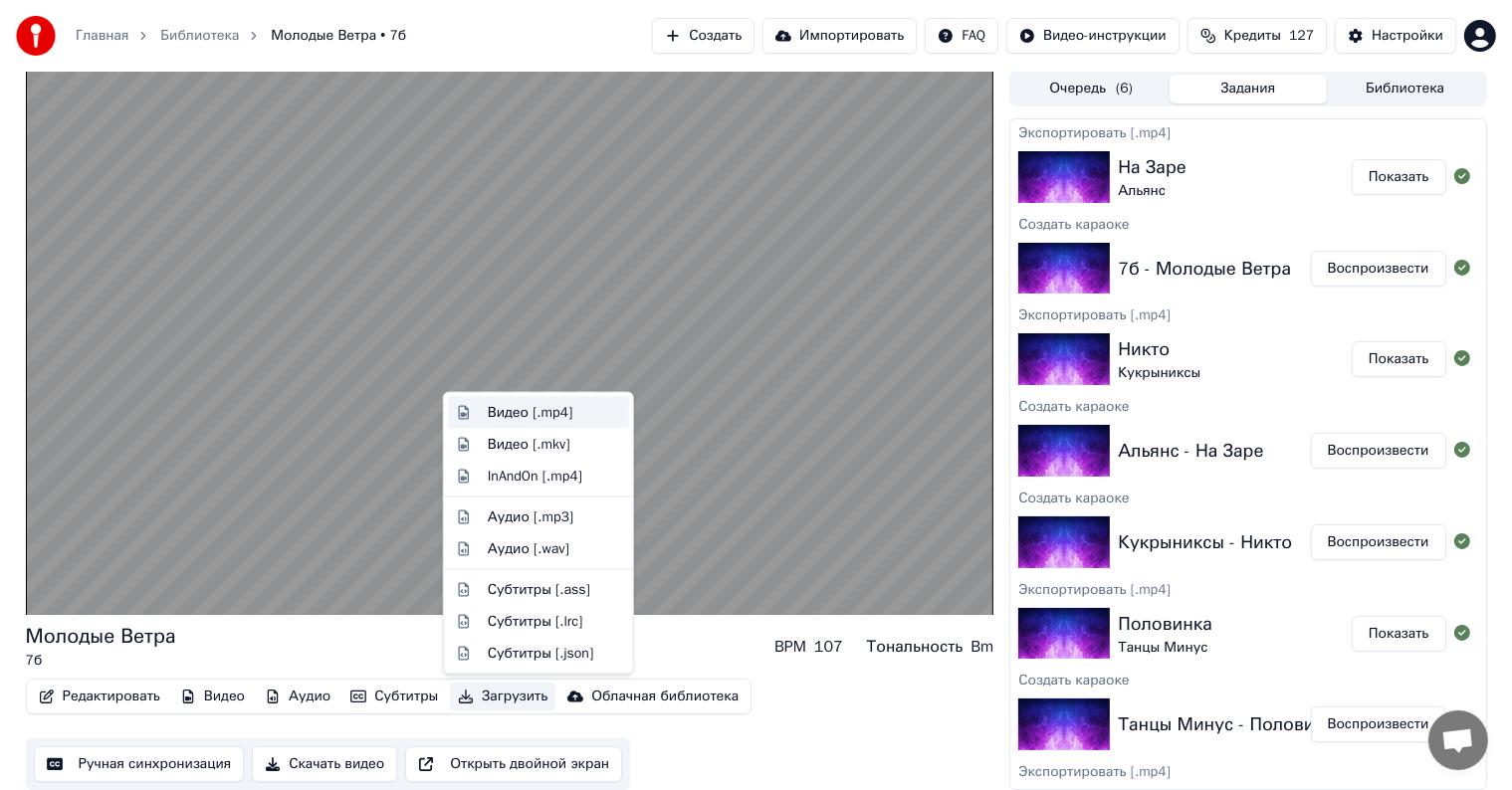 click on "Видео [.mp4]" at bounding box center [530, 413] 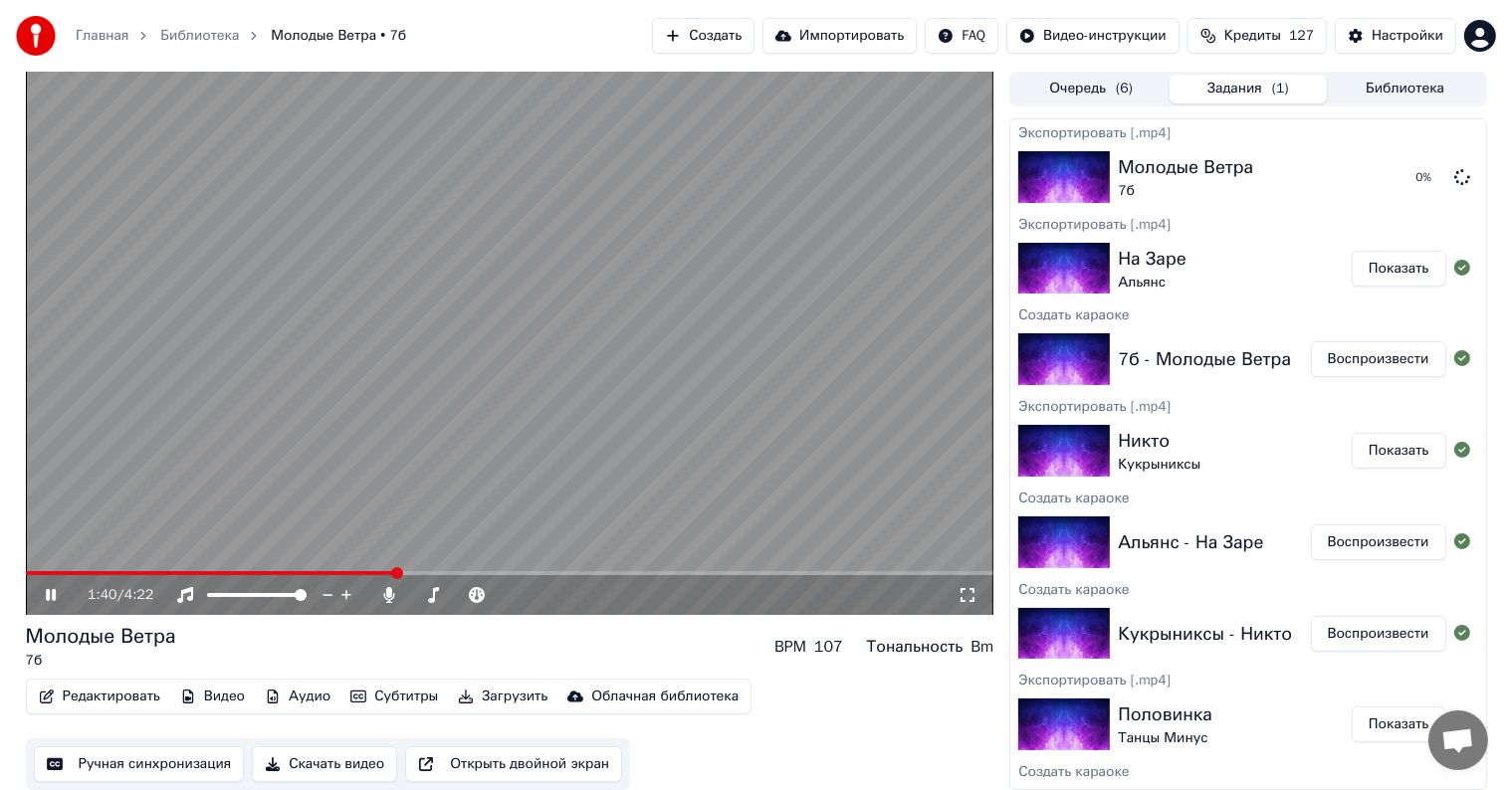 click at bounding box center (510, 342) 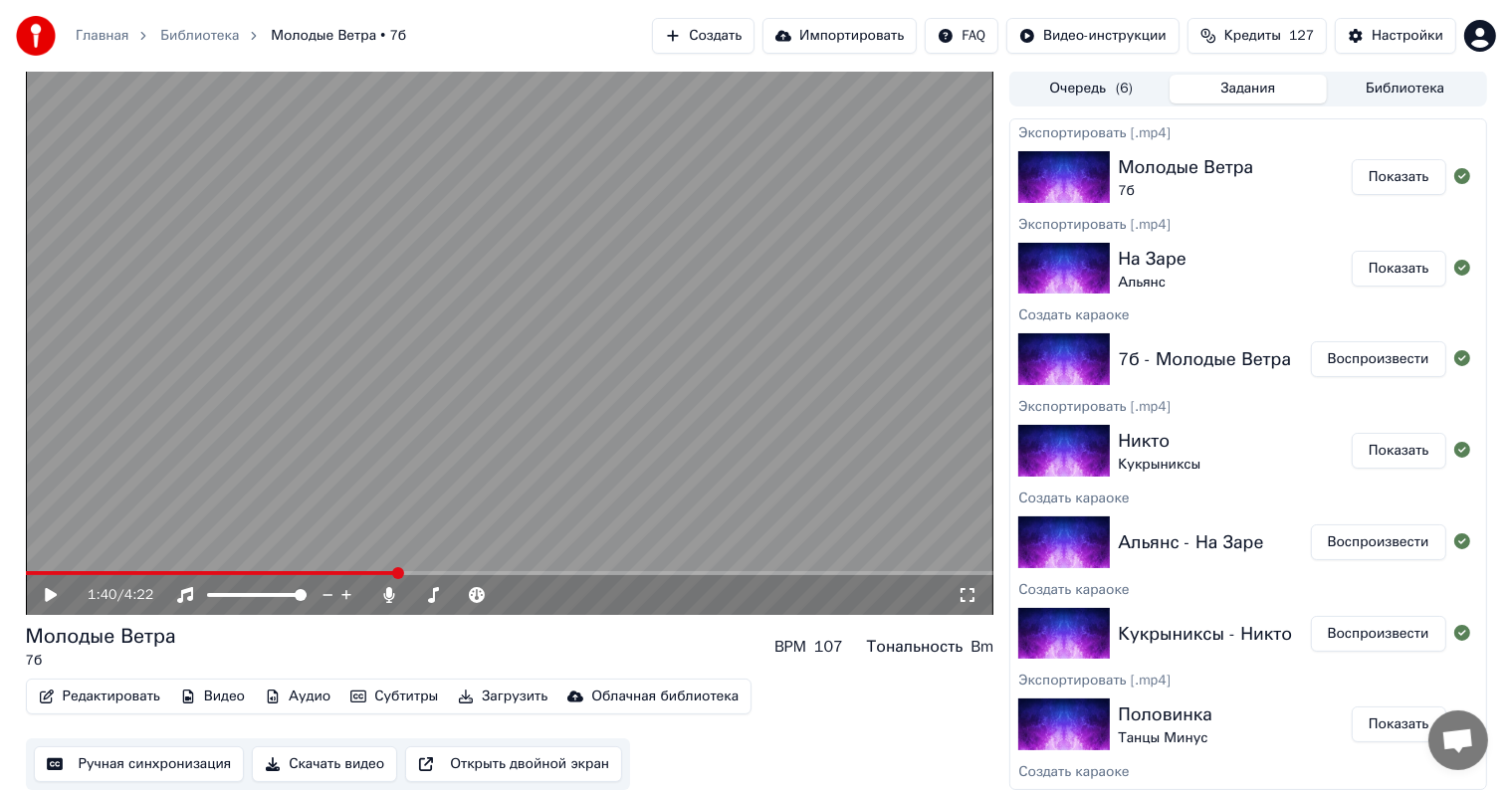 click on "Показать" at bounding box center [1399, 177] 